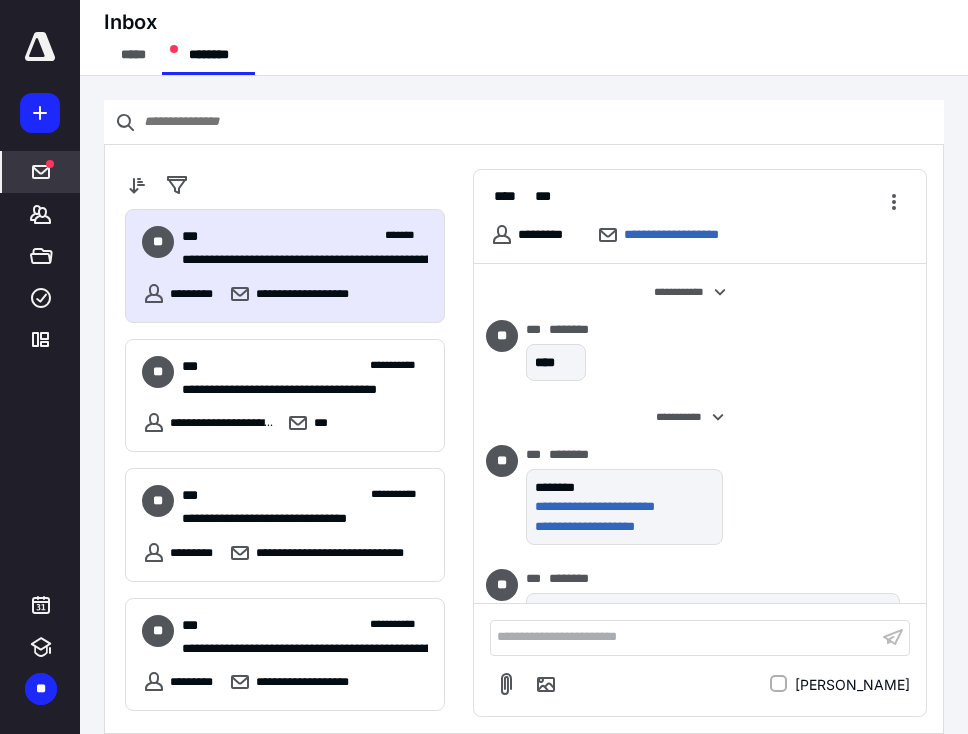 scroll, scrollTop: 0, scrollLeft: 0, axis: both 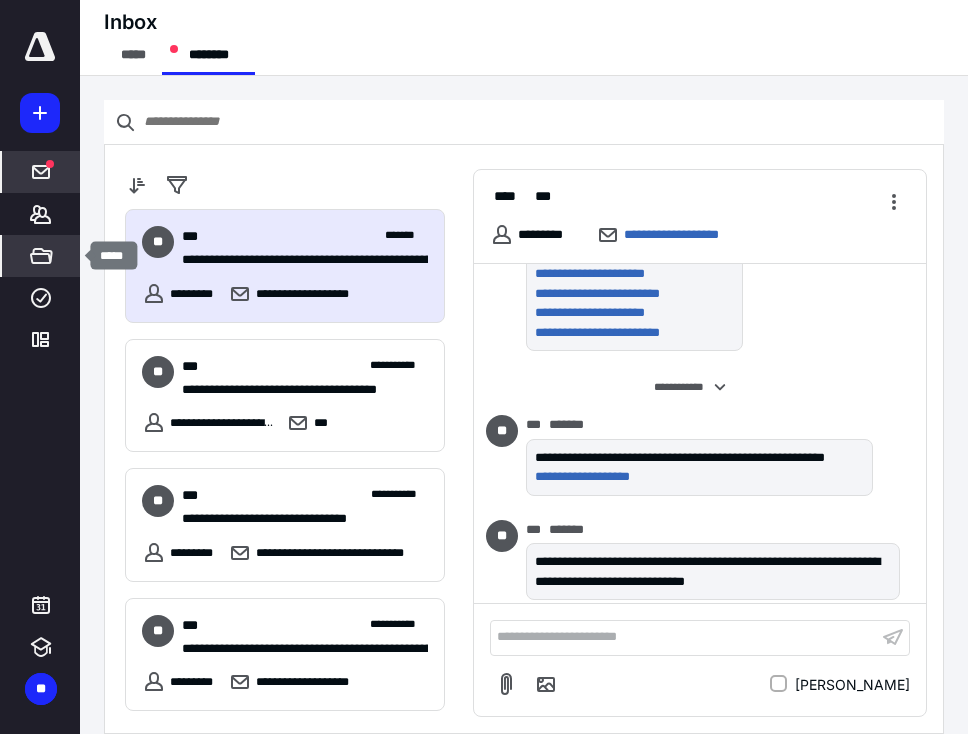 click 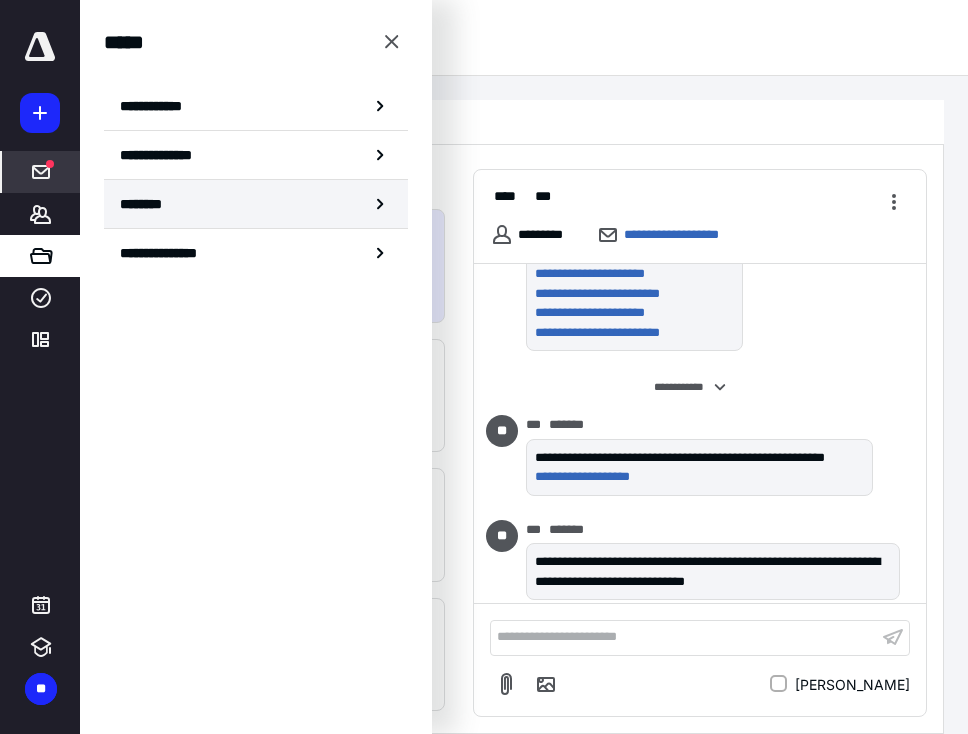 click on "********" at bounding box center [256, 204] 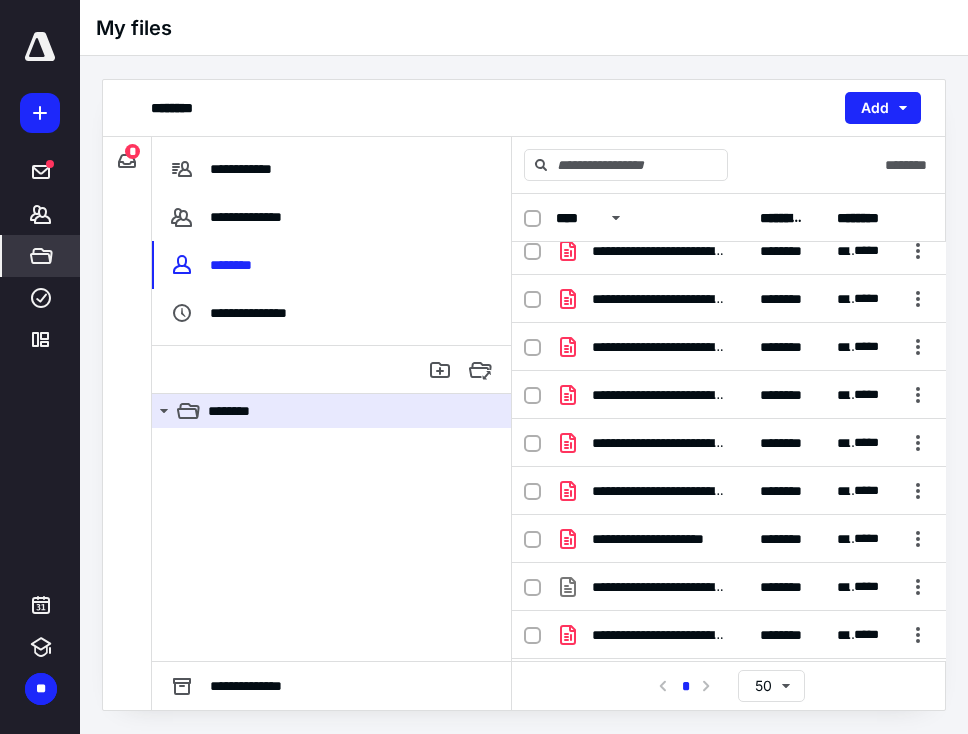 scroll, scrollTop: 0, scrollLeft: 0, axis: both 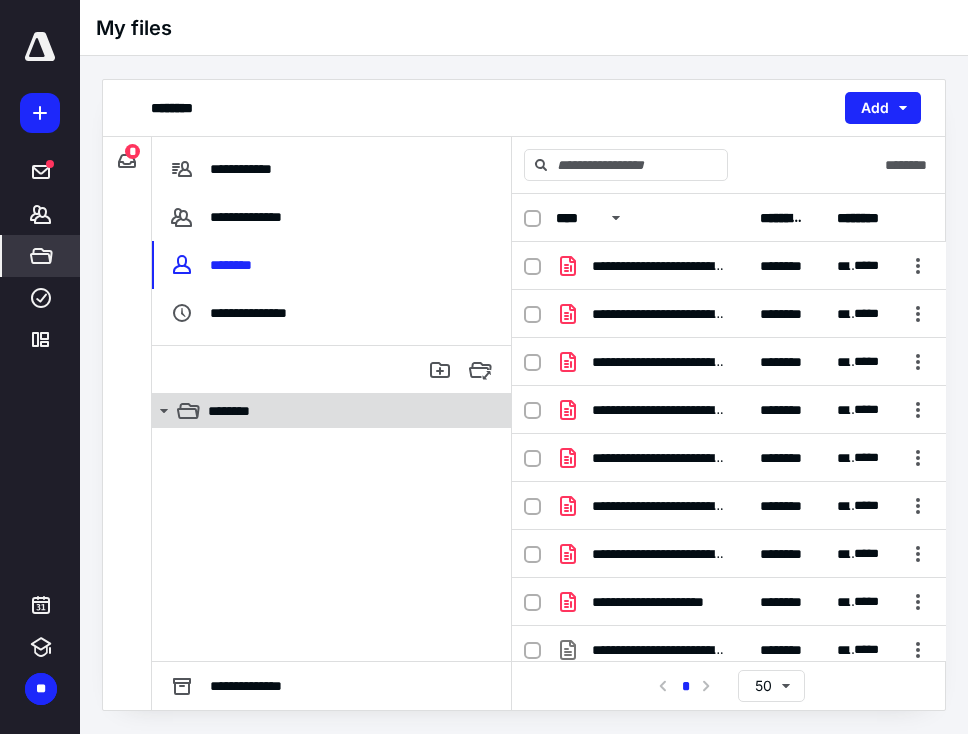 click on "********" at bounding box center [344, 411] 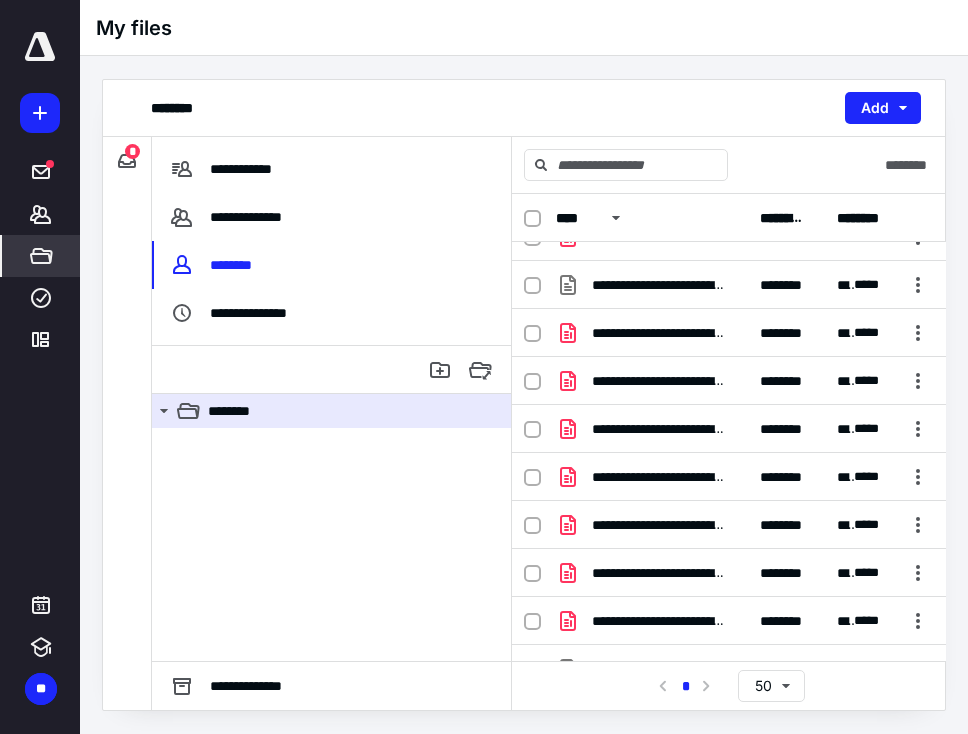 scroll, scrollTop: 360, scrollLeft: 0, axis: vertical 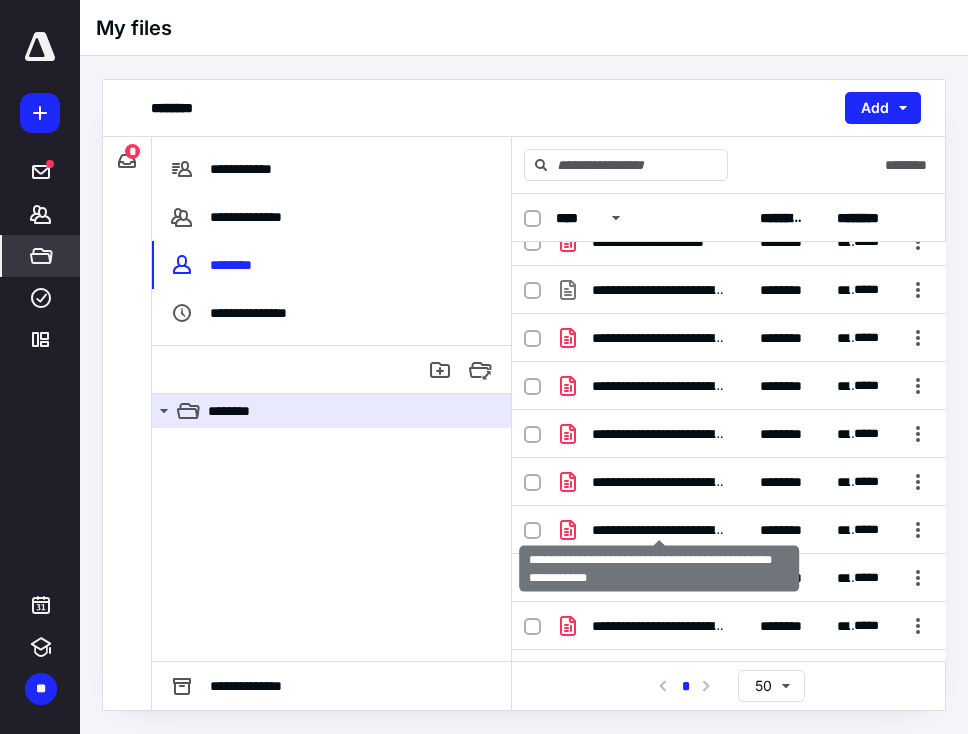 click on "**********" at bounding box center (660, 530) 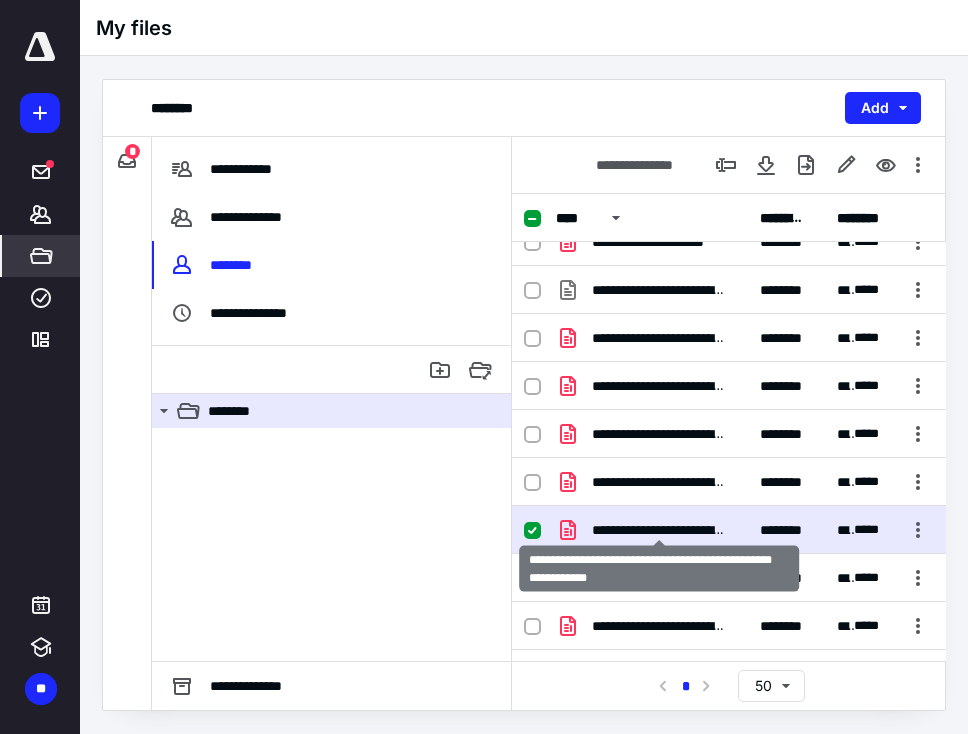 click on "**********" at bounding box center [660, 530] 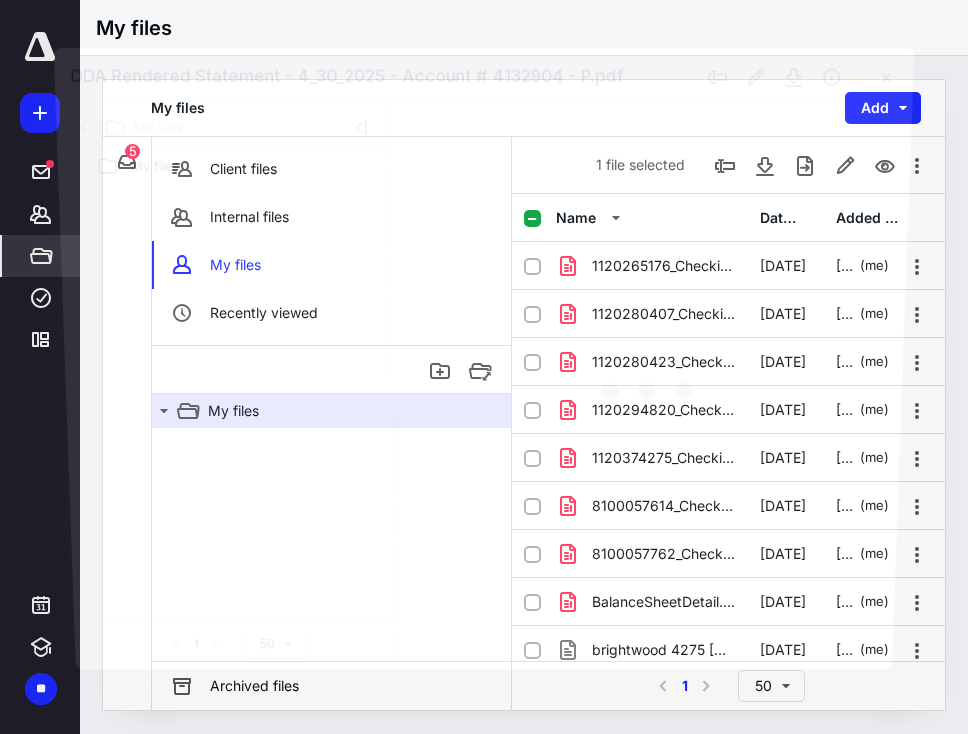 scroll, scrollTop: 360, scrollLeft: 0, axis: vertical 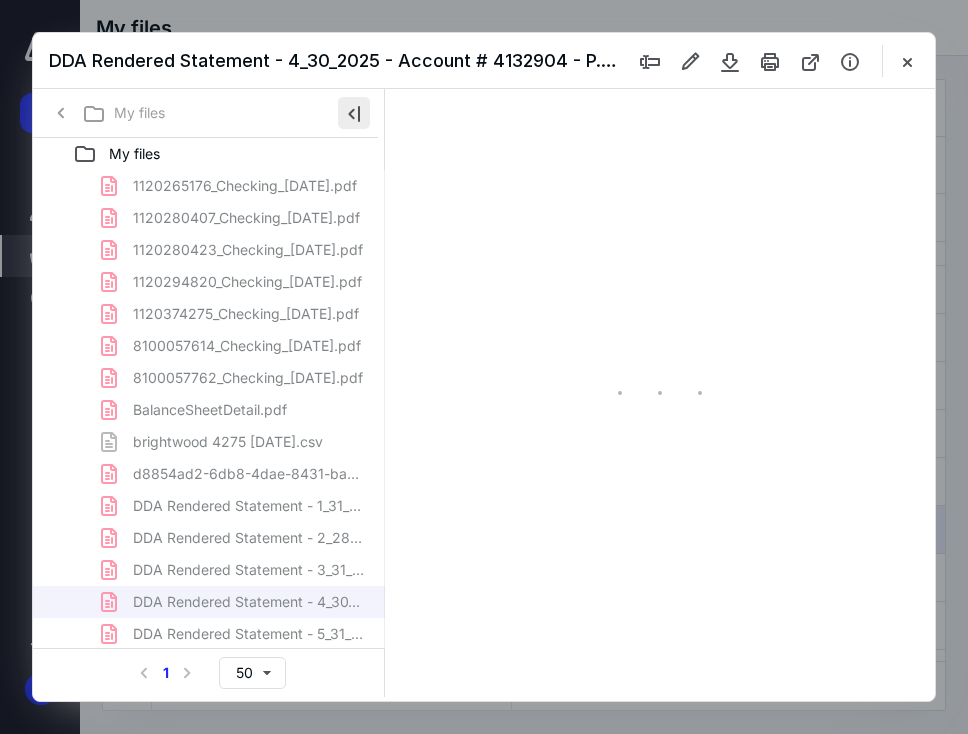click at bounding box center [354, 113] 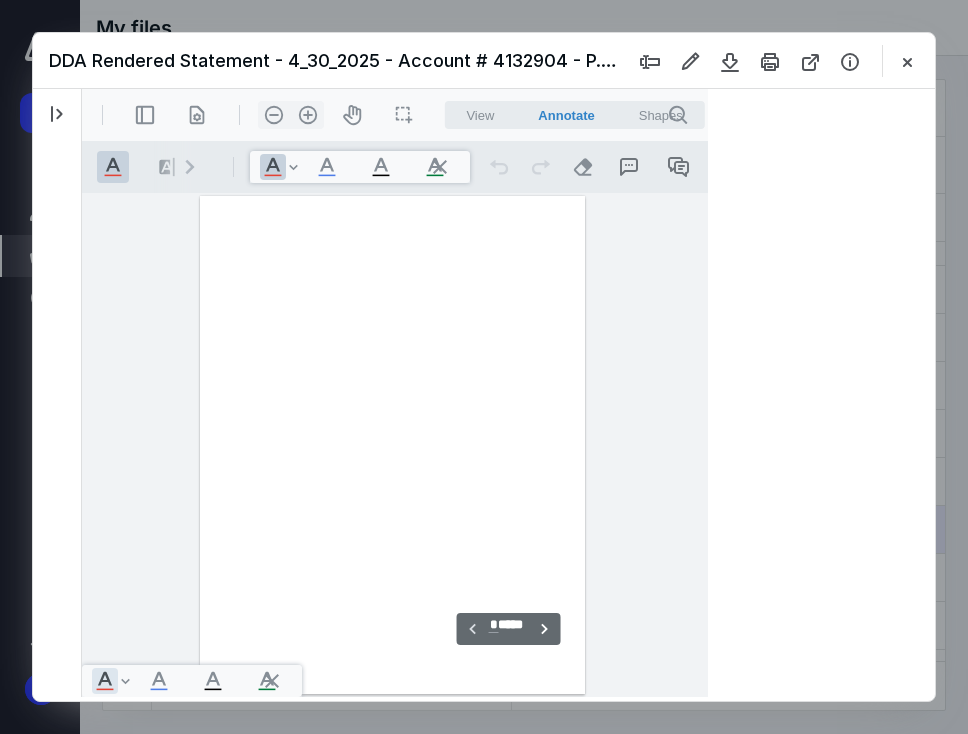 scroll, scrollTop: 107, scrollLeft: 0, axis: vertical 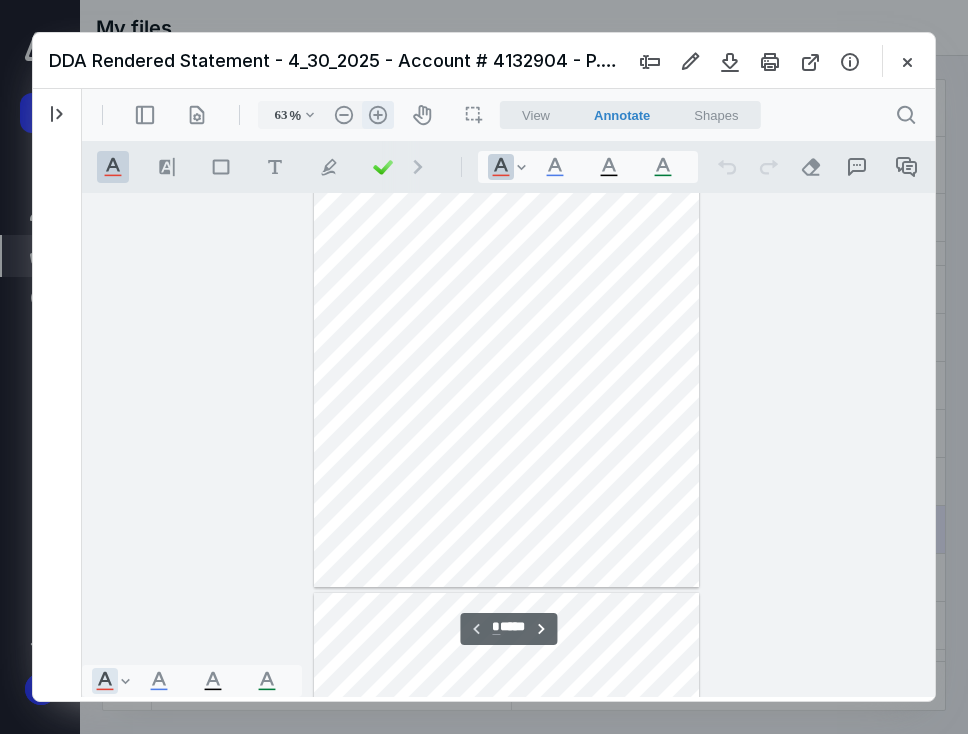 click on ".cls-1{fill:#abb0c4;} icon - header - zoom - in - line" at bounding box center [378, 115] 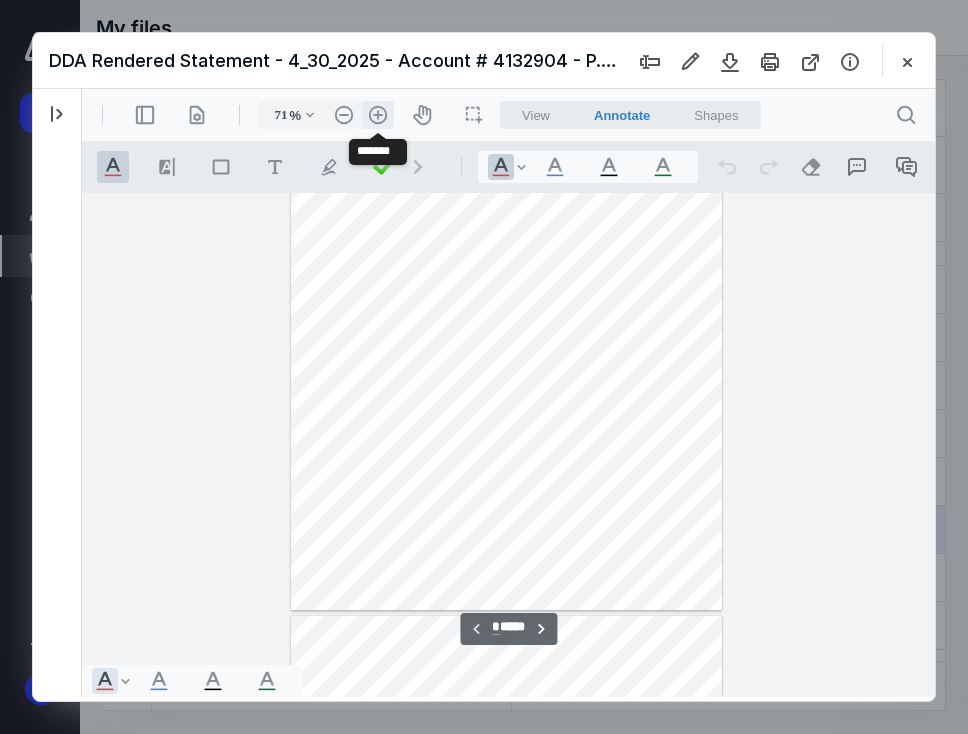click on ".cls-1{fill:#abb0c4;} icon - header - zoom - in - line" at bounding box center (378, 115) 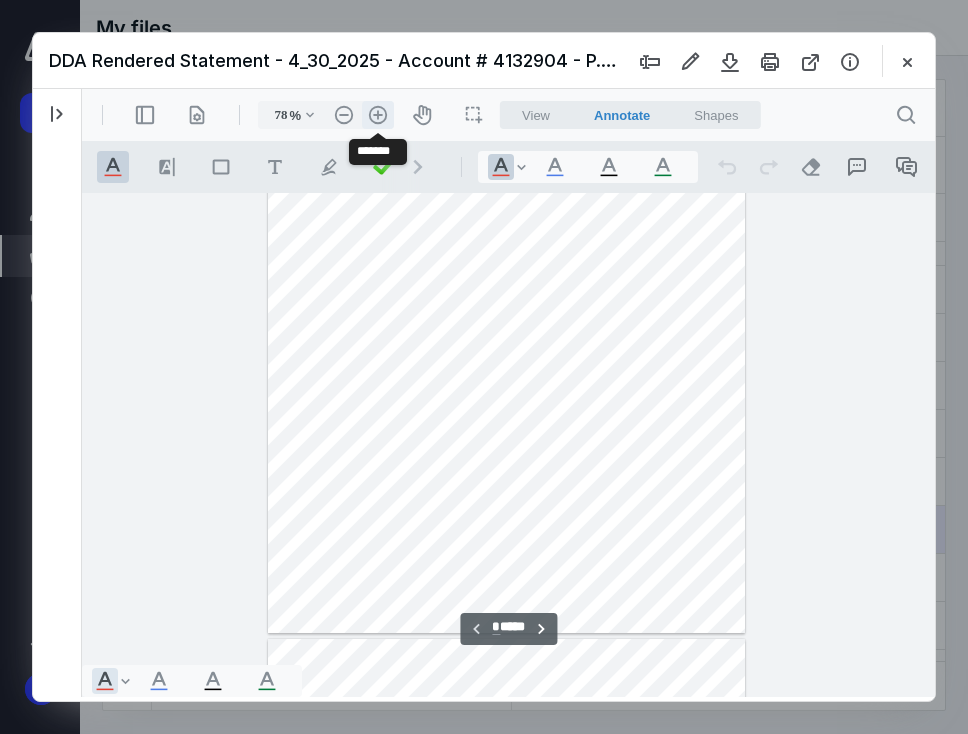 click on ".cls-1{fill:#abb0c4;} icon - header - zoom - in - line" at bounding box center (378, 115) 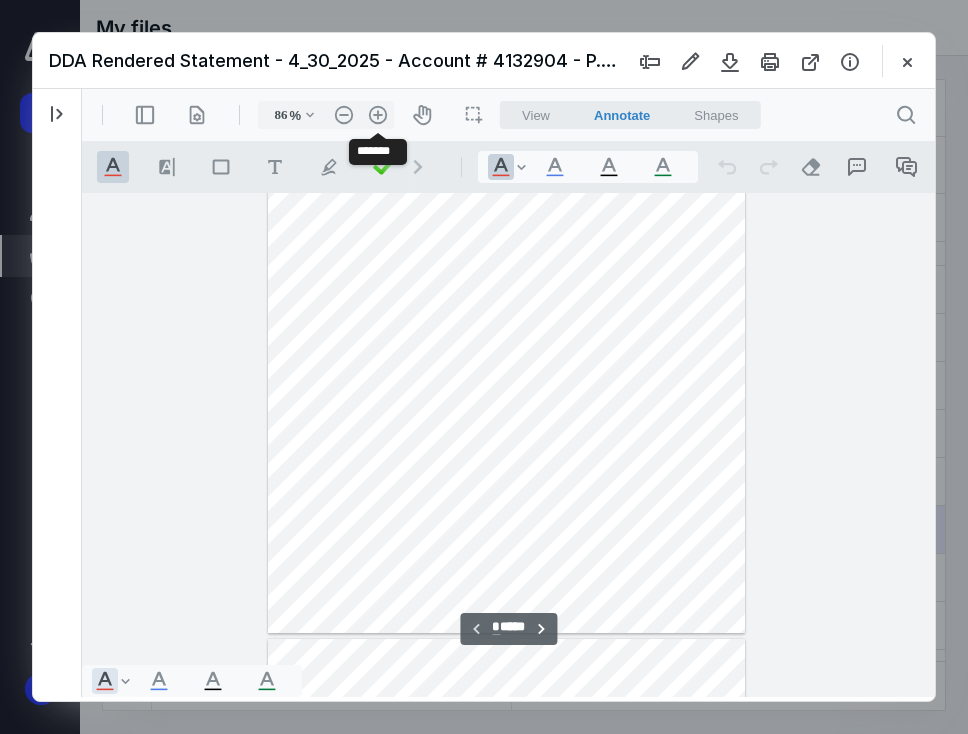 scroll, scrollTop: 217, scrollLeft: 0, axis: vertical 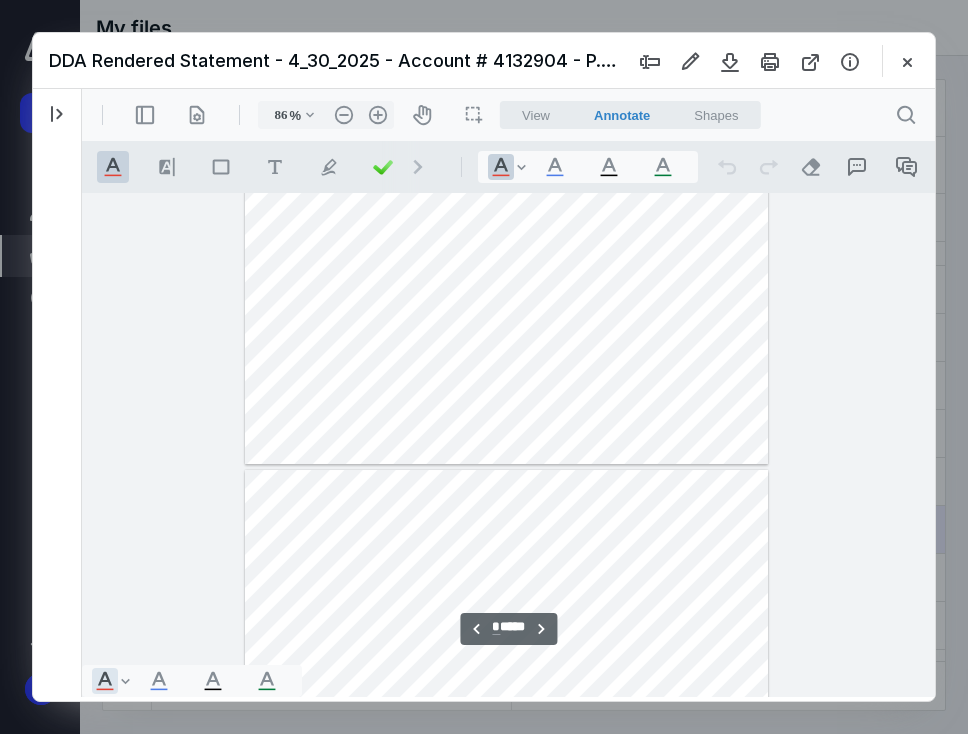 type on "*" 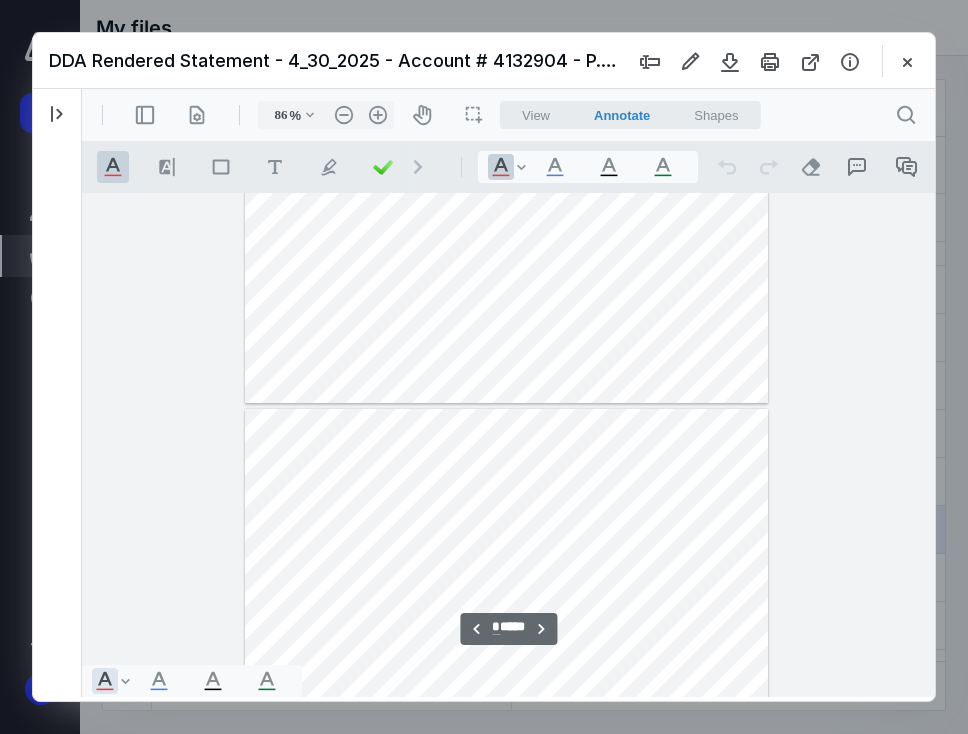 scroll, scrollTop: 4632, scrollLeft: 0, axis: vertical 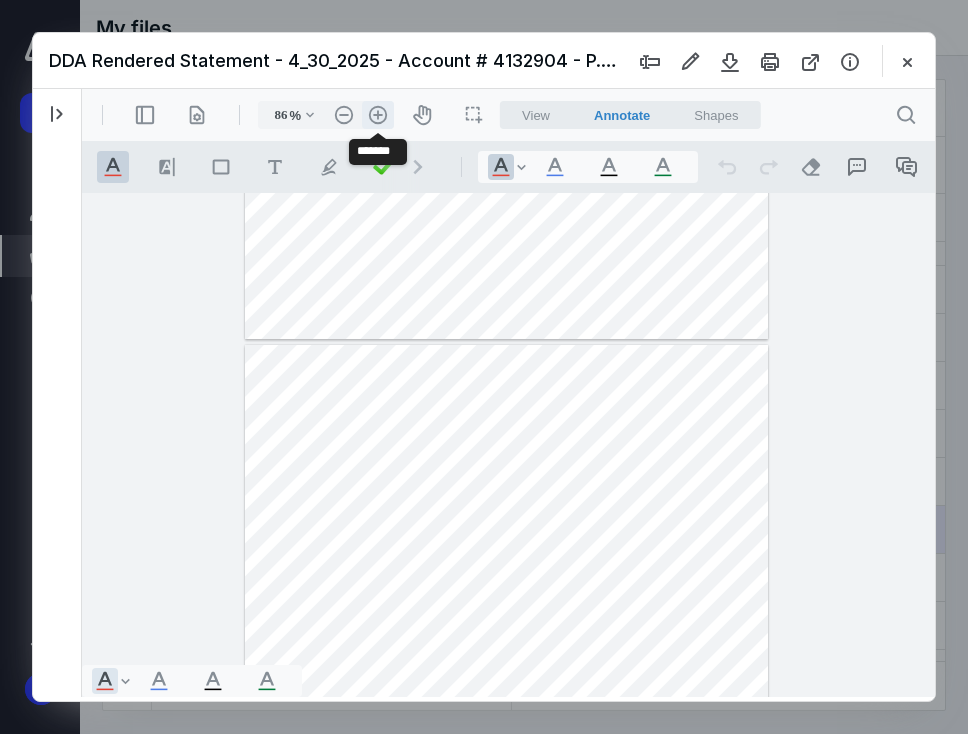click on ".cls-1{fill:#abb0c4;} icon - header - zoom - in - line" at bounding box center [378, 115] 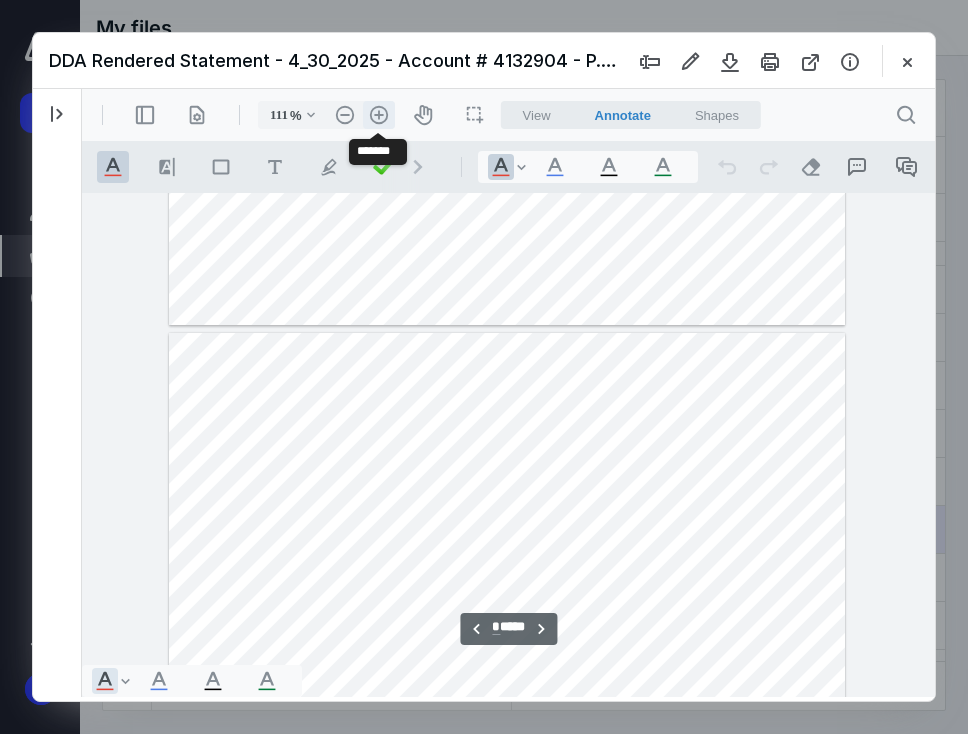 click on ".cls-1{fill:#abb0c4;} icon - header - zoom - in - line" at bounding box center [379, 115] 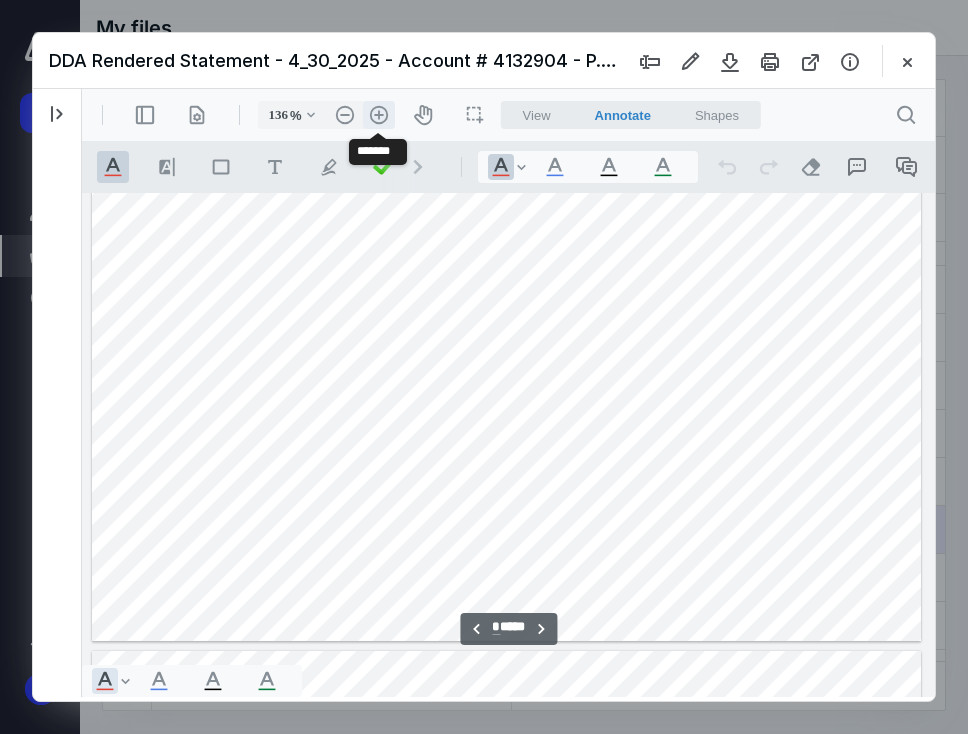 scroll, scrollTop: 7458, scrollLeft: 0, axis: vertical 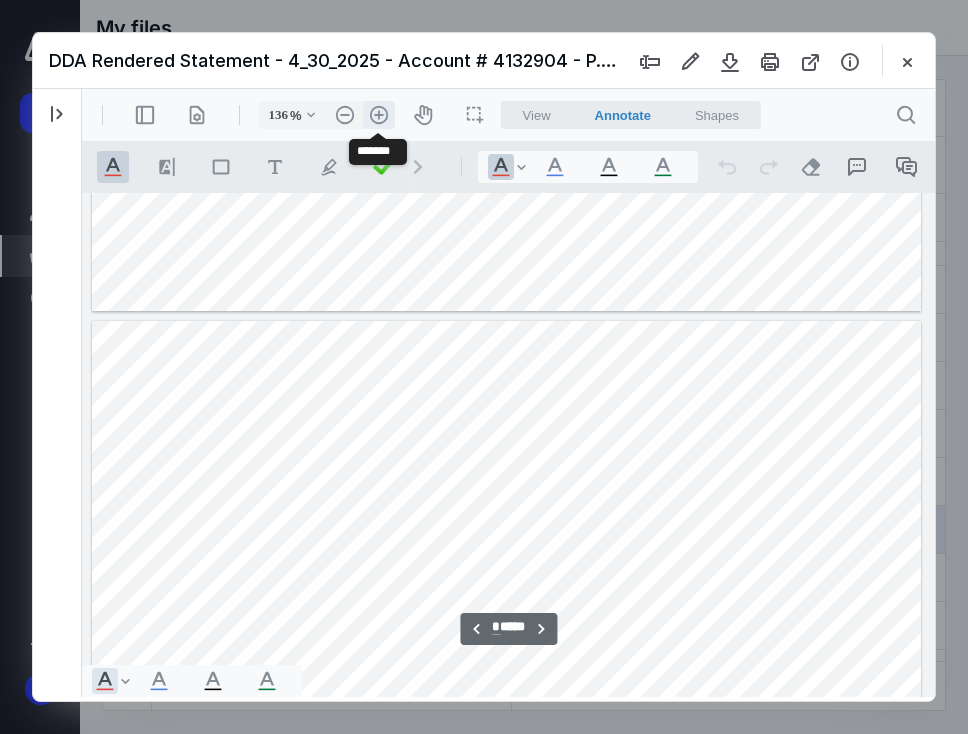 click on ".cls-1{fill:#abb0c4;} icon - header - zoom - in - line" at bounding box center [379, 115] 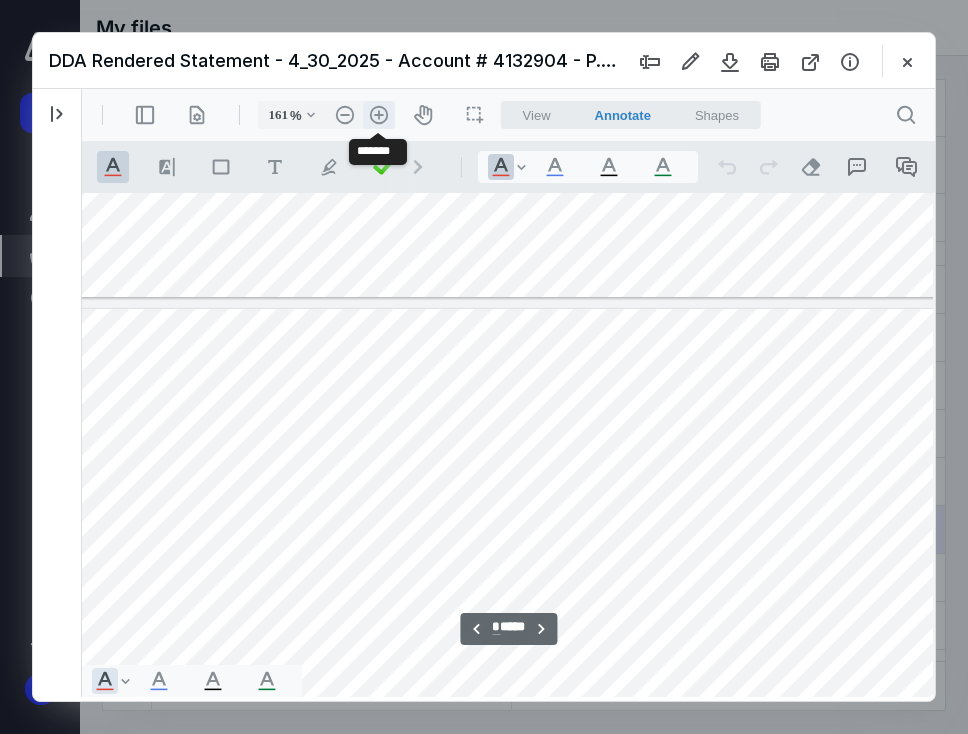 click on ".cls-1{fill:#abb0c4;} icon - header - zoom - in - line" at bounding box center (379, 115) 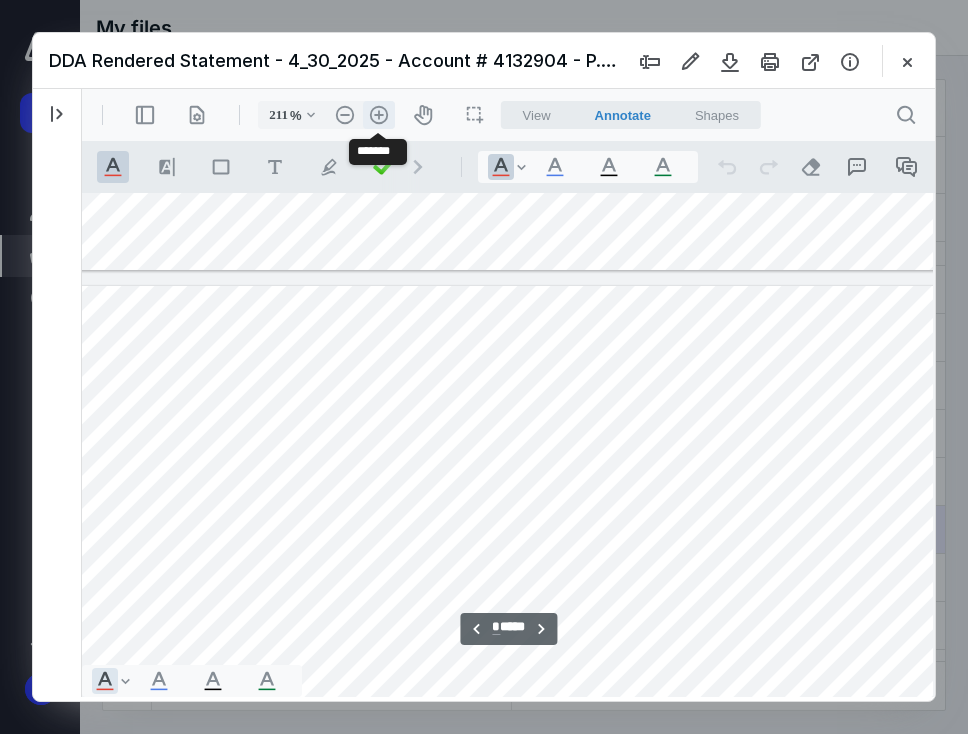 click on ".cls-1{fill:#abb0c4;} icon - header - zoom - in - line" at bounding box center [379, 115] 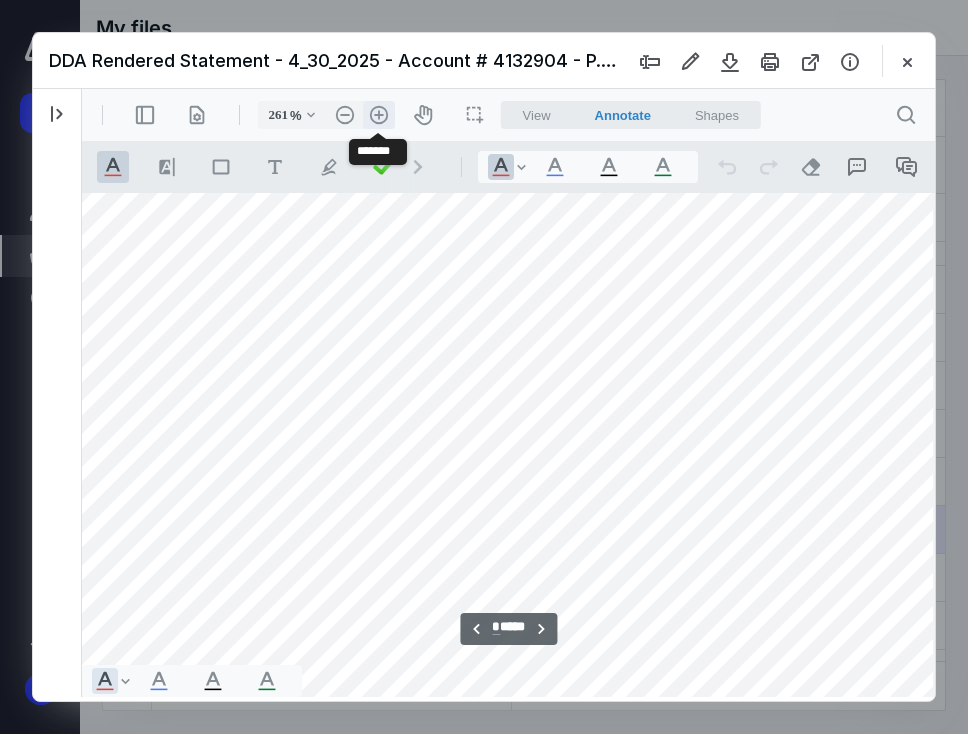 scroll, scrollTop: 14522, scrollLeft: 390, axis: both 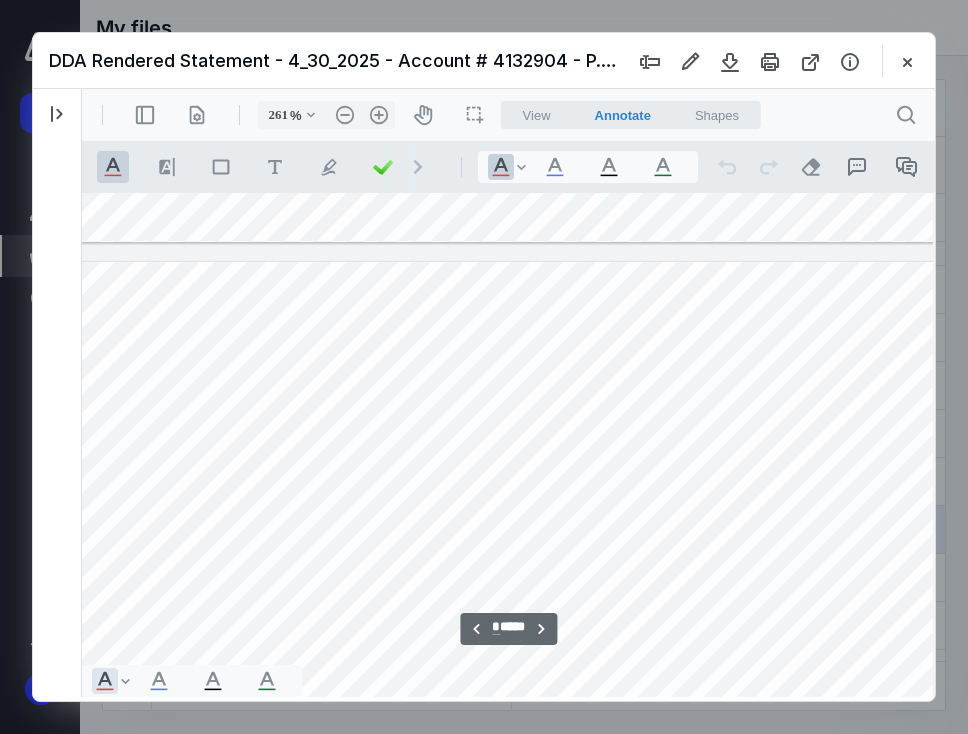 drag, startPoint x: 937, startPoint y: 493, endPoint x: 953, endPoint y: 517, distance: 28.84441 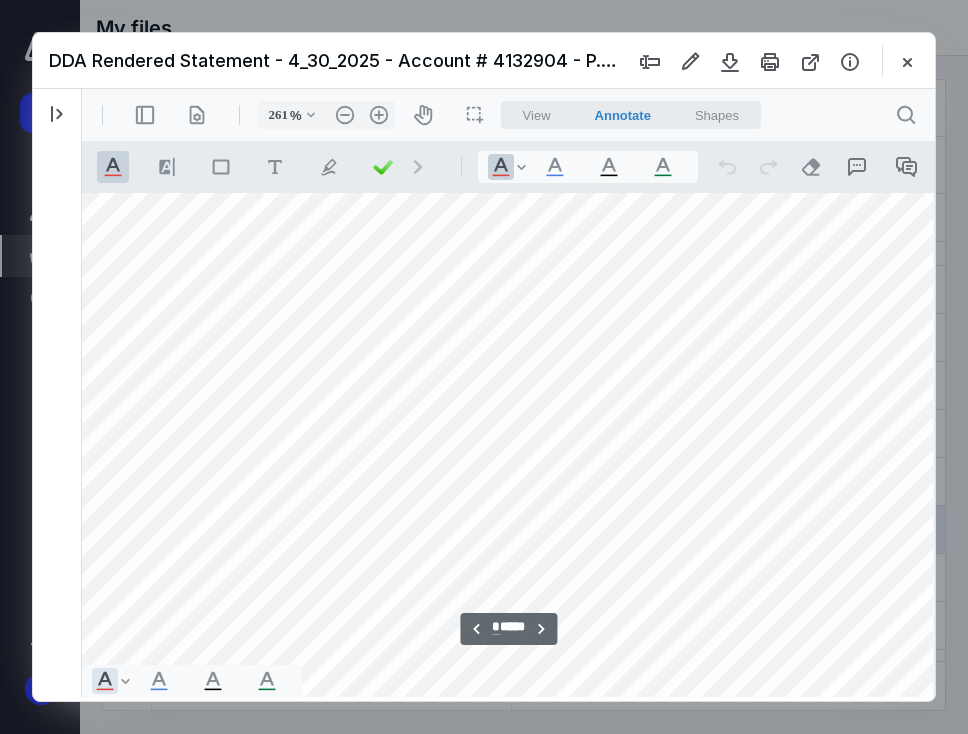 scroll, scrollTop: 15601, scrollLeft: 390, axis: both 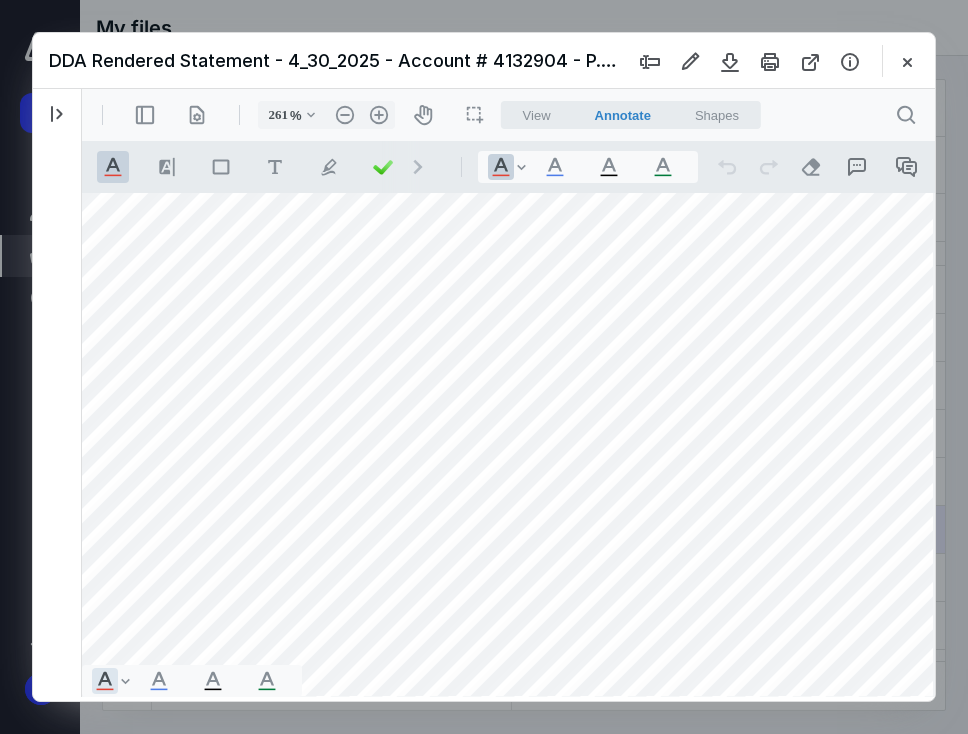 click at bounding box center (499, -152) 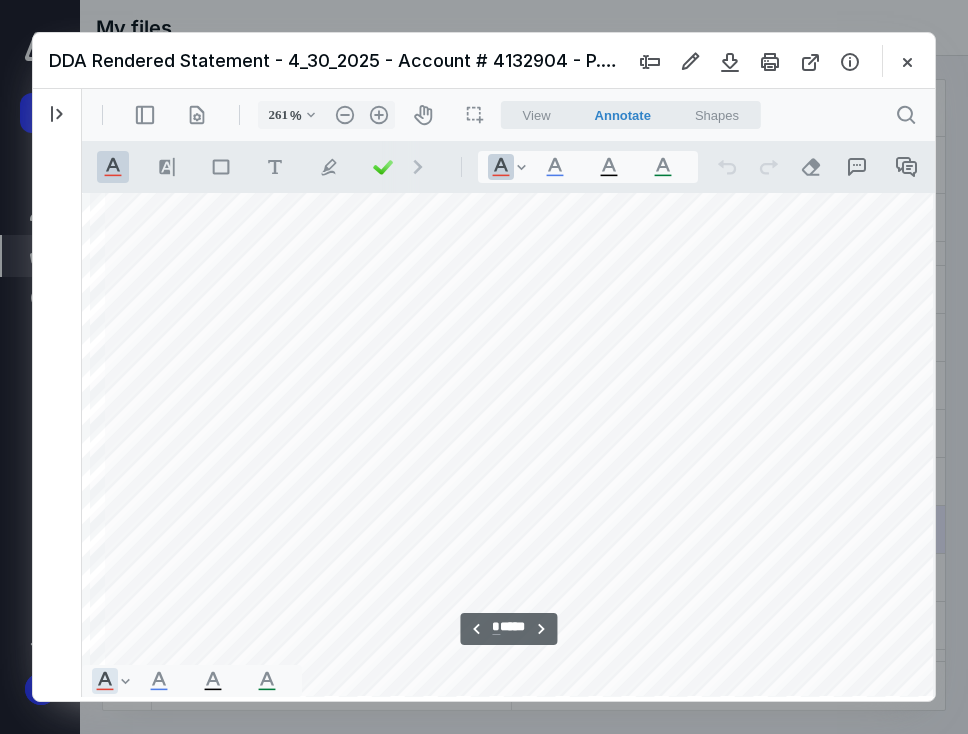 scroll, scrollTop: 15967, scrollLeft: 110, axis: both 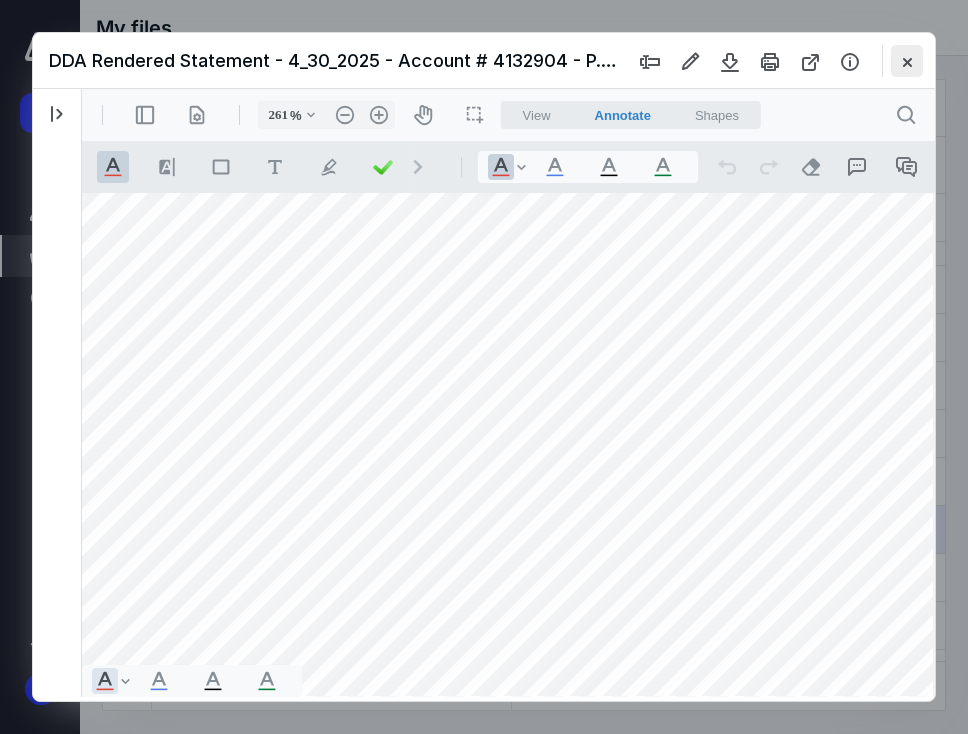 click at bounding box center [907, 61] 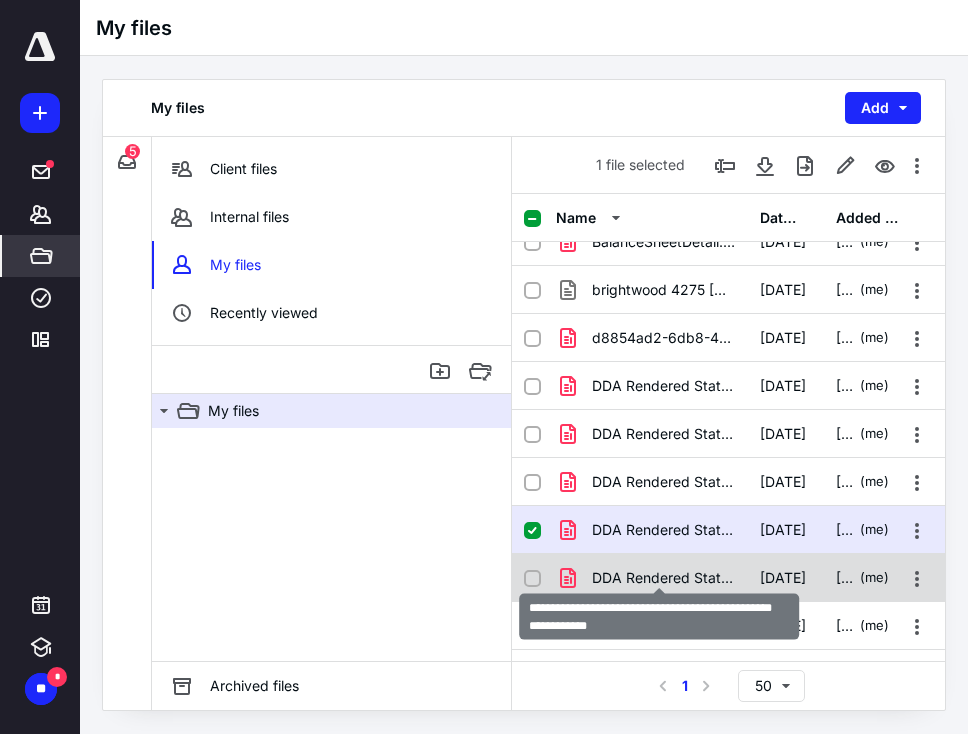 click on "DDA Rendered Statement - 5_31_2025 - Account # 4132904 - P.pdf" at bounding box center [664, 578] 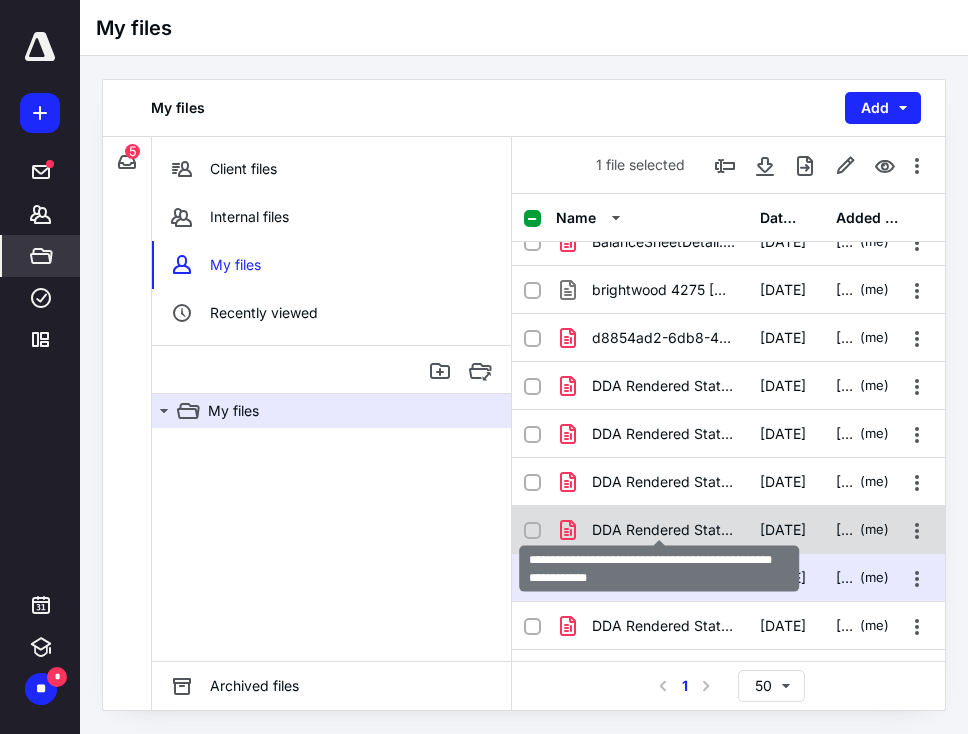 click on "DDA Rendered Statement - 4_30_2025 - Account # 4132904 - P.pdf" at bounding box center (664, 530) 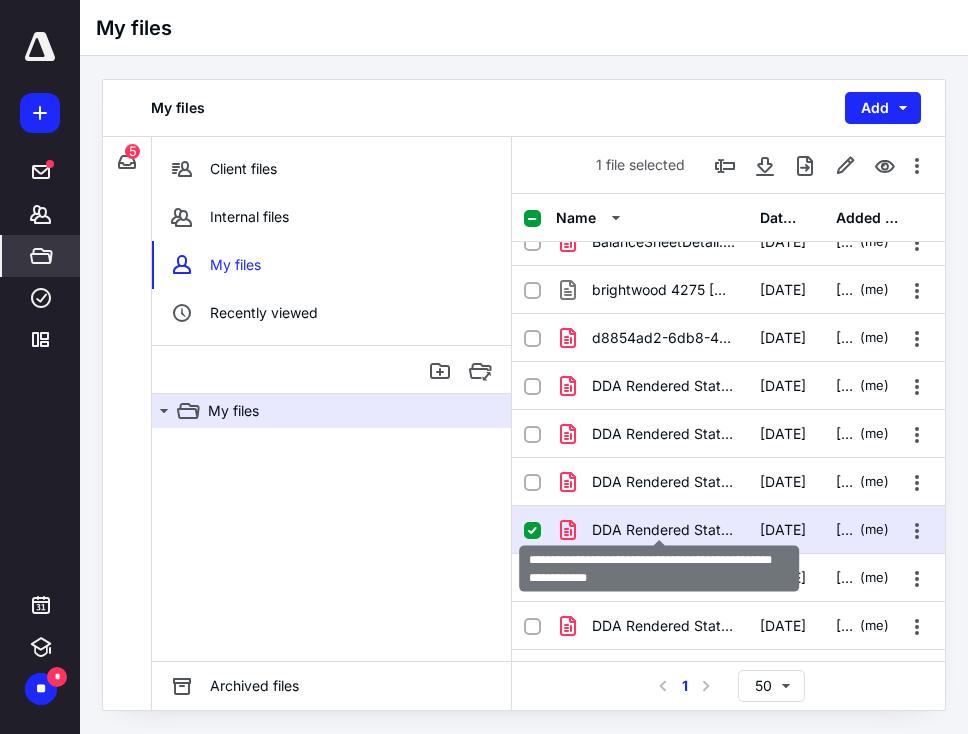click on "DDA Rendered Statement - 4_30_2025 - Account # 4132904 - P.pdf" at bounding box center (664, 530) 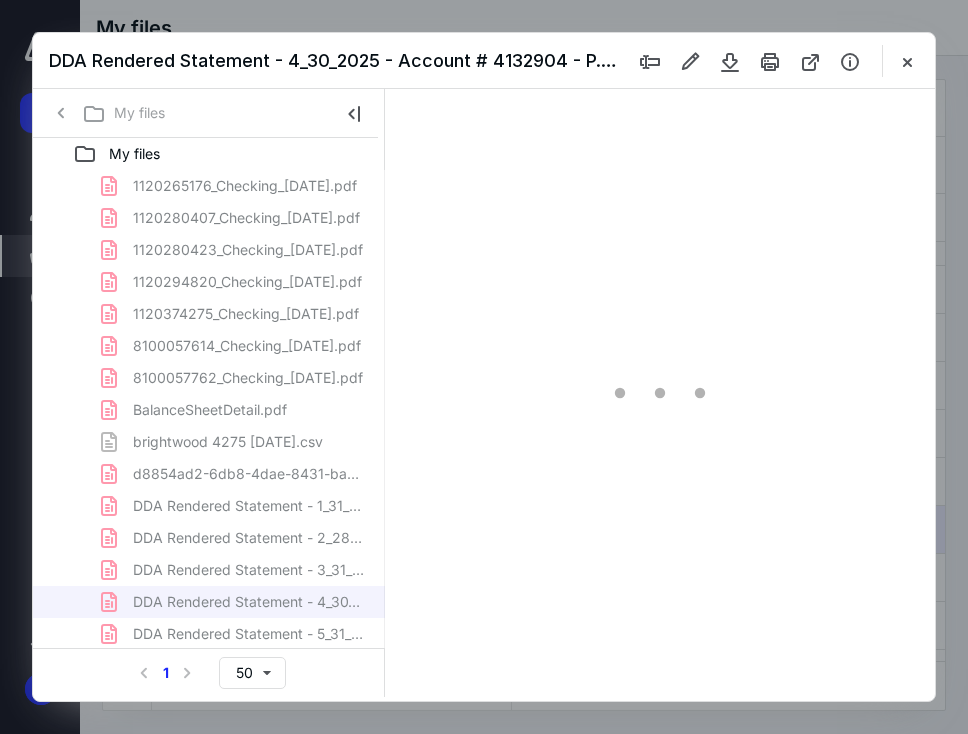 scroll, scrollTop: 0, scrollLeft: 0, axis: both 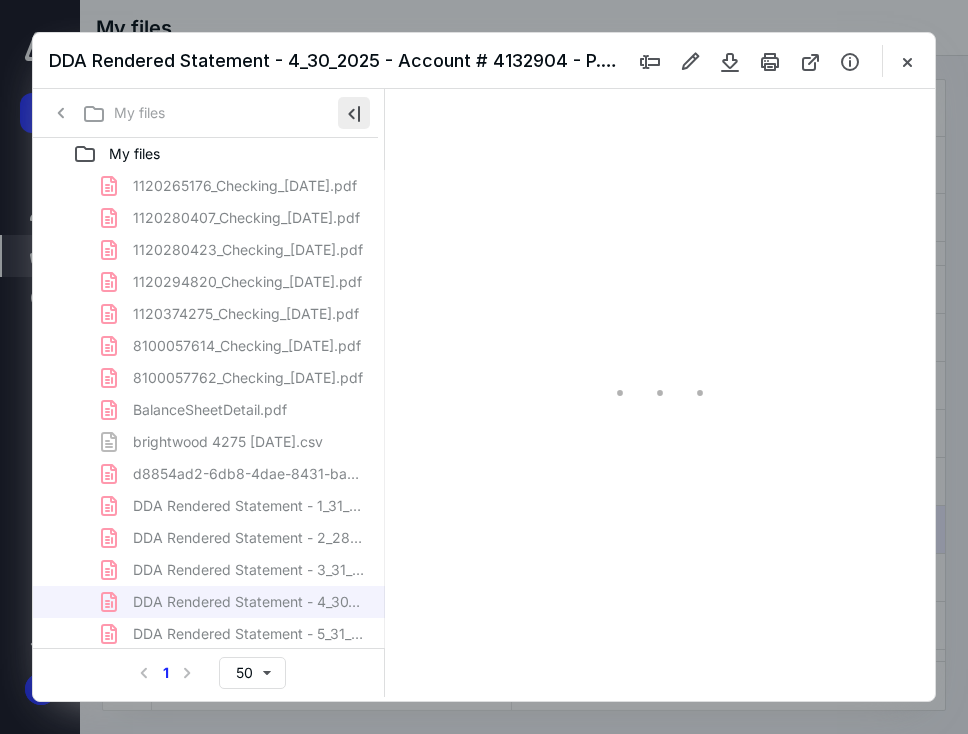 click at bounding box center (354, 113) 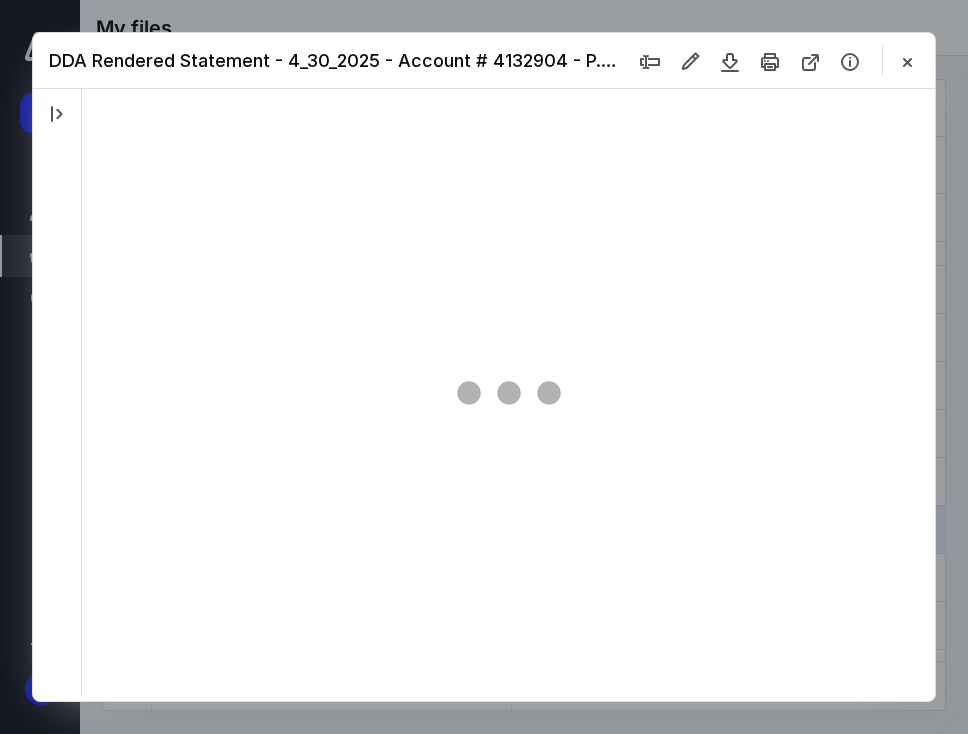 scroll, scrollTop: 107, scrollLeft: 0, axis: vertical 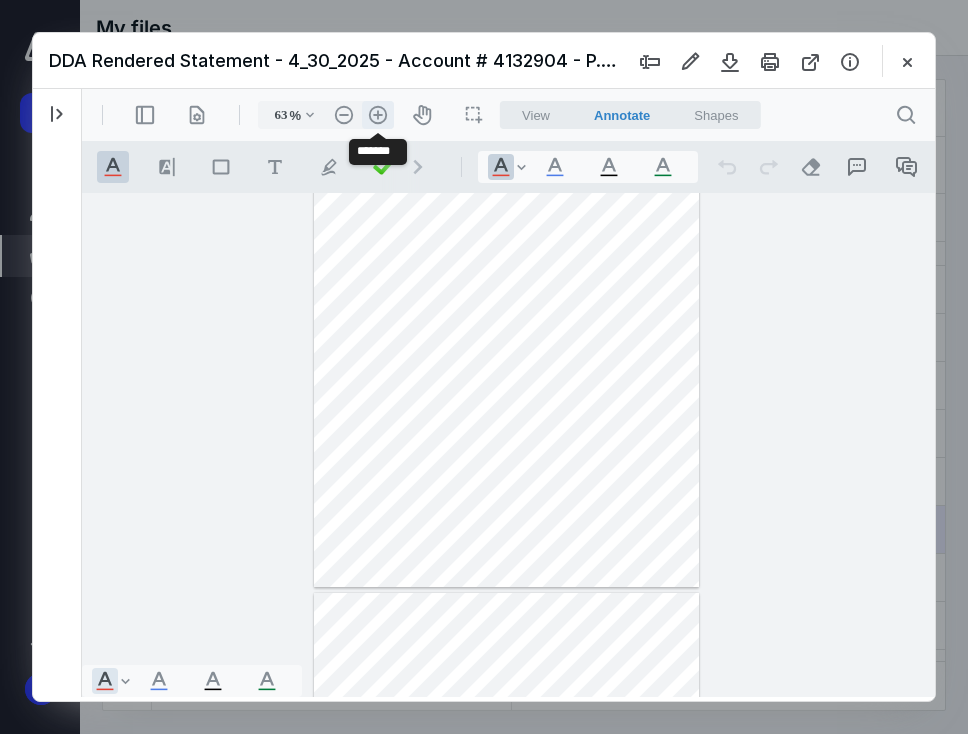 click on ".cls-1{fill:#abb0c4;} icon - header - zoom - in - line" at bounding box center [378, 115] 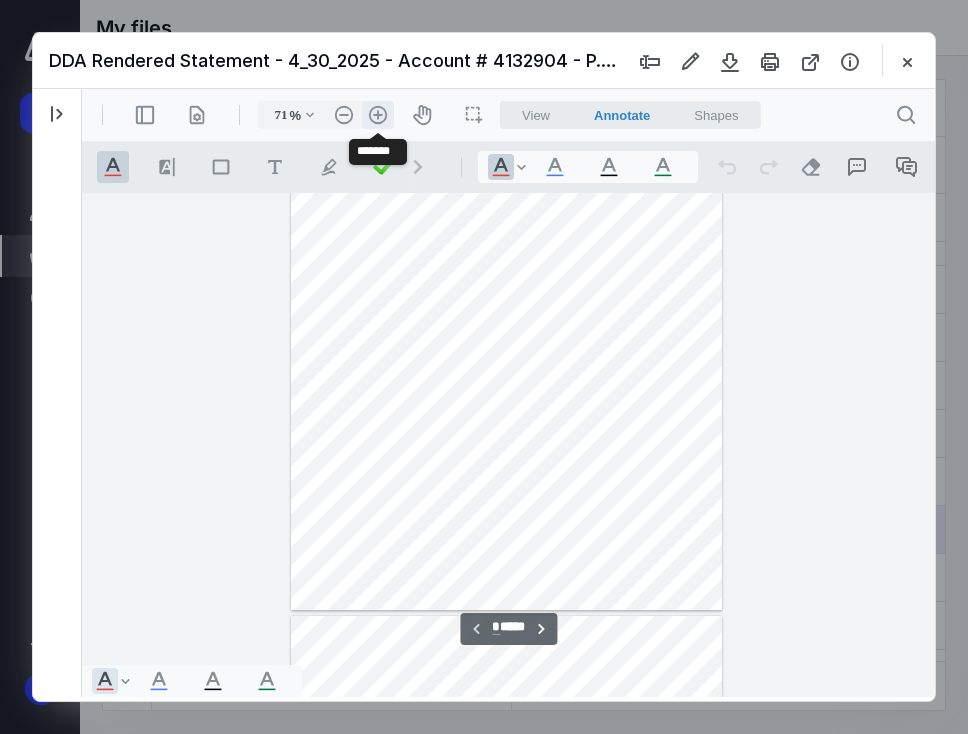 click on ".cls-1{fill:#abb0c4;} icon - header - zoom - in - line" at bounding box center (378, 115) 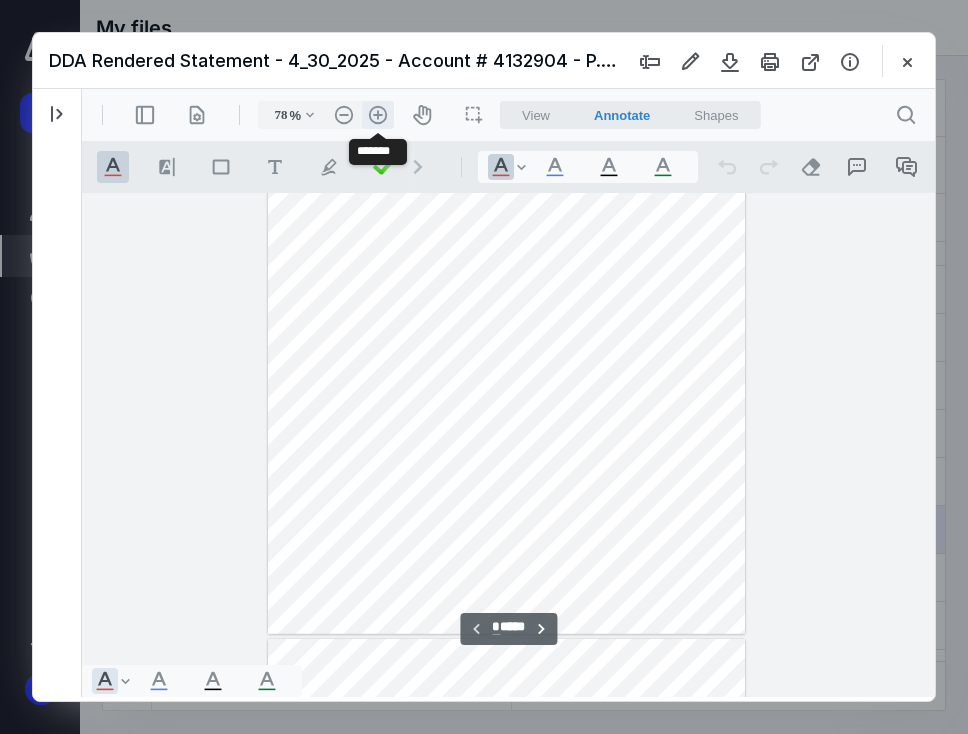 click on ".cls-1{fill:#abb0c4;} icon - header - zoom - in - line" at bounding box center (378, 115) 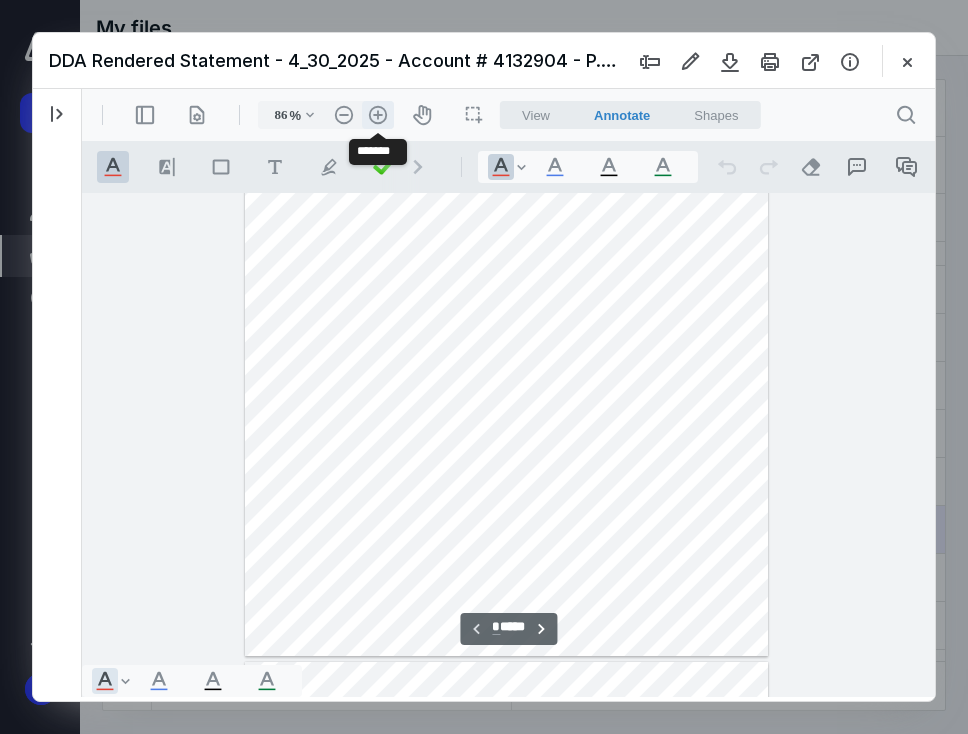 click on ".cls-1{fill:#abb0c4;} icon - header - zoom - in - line" at bounding box center (378, 115) 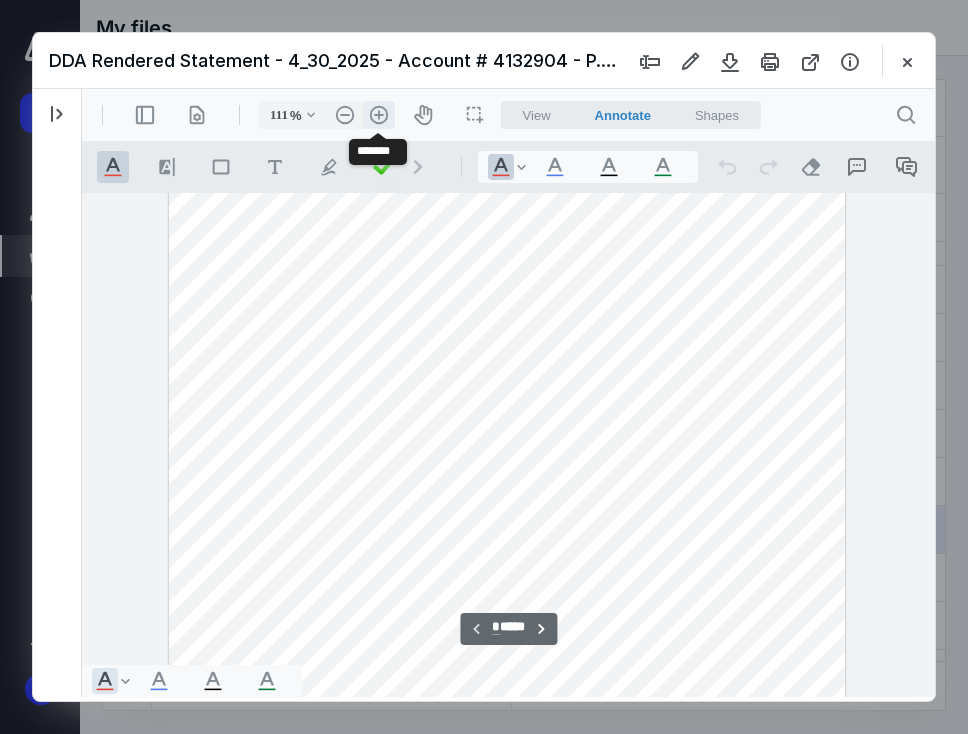 click on ".cls-1{fill:#abb0c4;} icon - header - zoom - in - line" at bounding box center [379, 115] 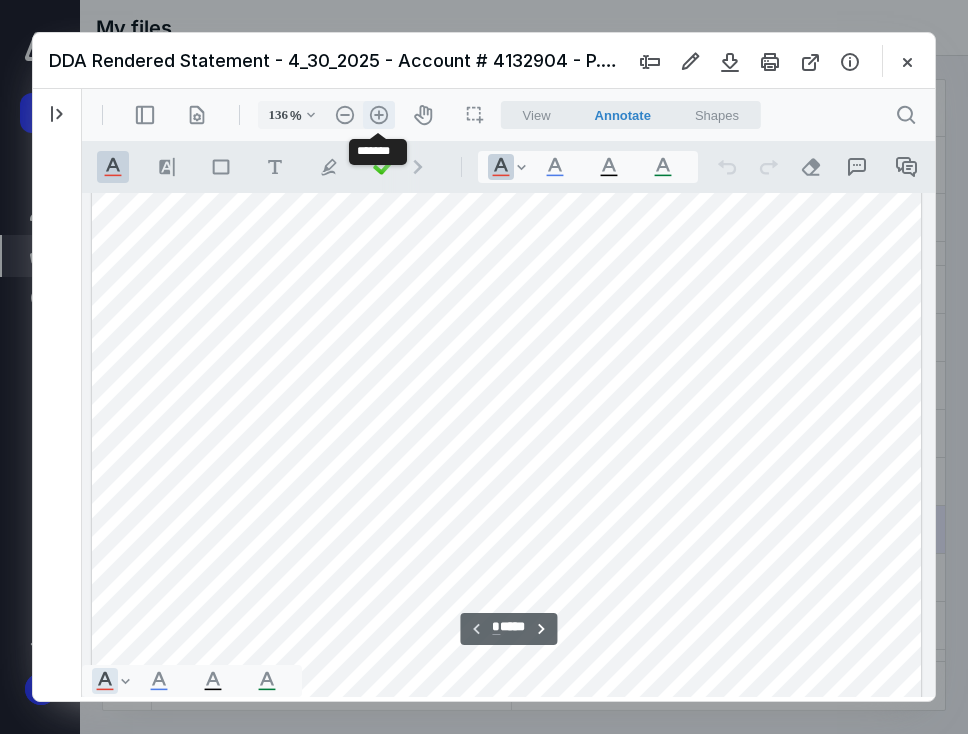 scroll, scrollTop: 462, scrollLeft: 0, axis: vertical 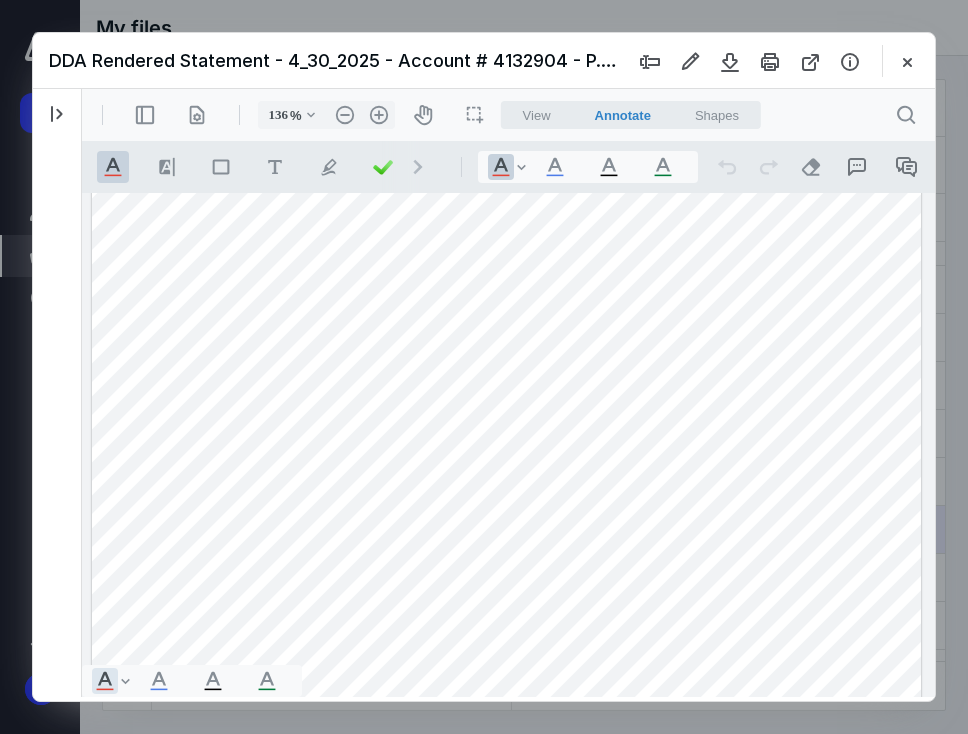 drag, startPoint x: 926, startPoint y: 222, endPoint x: 931, endPoint y: 242, distance: 20.615528 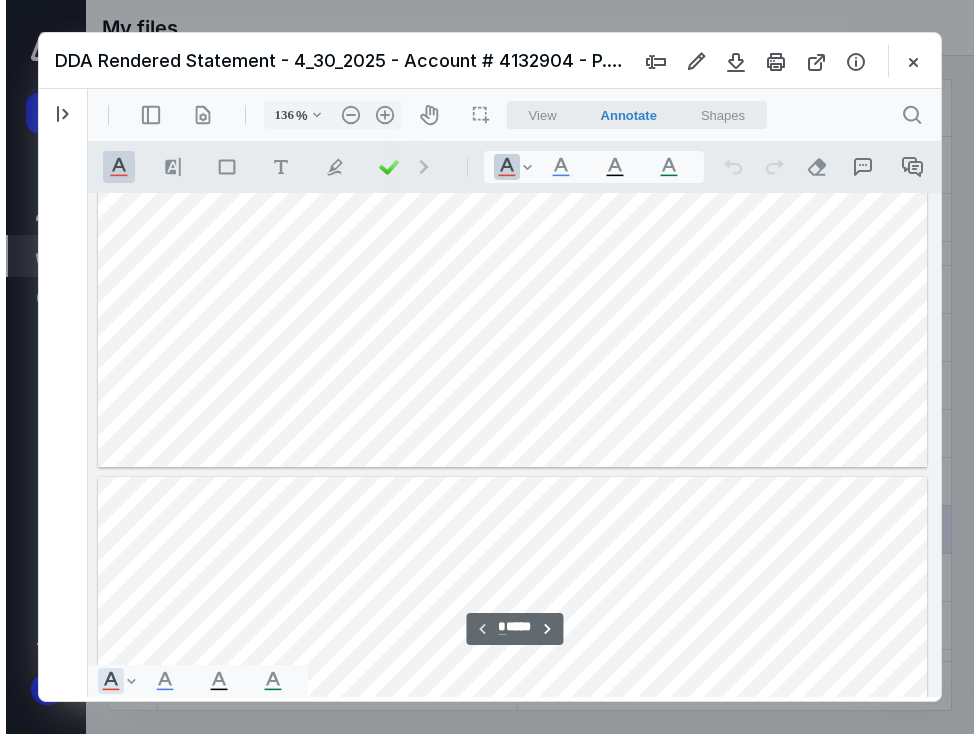 scroll, scrollTop: 536, scrollLeft: 0, axis: vertical 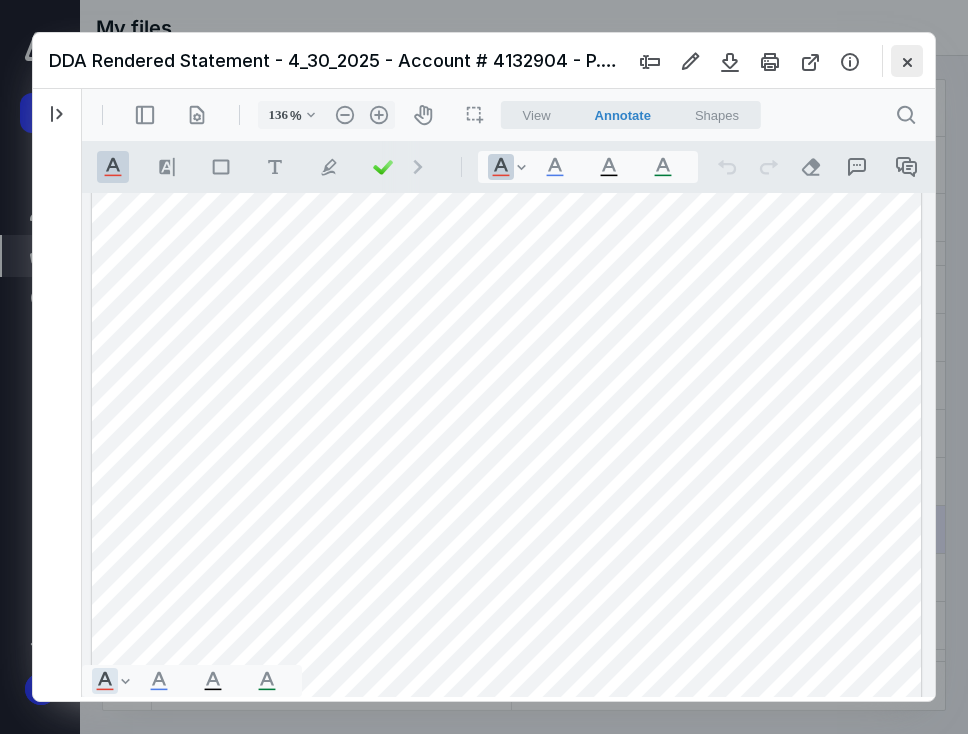 click at bounding box center [907, 61] 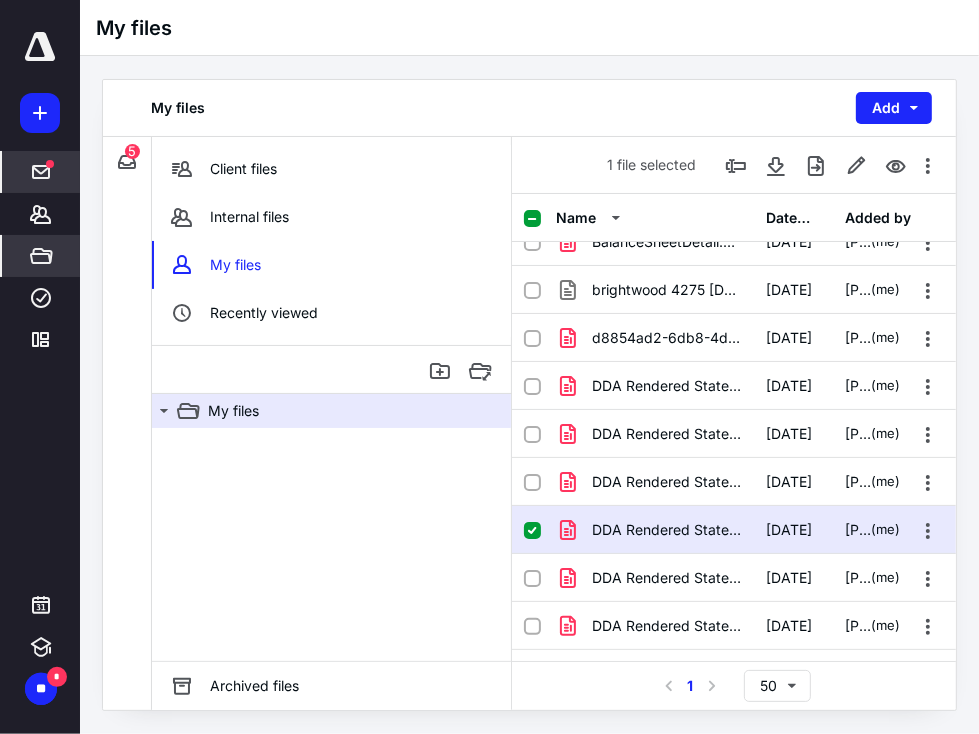 click 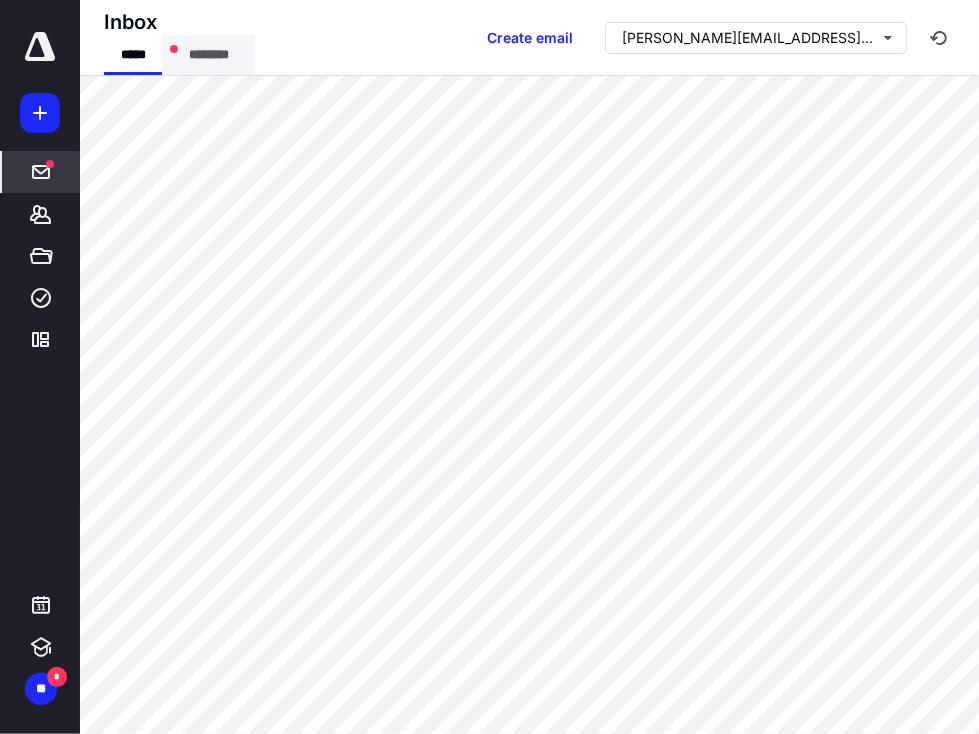 click on "********" at bounding box center (208, 55) 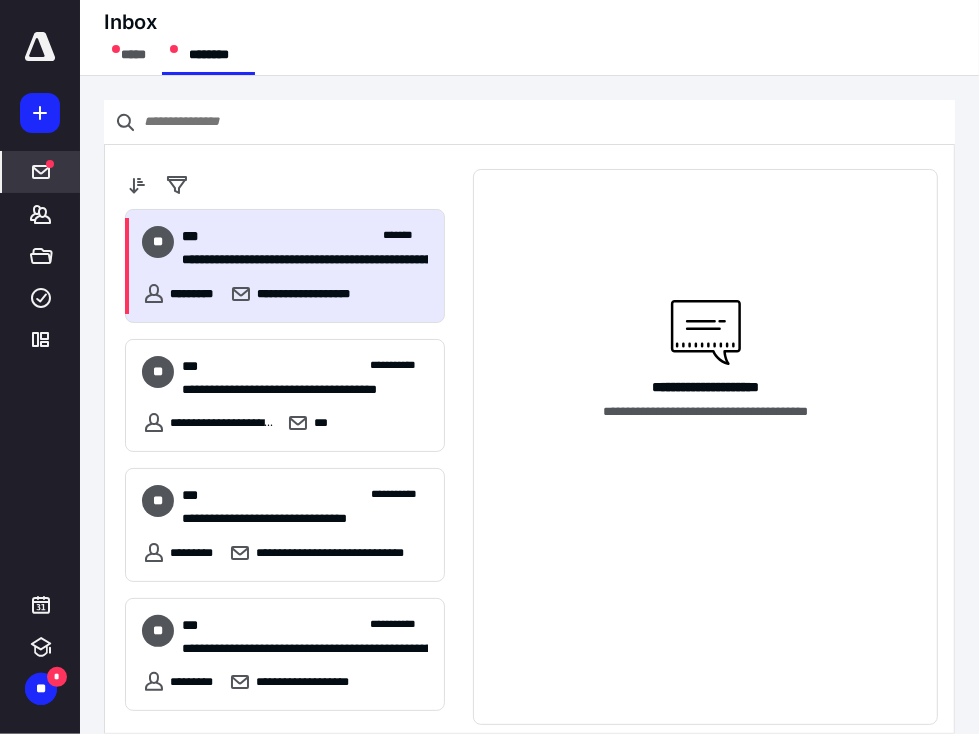 click on "**********" at bounding box center [335, 294] 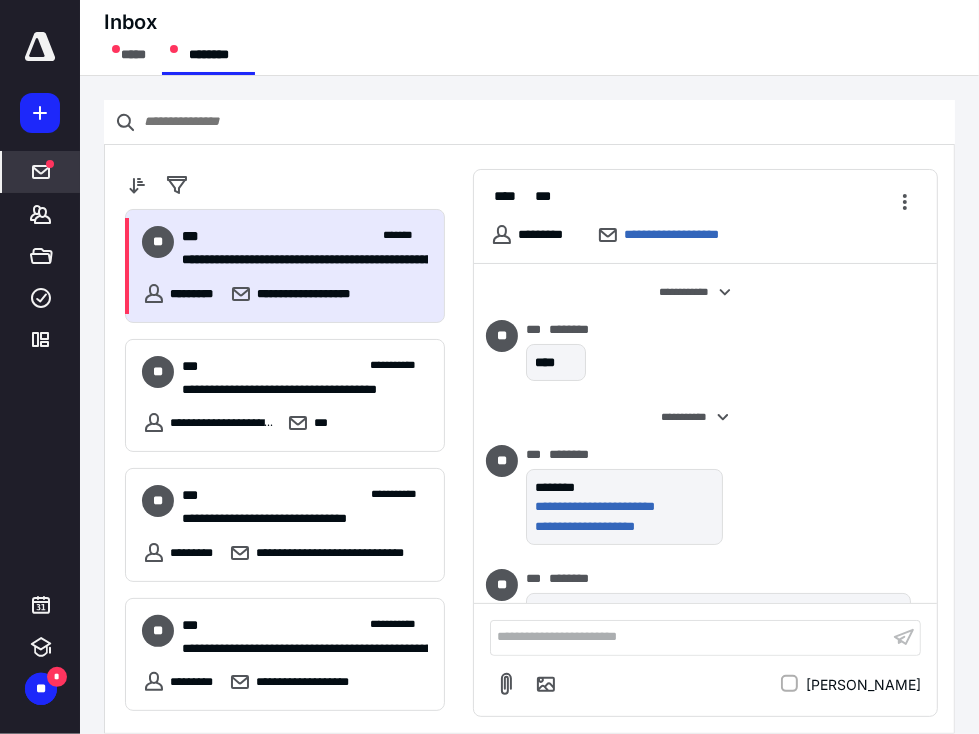 scroll, scrollTop: 4996, scrollLeft: 0, axis: vertical 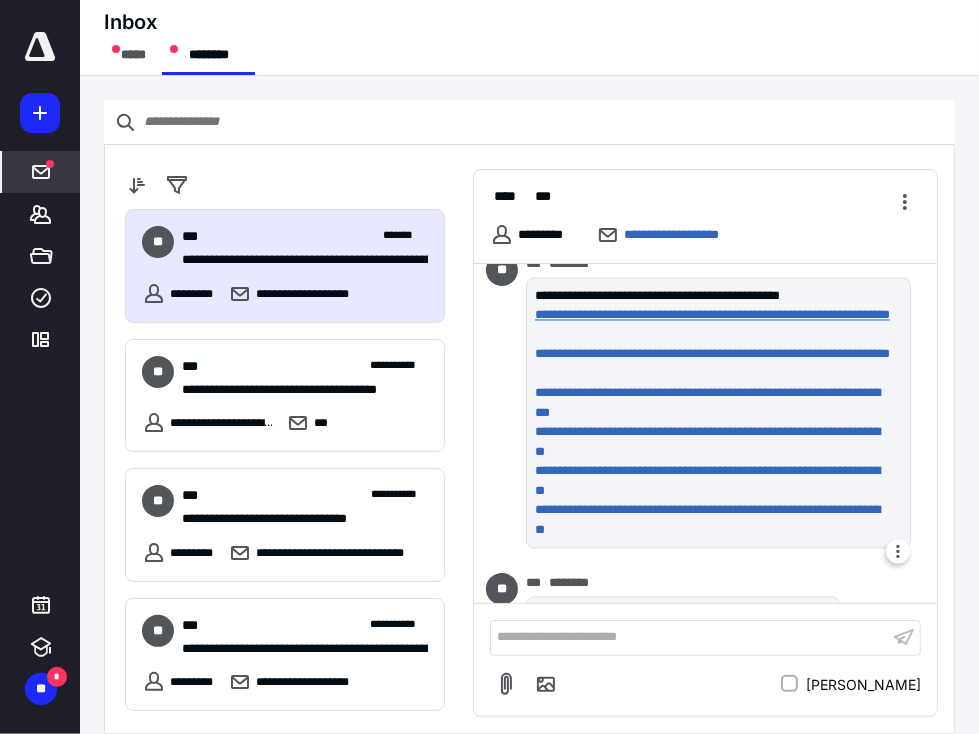 click on "**********" at bounding box center [714, 325] 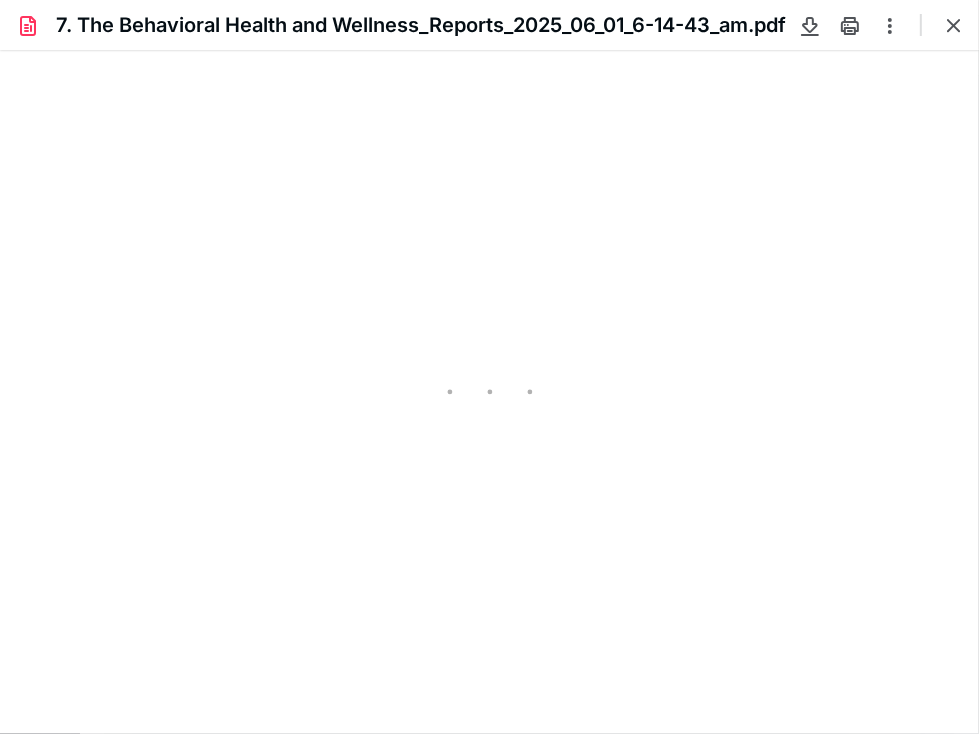 scroll, scrollTop: 0, scrollLeft: 0, axis: both 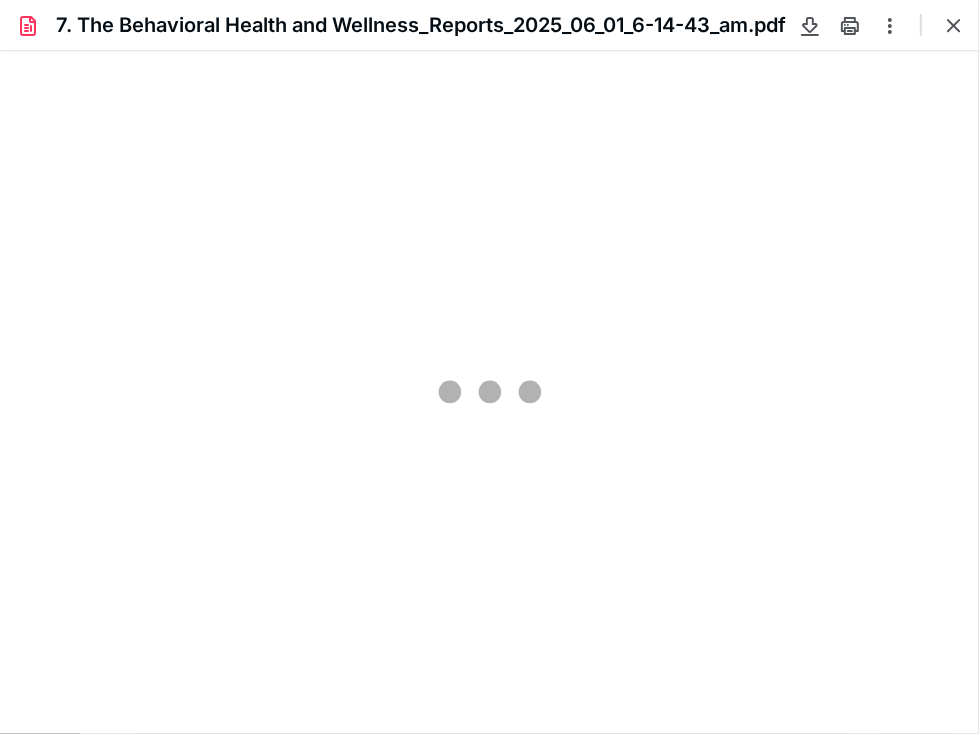 type on "105" 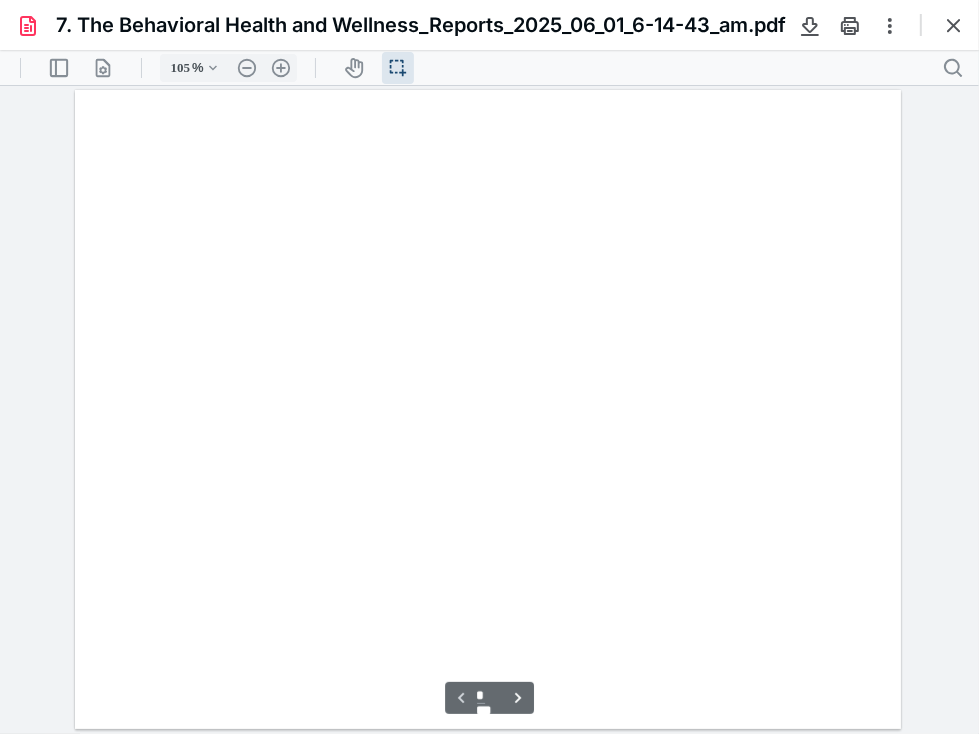 scroll, scrollTop: 40, scrollLeft: 0, axis: vertical 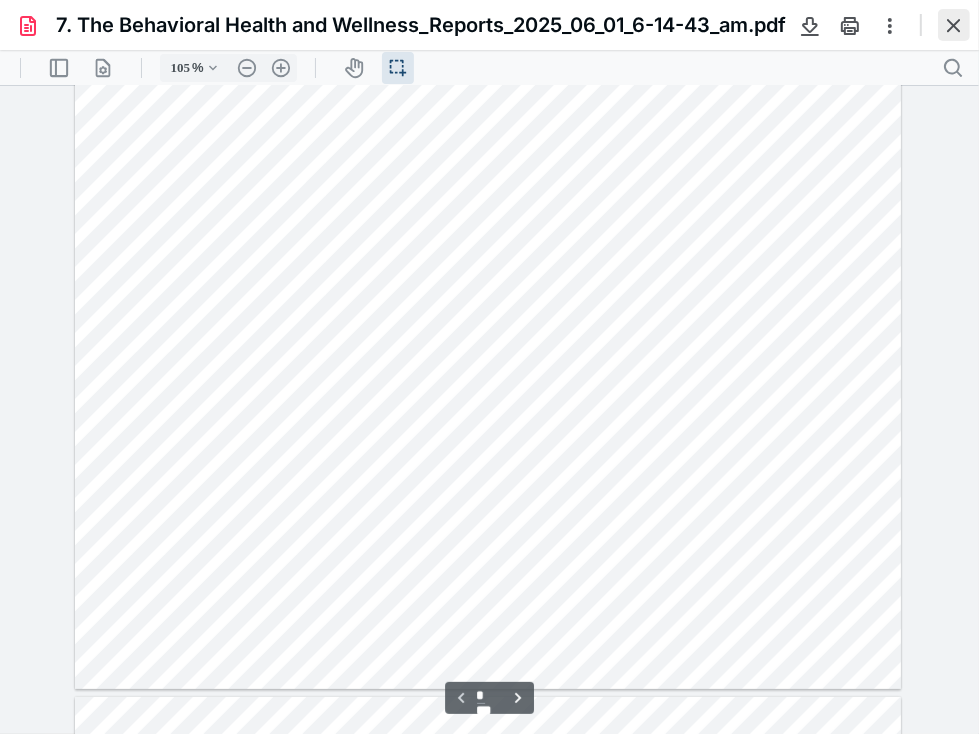 click at bounding box center [954, 25] 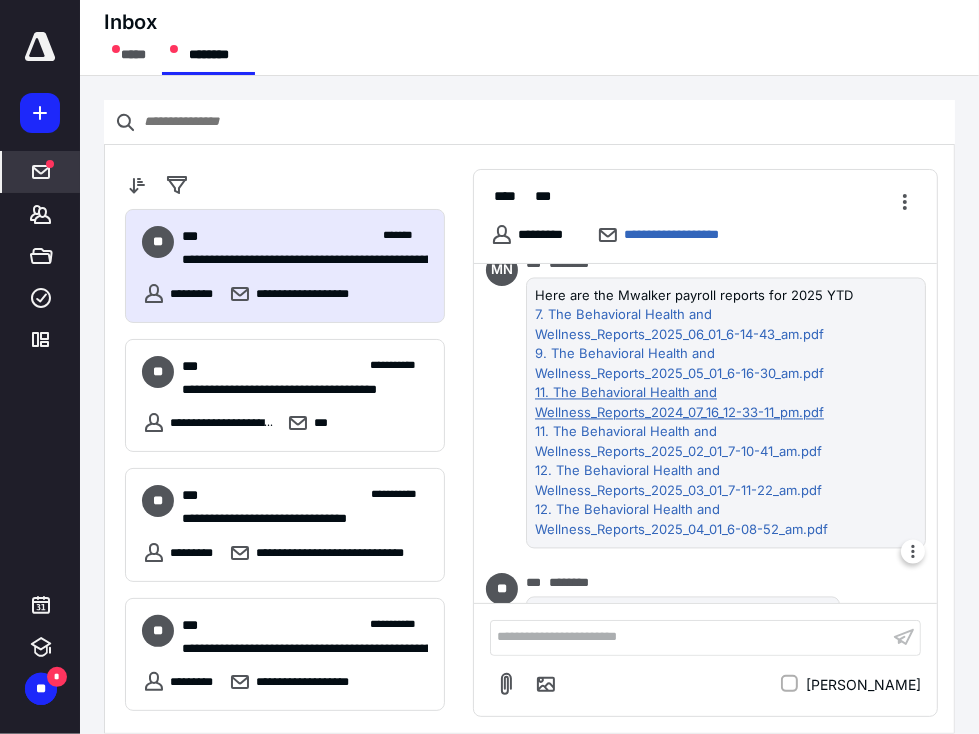 click on "11. The Behavioral Health and Wellness_Reports_2024_07_16_12-33-11_pm.pdf" at bounding box center (722, 403) 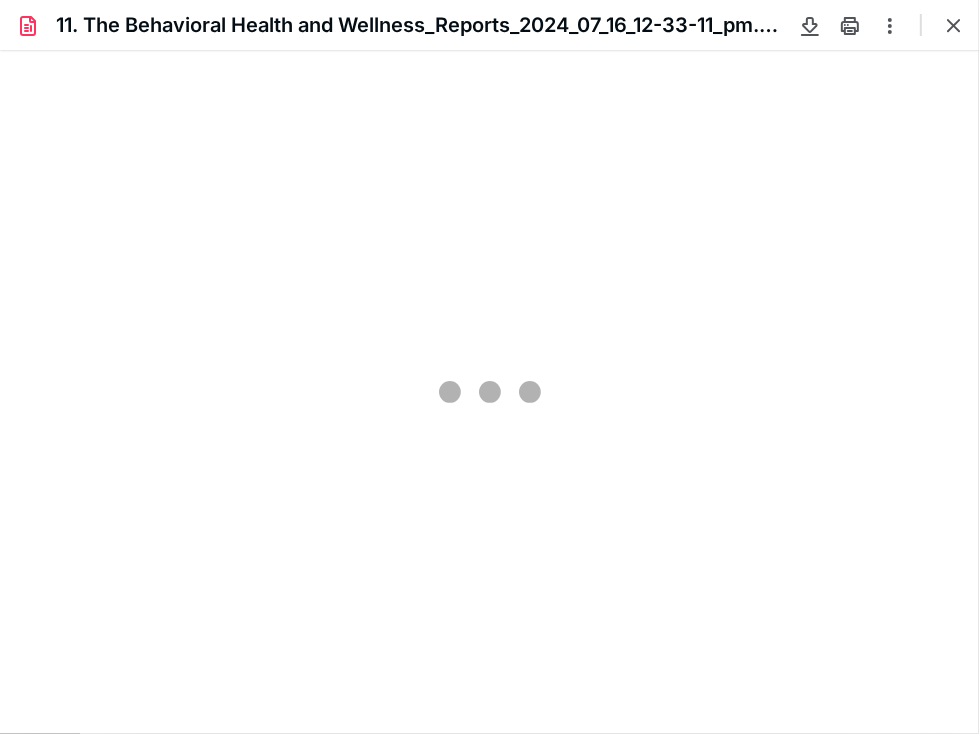 scroll, scrollTop: 0, scrollLeft: 0, axis: both 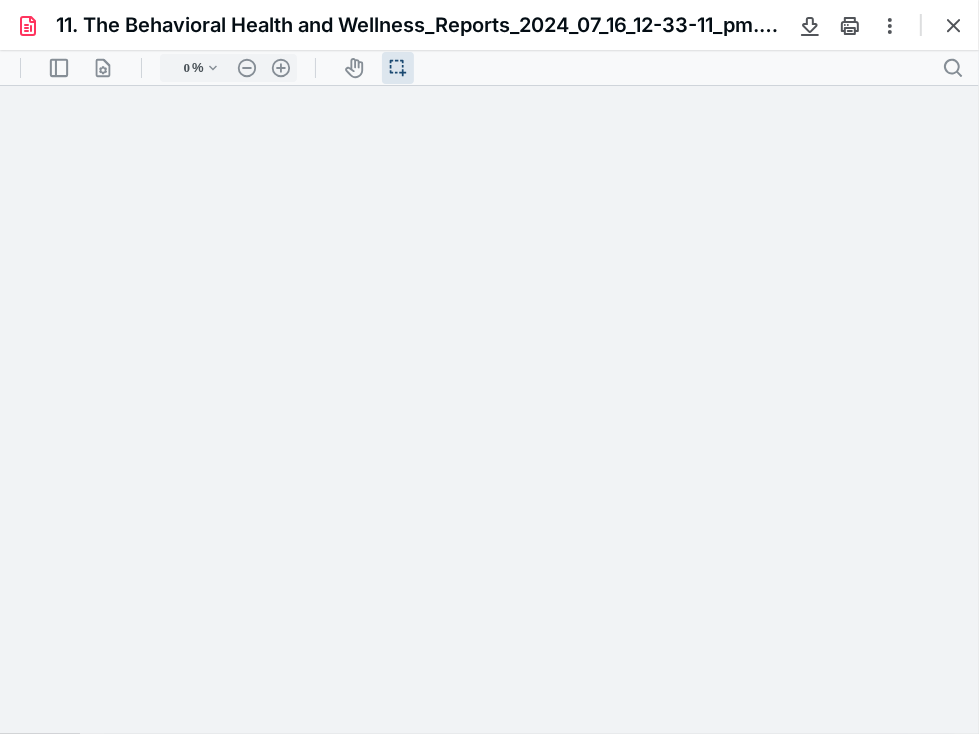 type on "105" 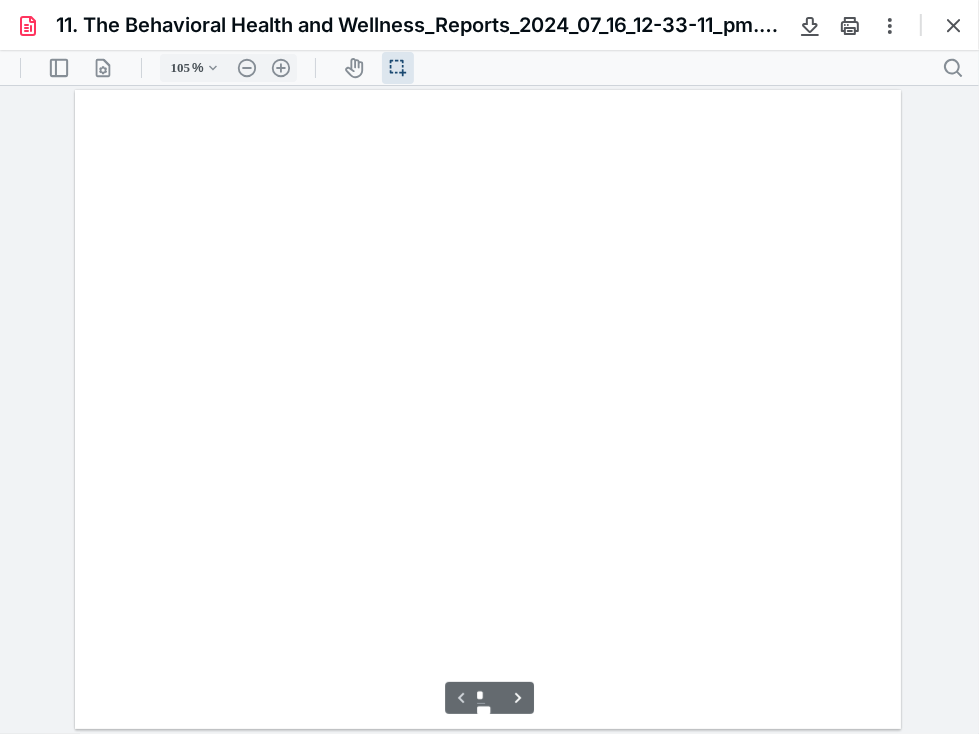 scroll, scrollTop: 40, scrollLeft: 0, axis: vertical 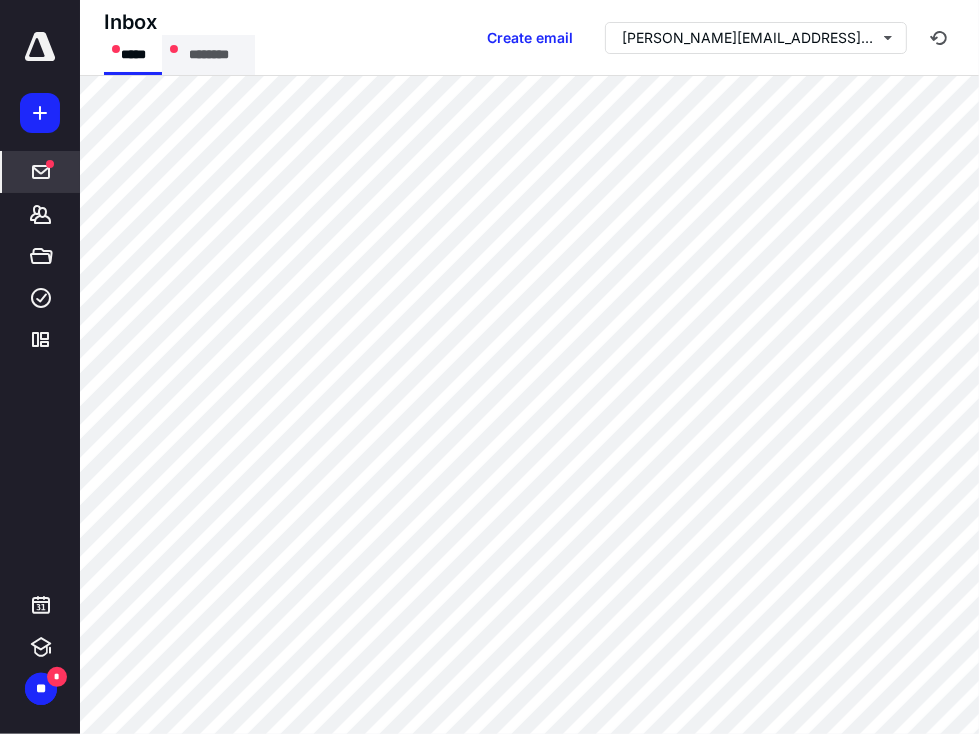 click on "********" at bounding box center [208, 55] 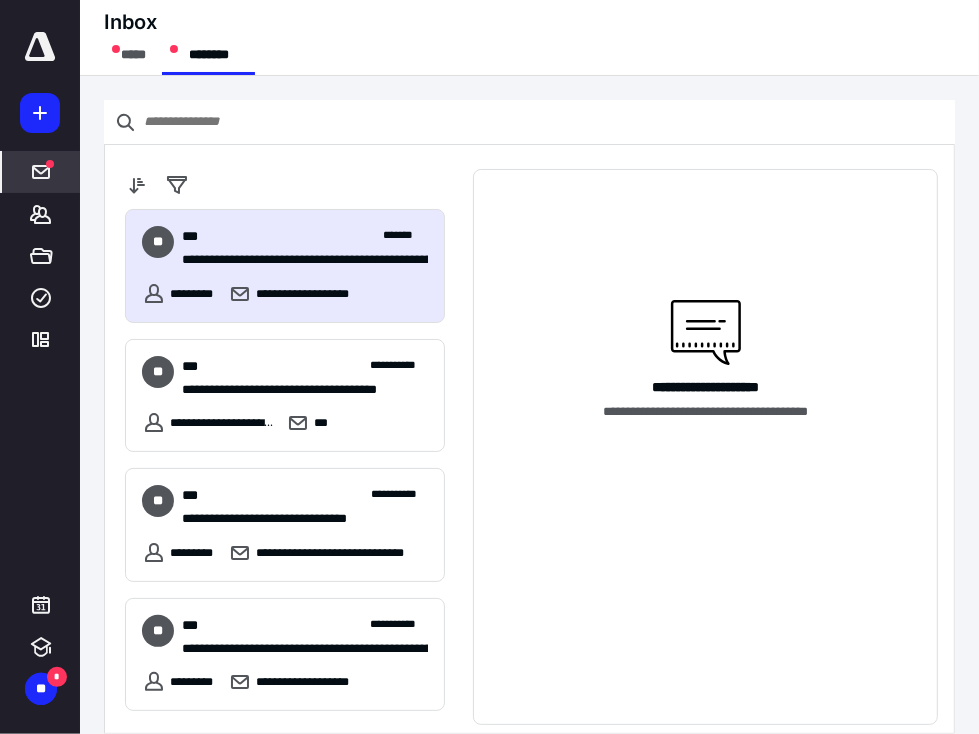 click on "**********" at bounding box center (333, 294) 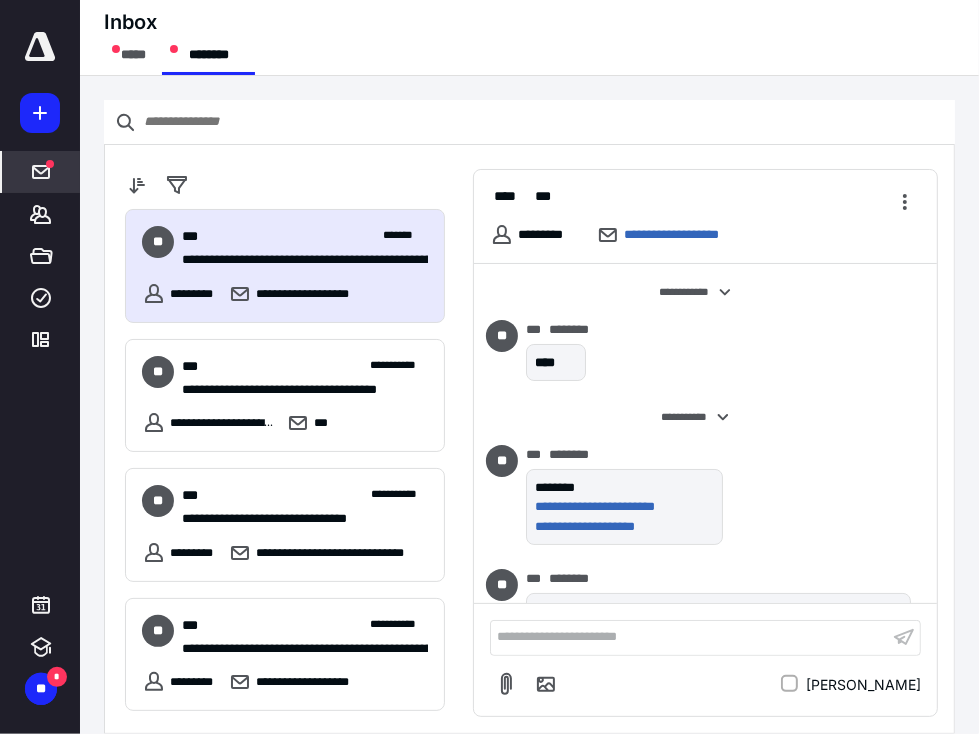scroll, scrollTop: 4980, scrollLeft: 0, axis: vertical 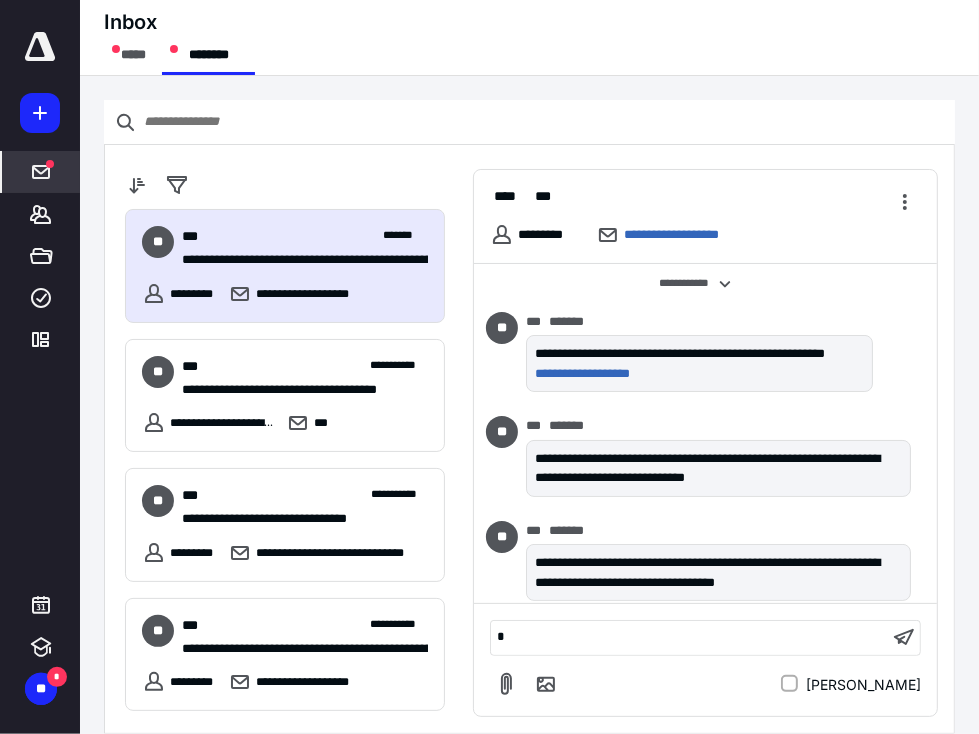 type 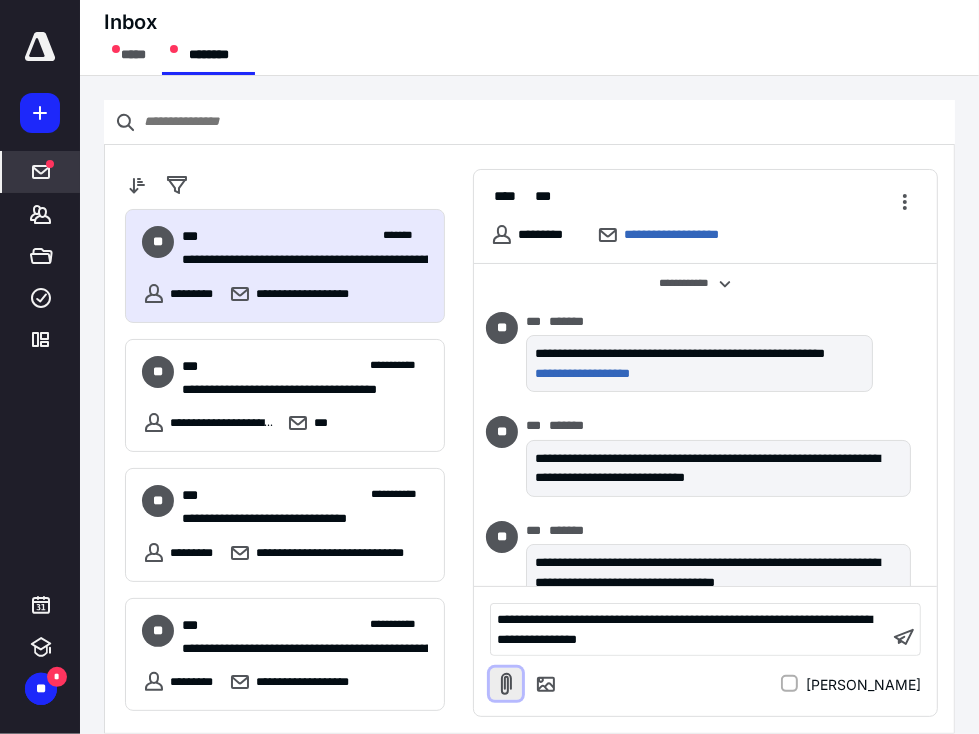 click at bounding box center [506, 684] 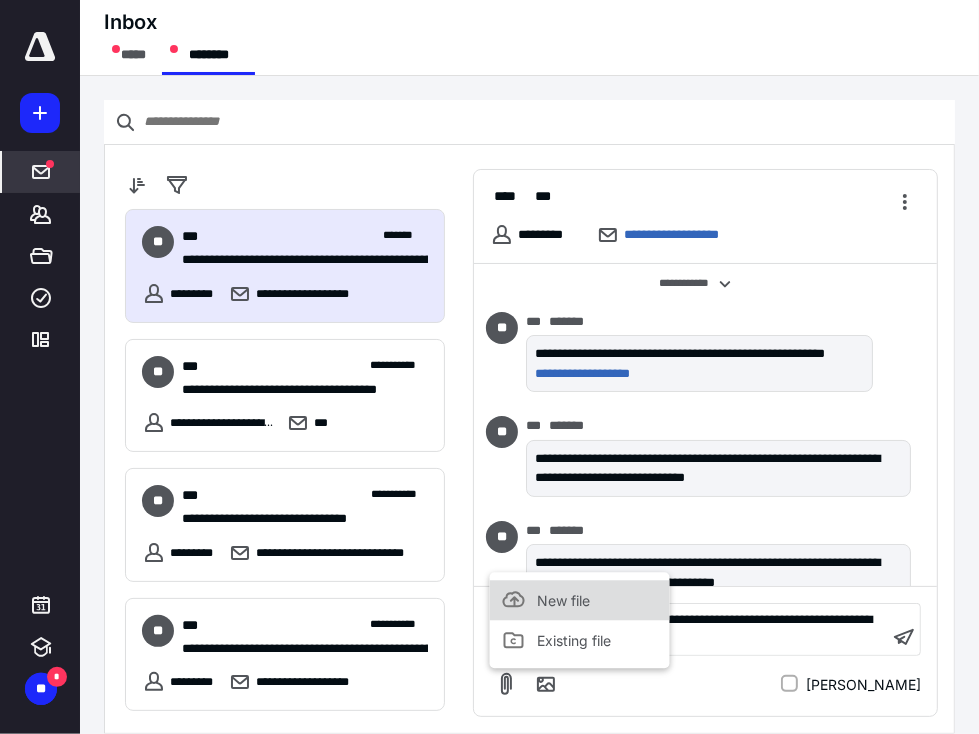 click on "New file" at bounding box center (580, 601) 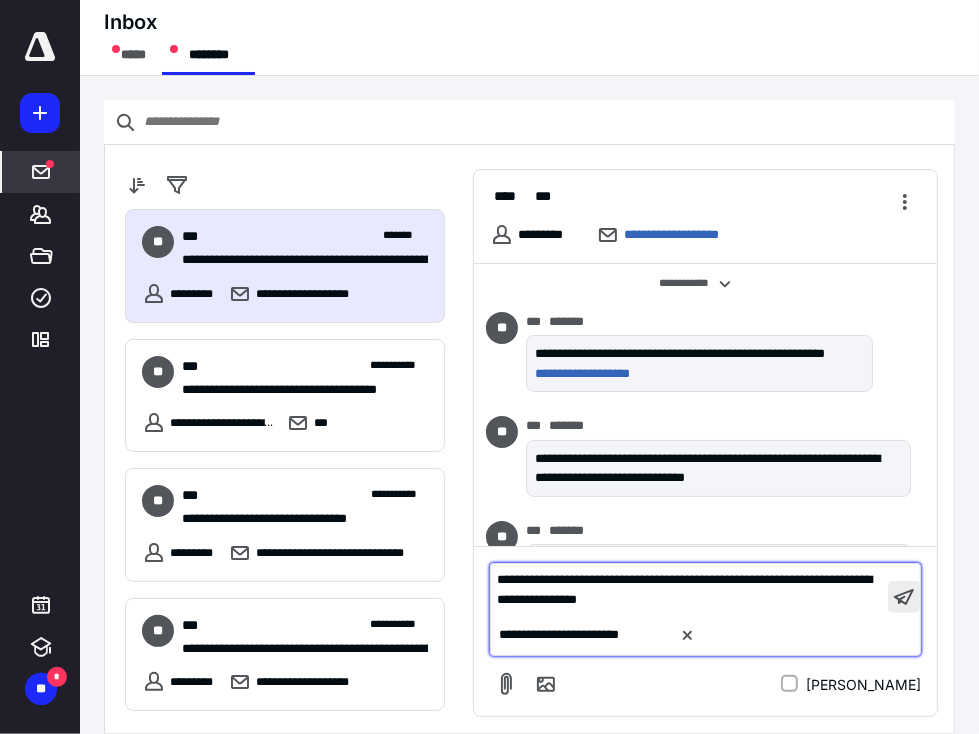 click at bounding box center (904, 597) 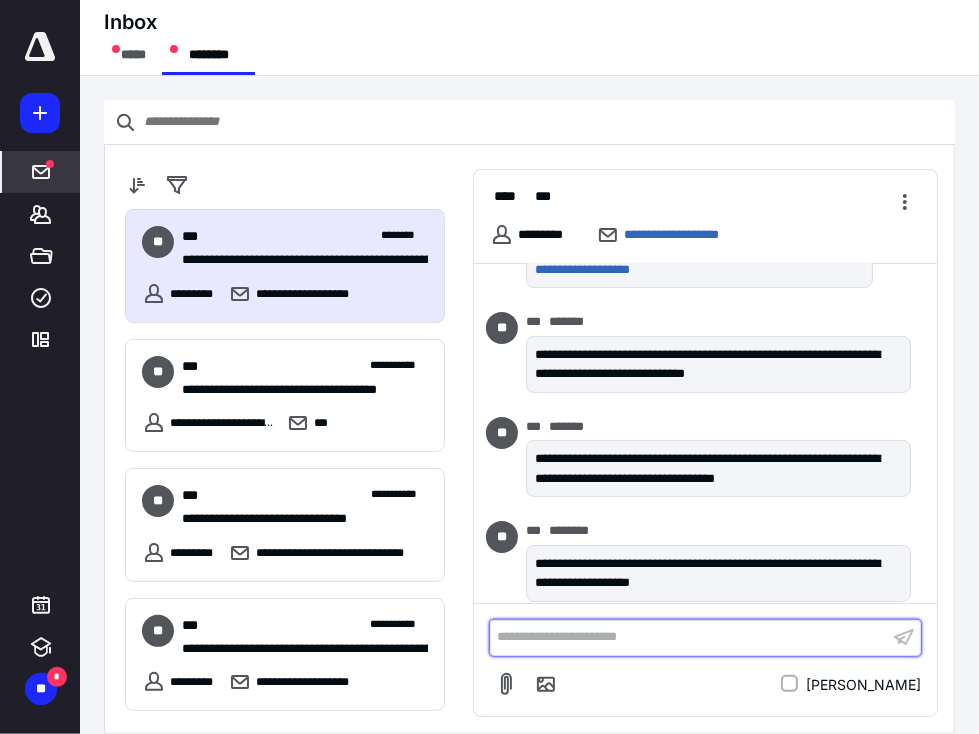 scroll, scrollTop: 5103, scrollLeft: 0, axis: vertical 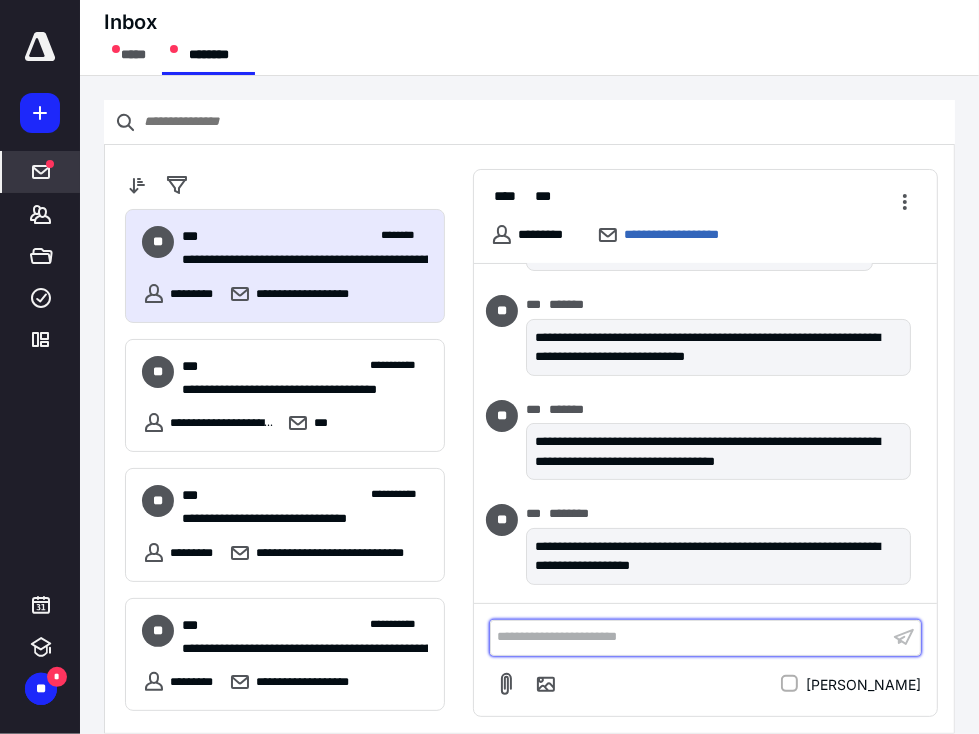 click on "**********" at bounding box center (689, 637) 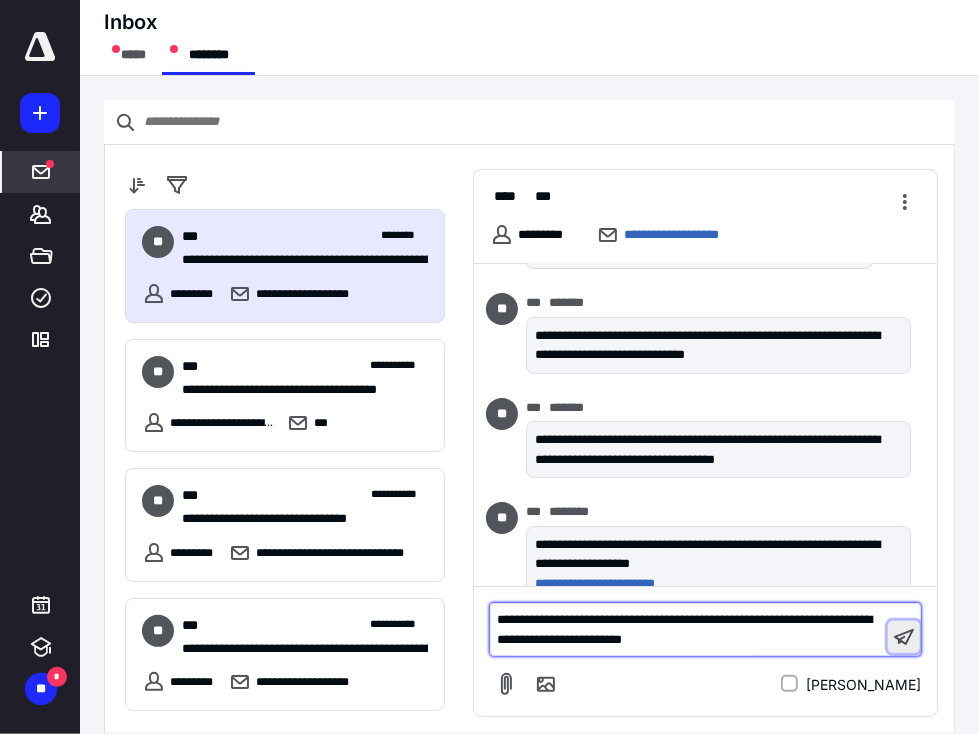 click at bounding box center [904, 637] 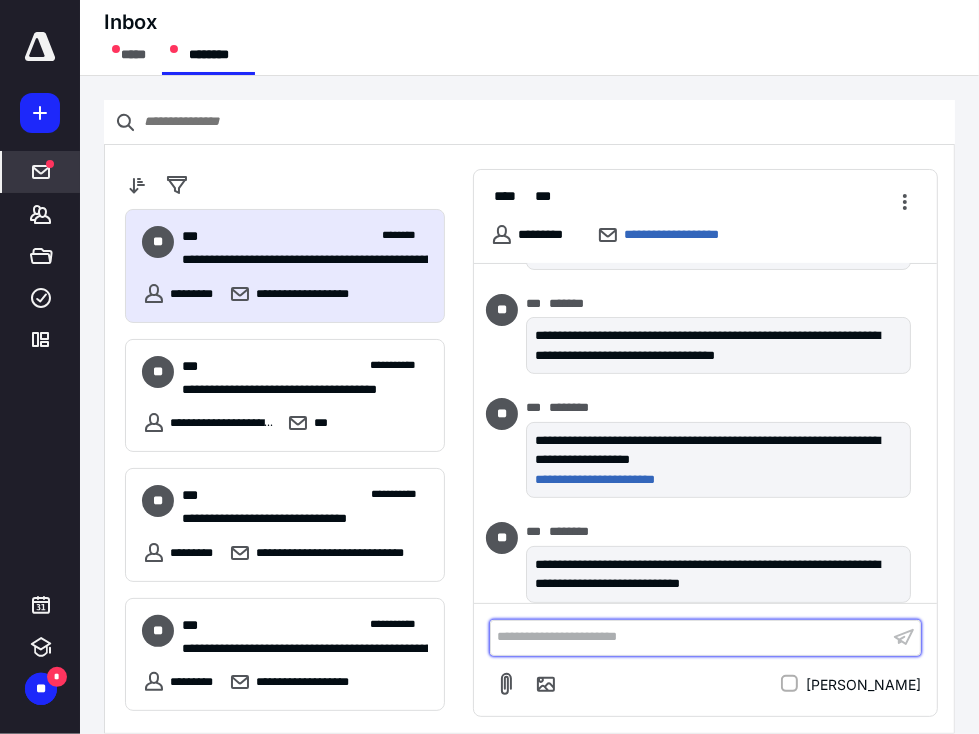 click on "**********" at bounding box center (689, 637) 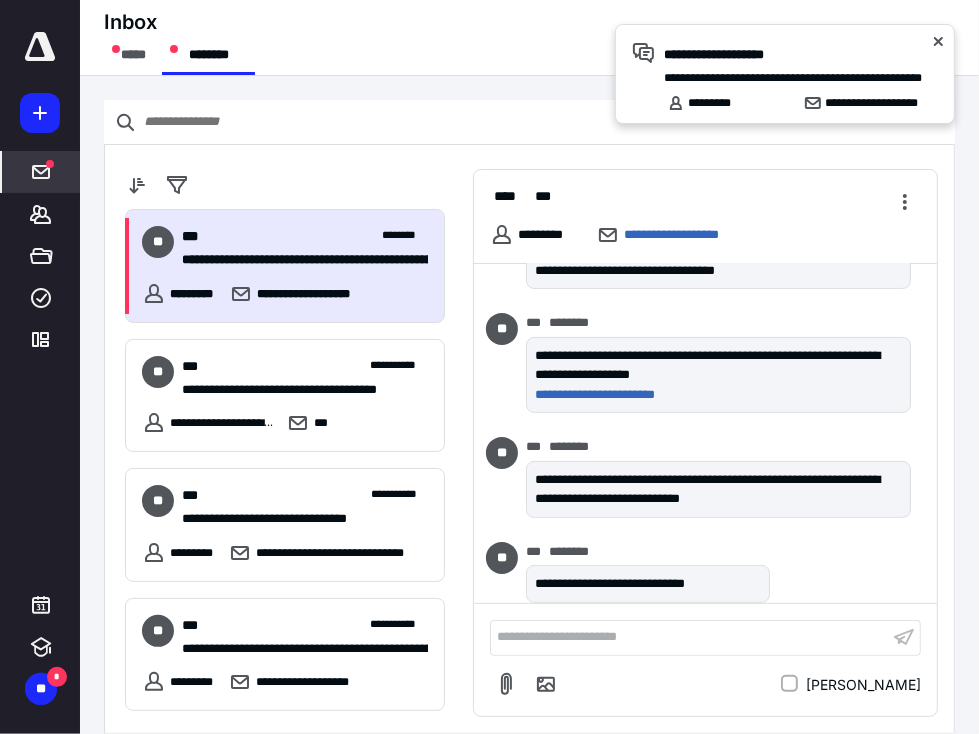scroll, scrollTop: 5416, scrollLeft: 0, axis: vertical 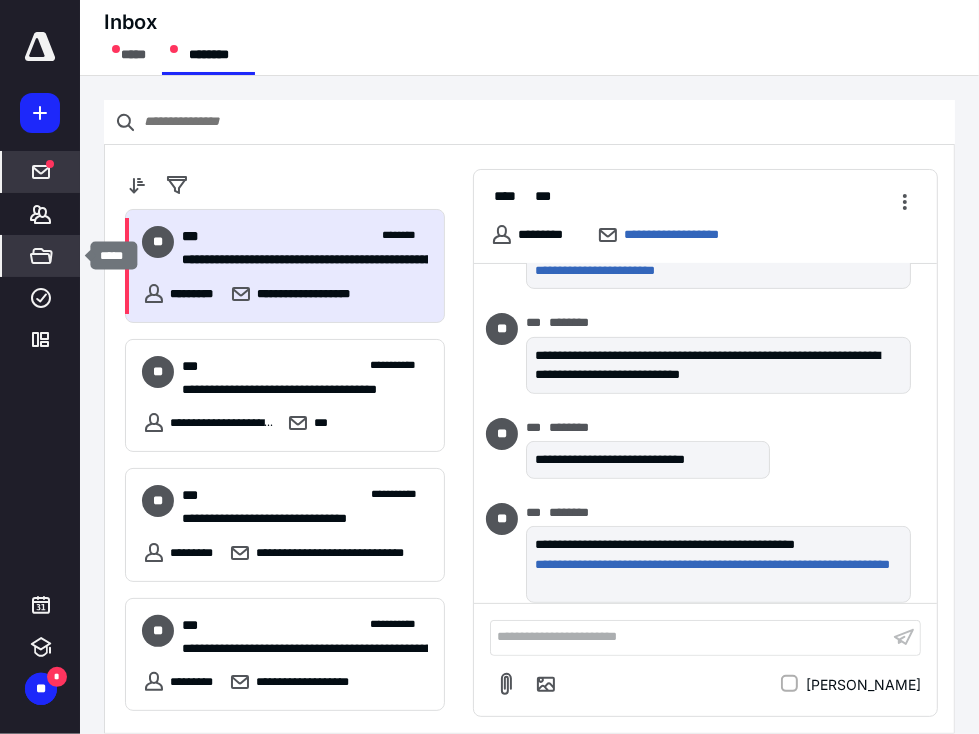 click on "*****" at bounding box center (41, 256) 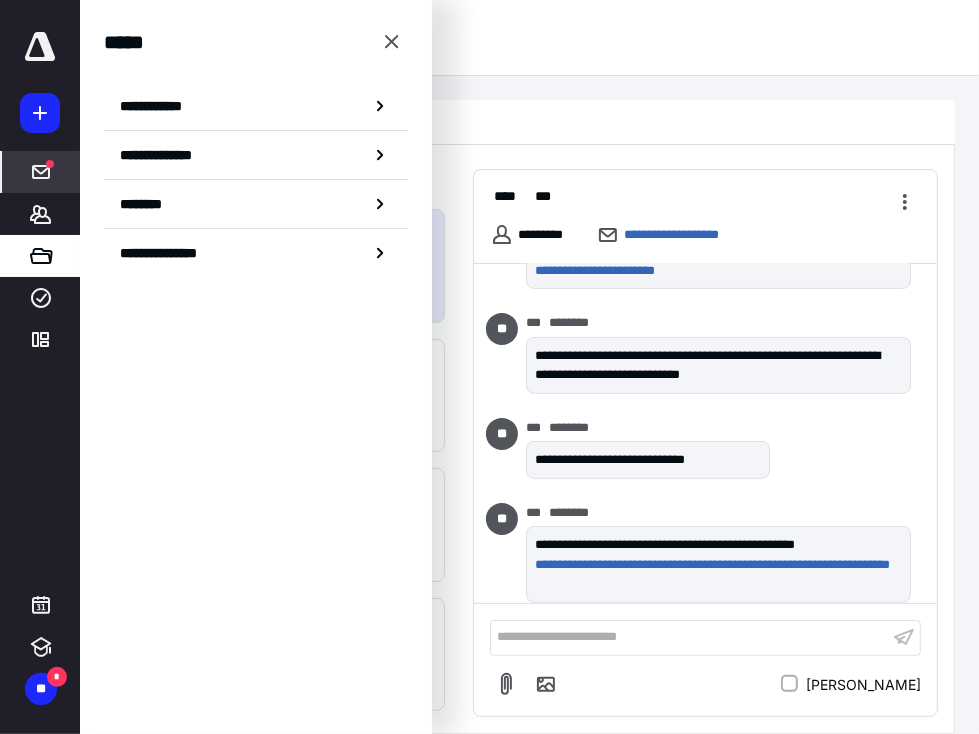 drag, startPoint x: 278, startPoint y: 208, endPoint x: 313, endPoint y: 202, distance: 35.510563 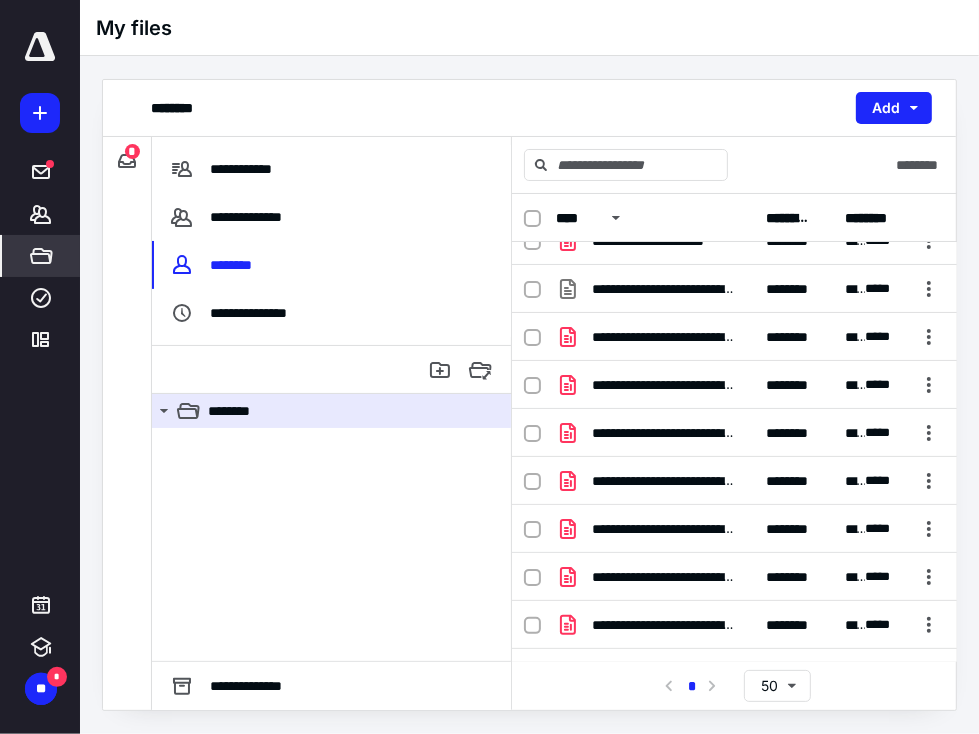 scroll, scrollTop: 422, scrollLeft: 0, axis: vertical 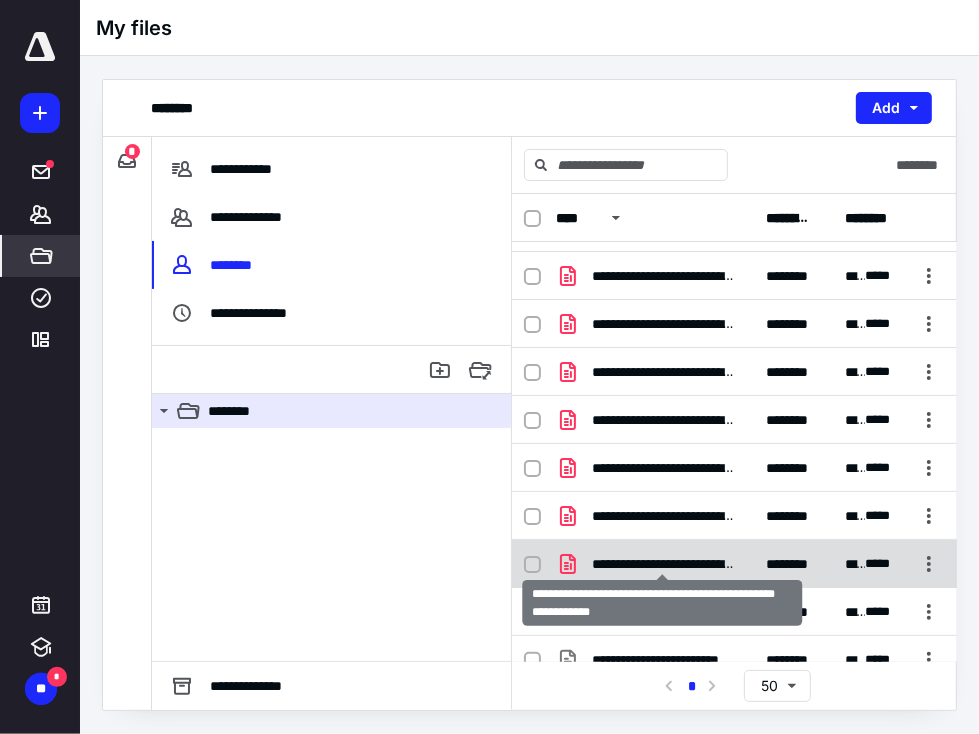 click on "**********" at bounding box center (663, 564) 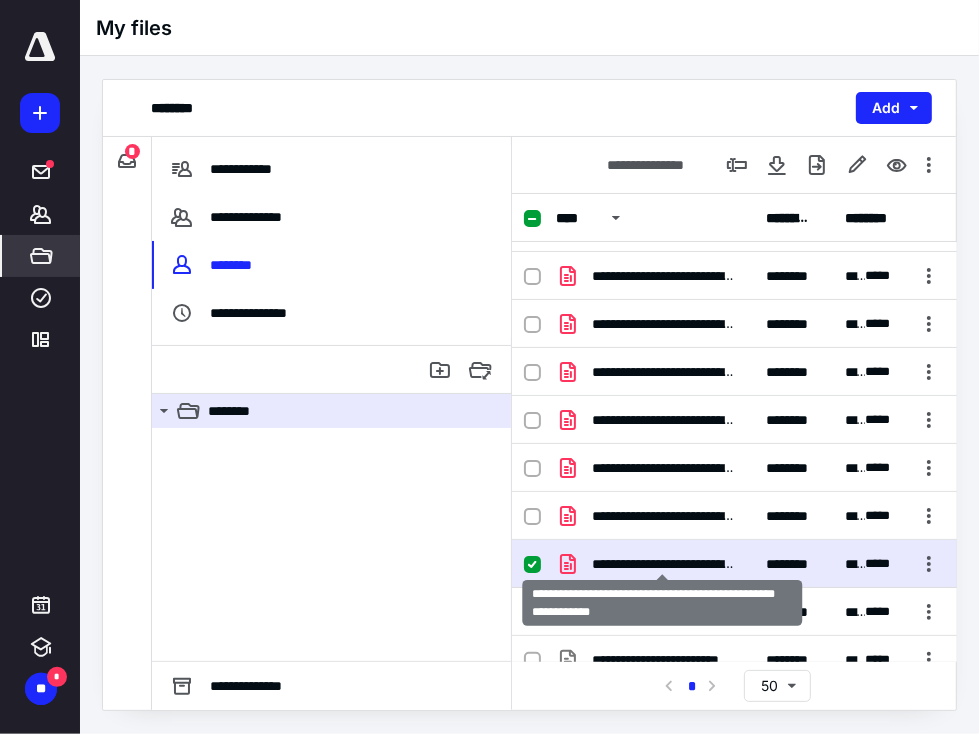 click on "**********" at bounding box center (663, 564) 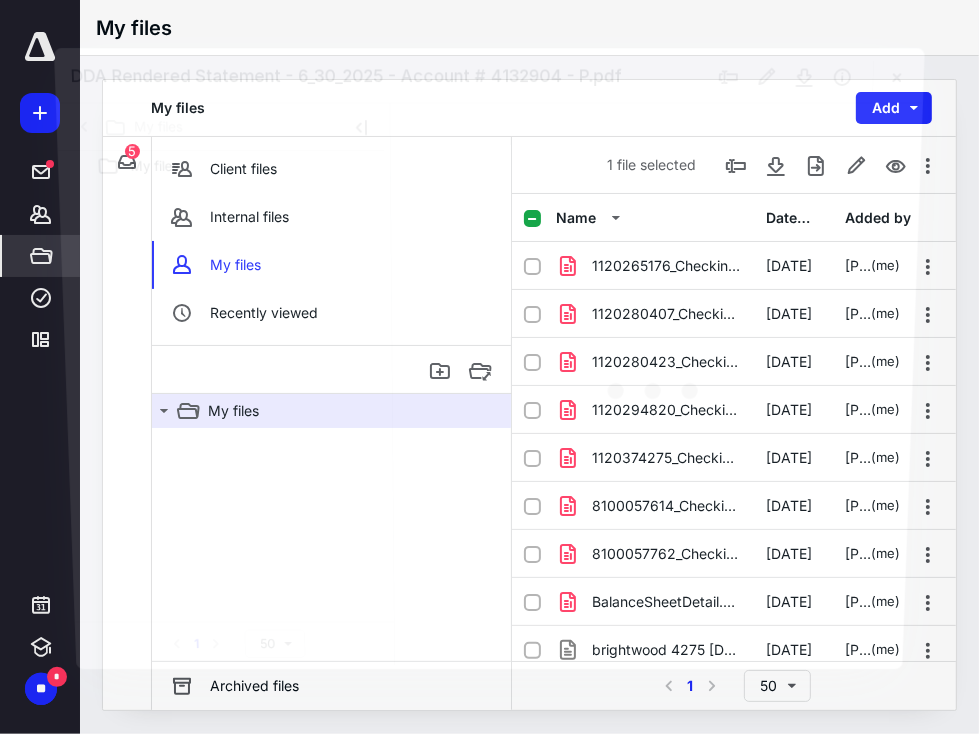 scroll, scrollTop: 422, scrollLeft: 0, axis: vertical 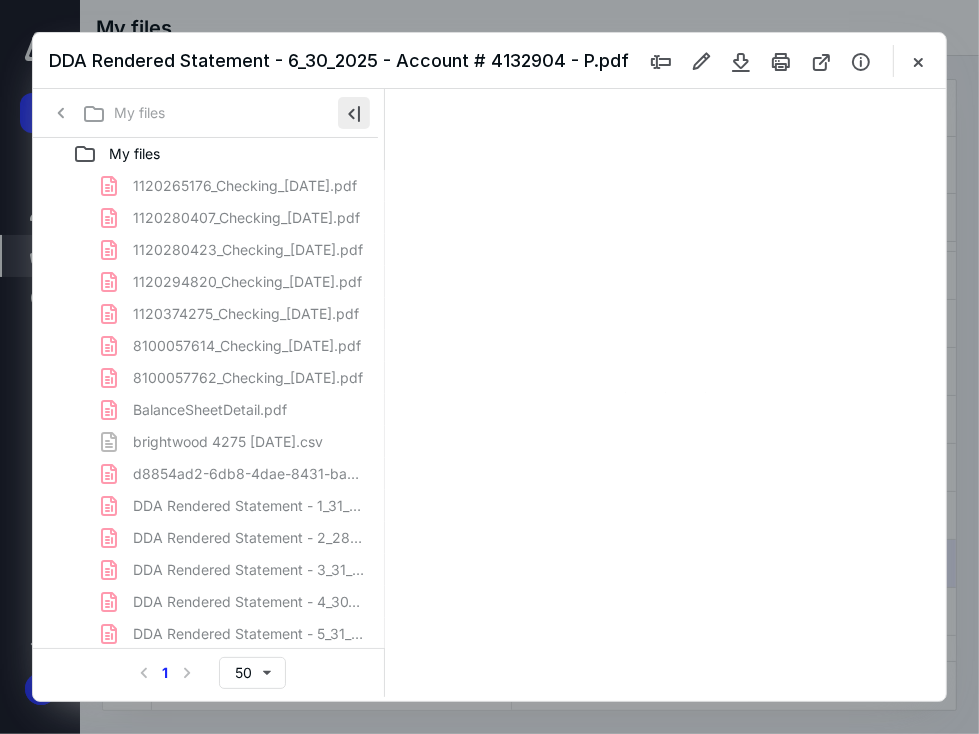click at bounding box center (354, 113) 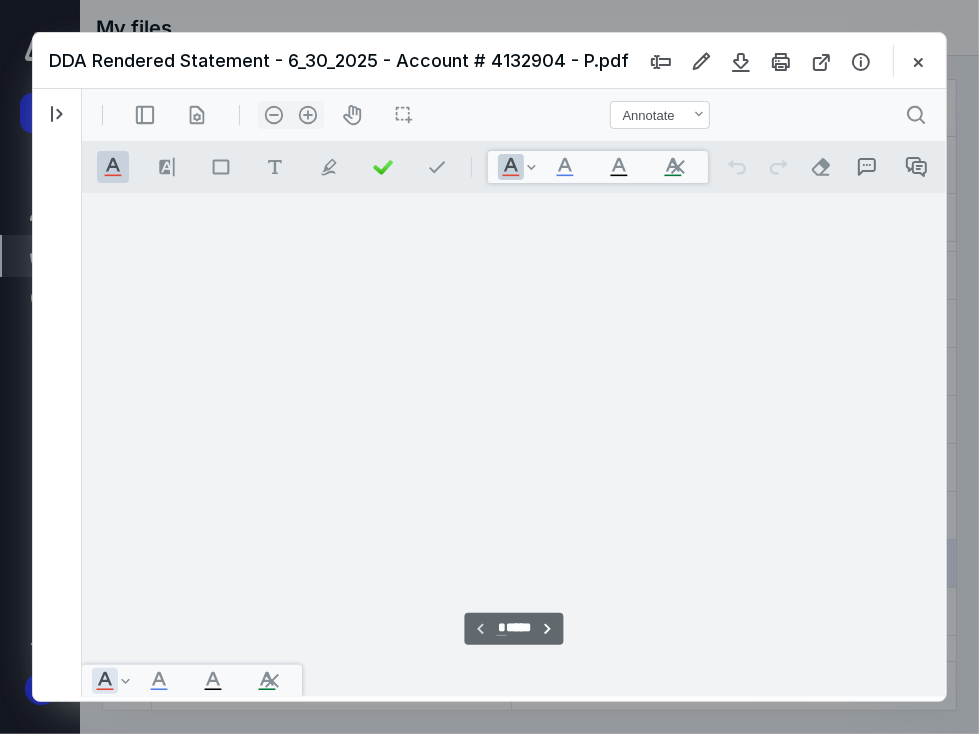 scroll, scrollTop: 107, scrollLeft: 0, axis: vertical 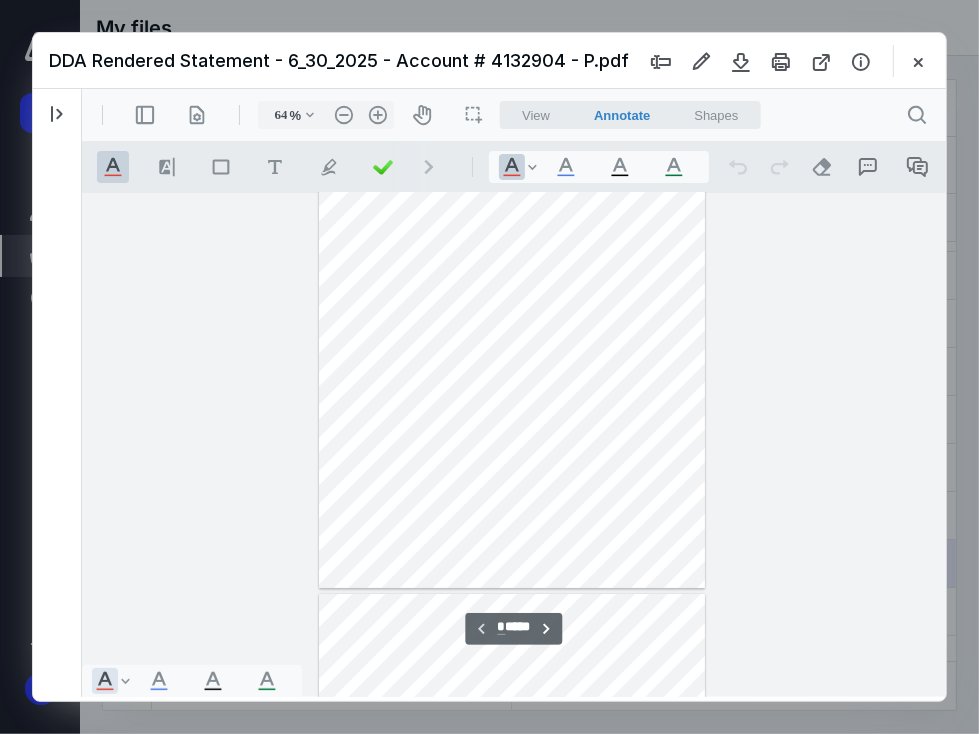 drag, startPoint x: 943, startPoint y: 217, endPoint x: 942, endPoint y: 192, distance: 25.019993 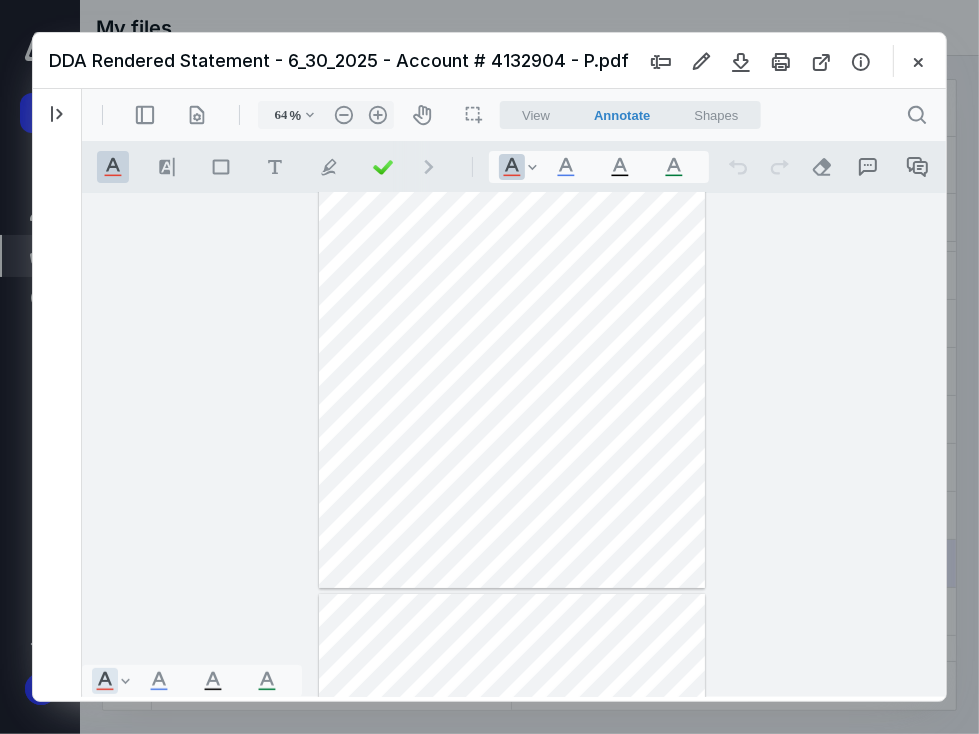 click on "**********" at bounding box center (513, 444) 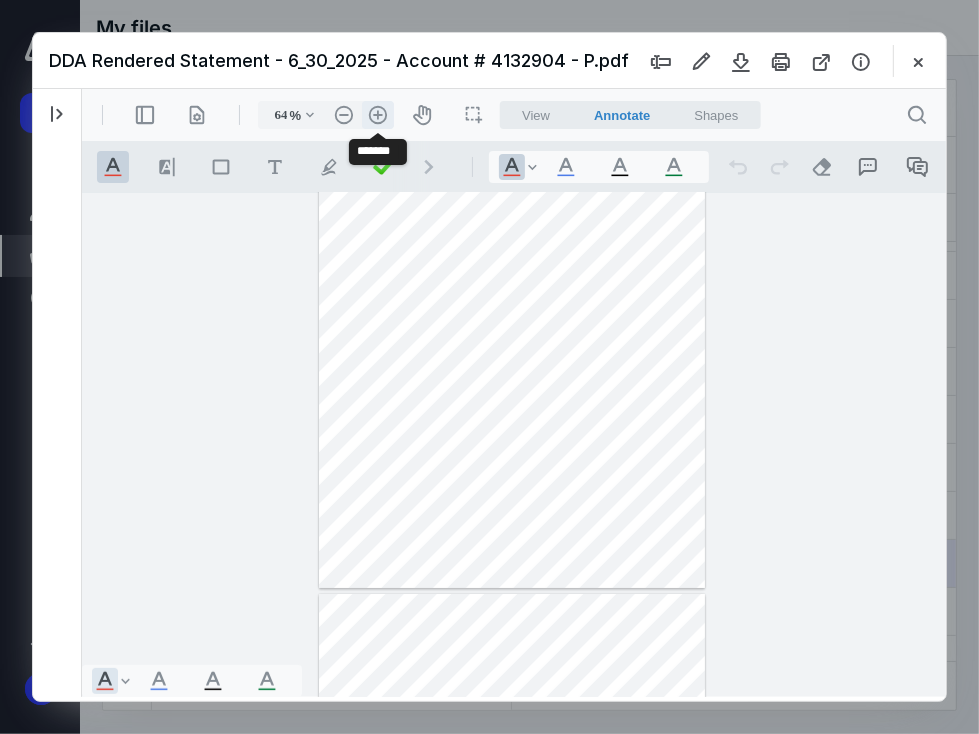 click on ".cls-1{fill:#abb0c4;} icon - header - zoom - in - line" at bounding box center [377, 114] 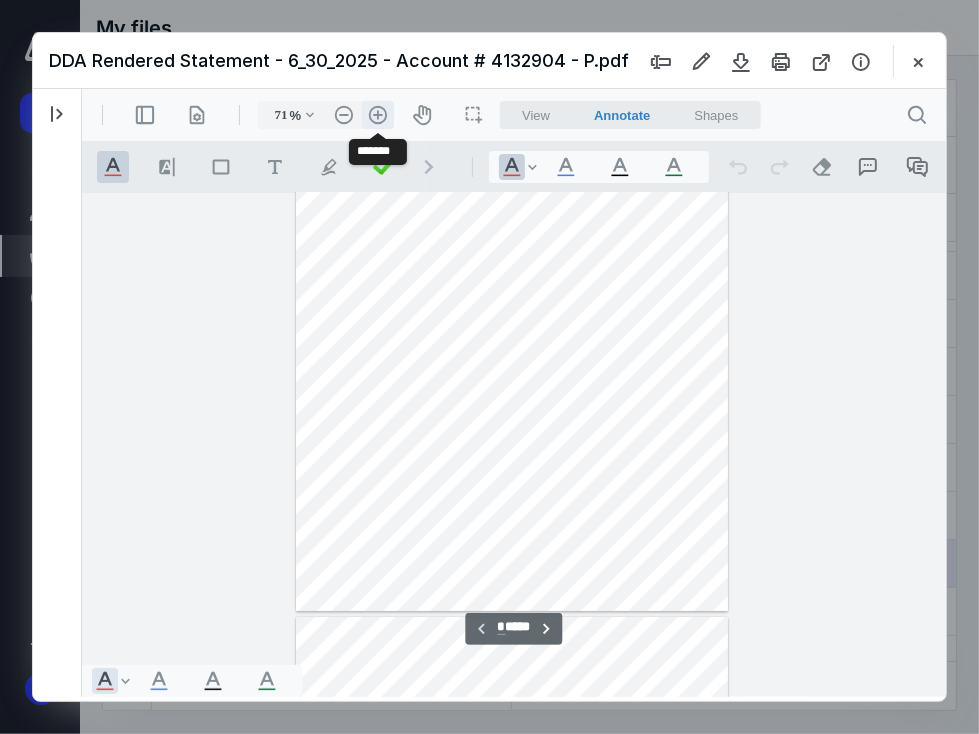 click on ".cls-1{fill:#abb0c4;} icon - header - zoom - in - line" at bounding box center (377, 114) 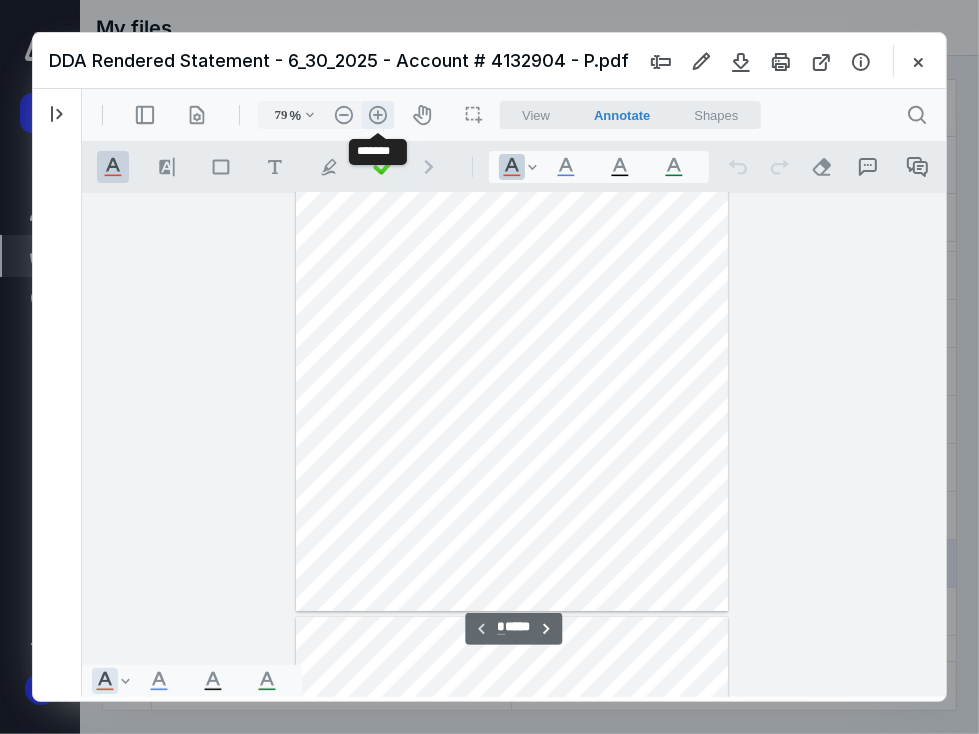 scroll, scrollTop: 180, scrollLeft: 0, axis: vertical 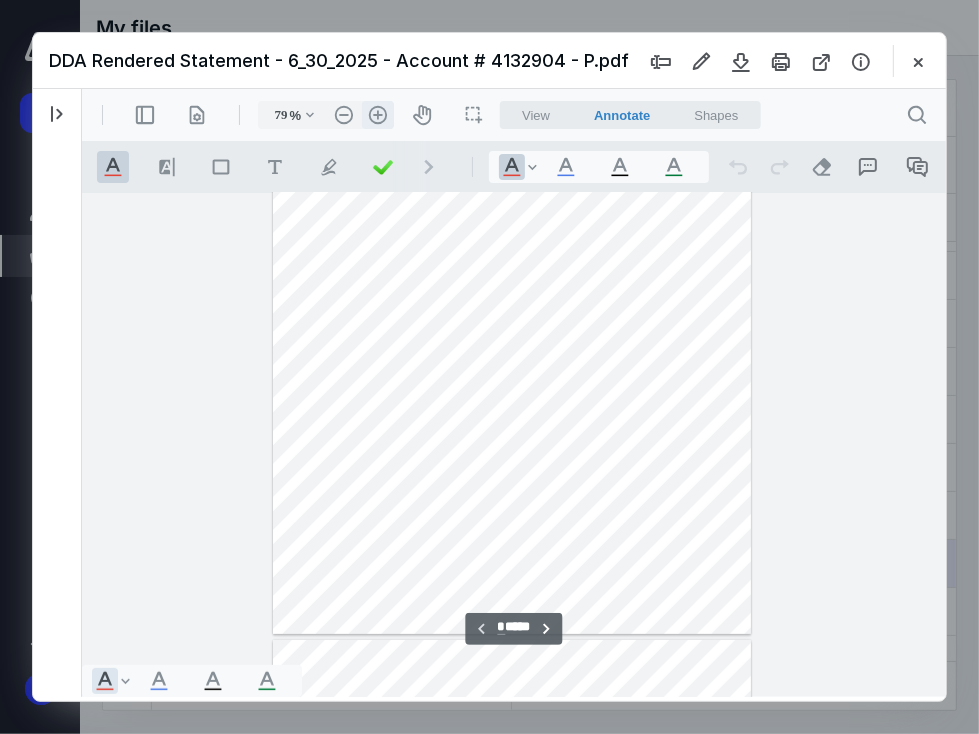 click on ".cls-1{fill:#abb0c4;} icon - header - zoom - in - line" at bounding box center [377, 114] 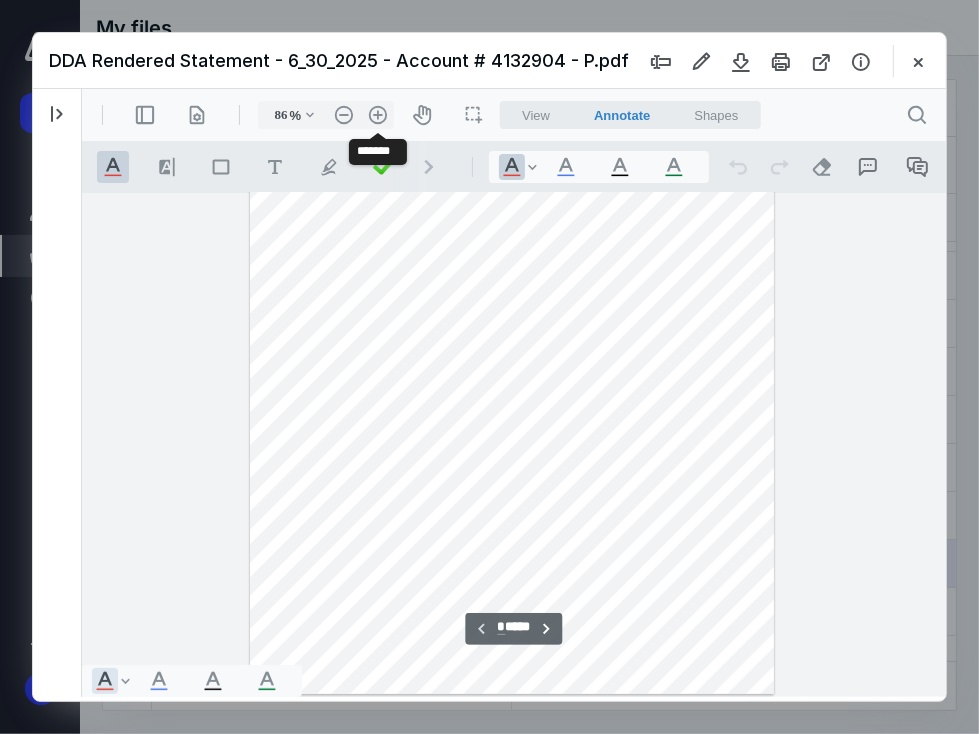 scroll, scrollTop: 217, scrollLeft: 0, axis: vertical 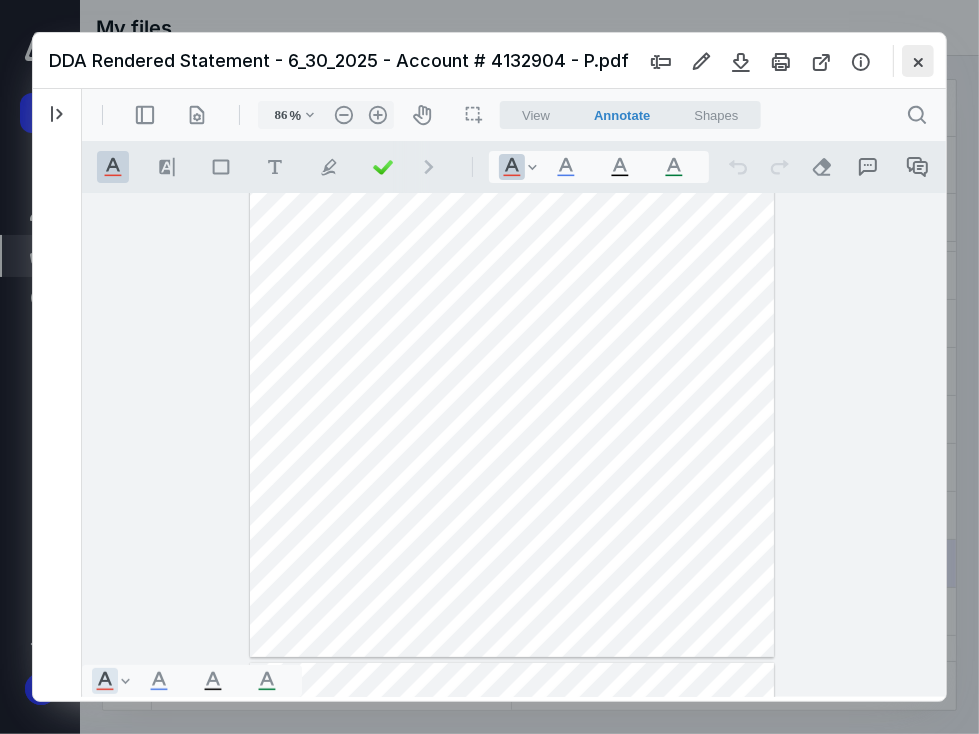 click at bounding box center [918, 61] 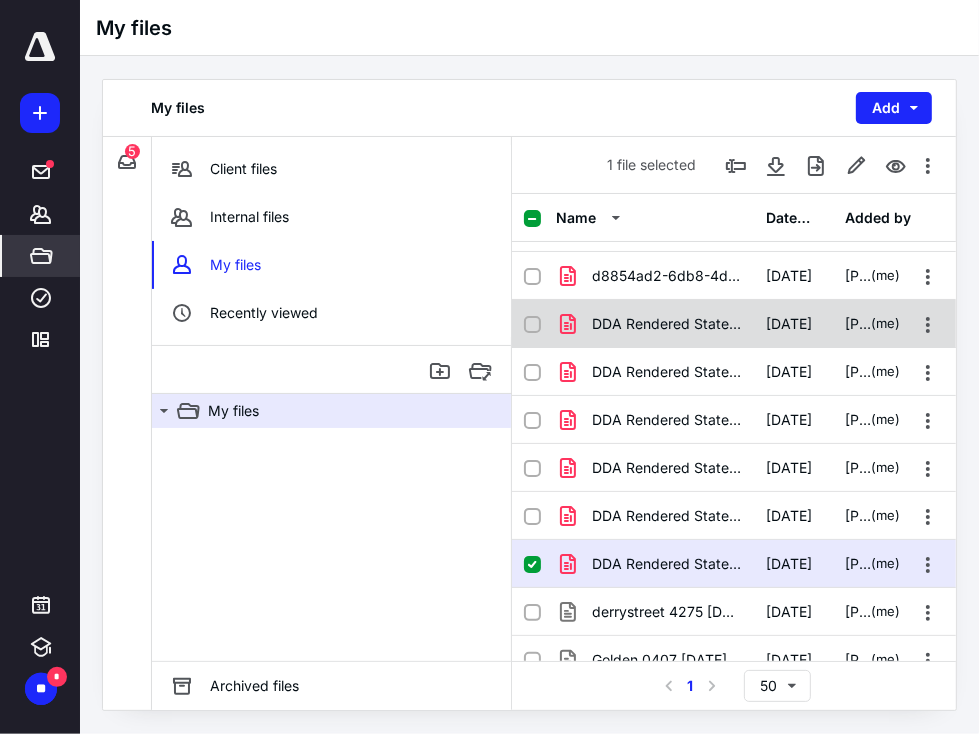 click on "DDA Rendered Statement - 1_31_2025 - Account # 4132904 - P.pdf" at bounding box center [655, 324] 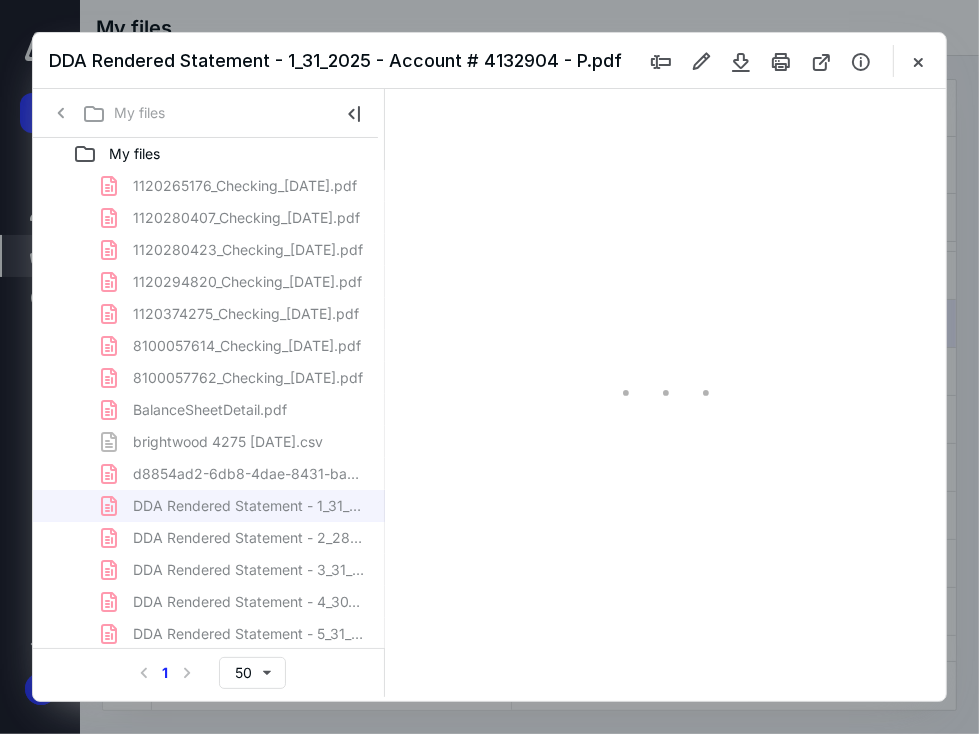 scroll, scrollTop: 0, scrollLeft: 0, axis: both 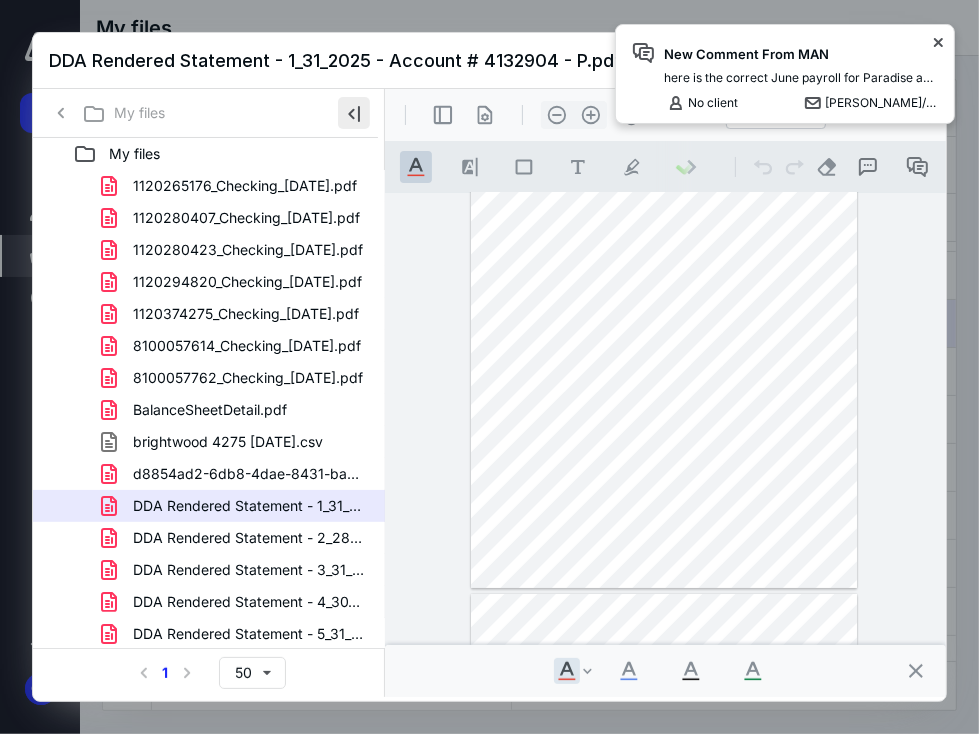 click at bounding box center [354, 113] 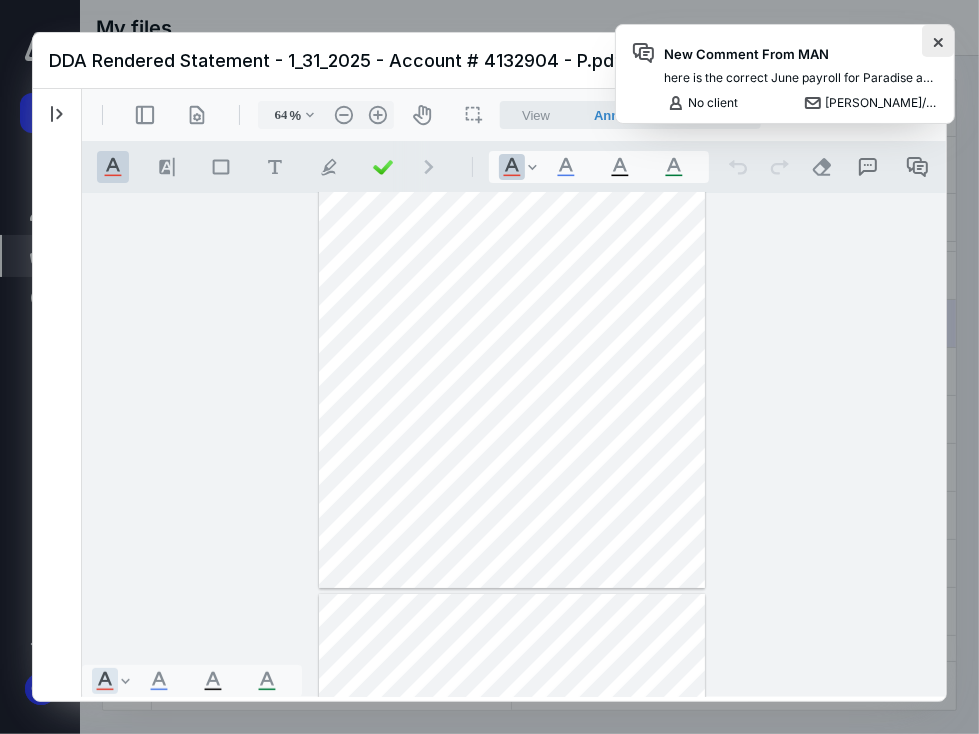 click at bounding box center (938, 41) 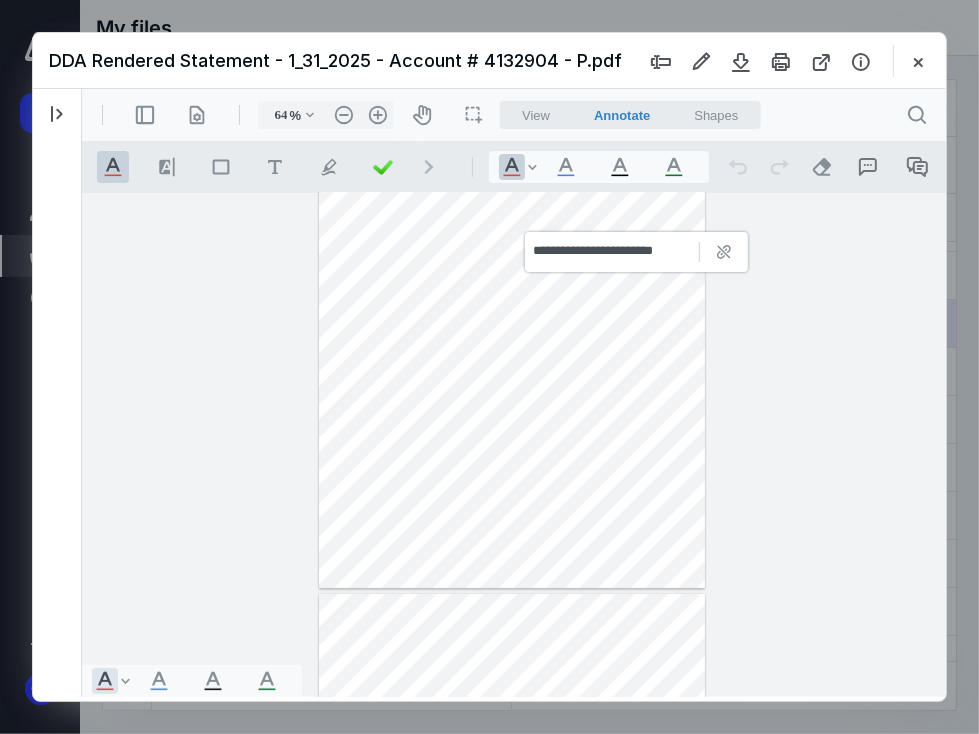 click on "**********" at bounding box center [513, 444] 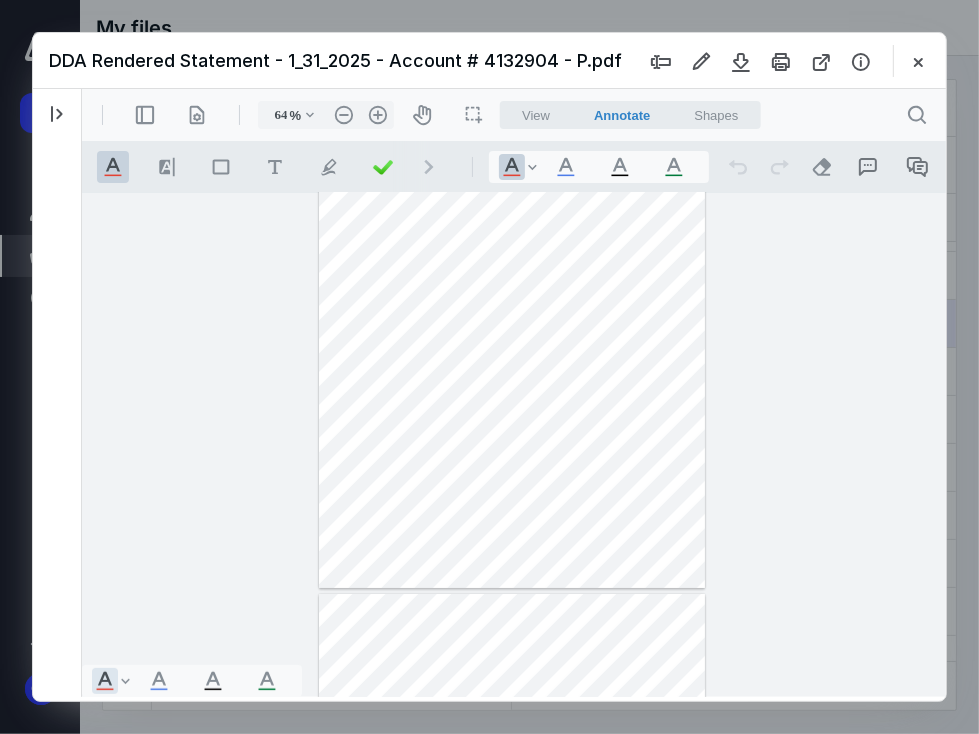 scroll, scrollTop: 0, scrollLeft: 0, axis: both 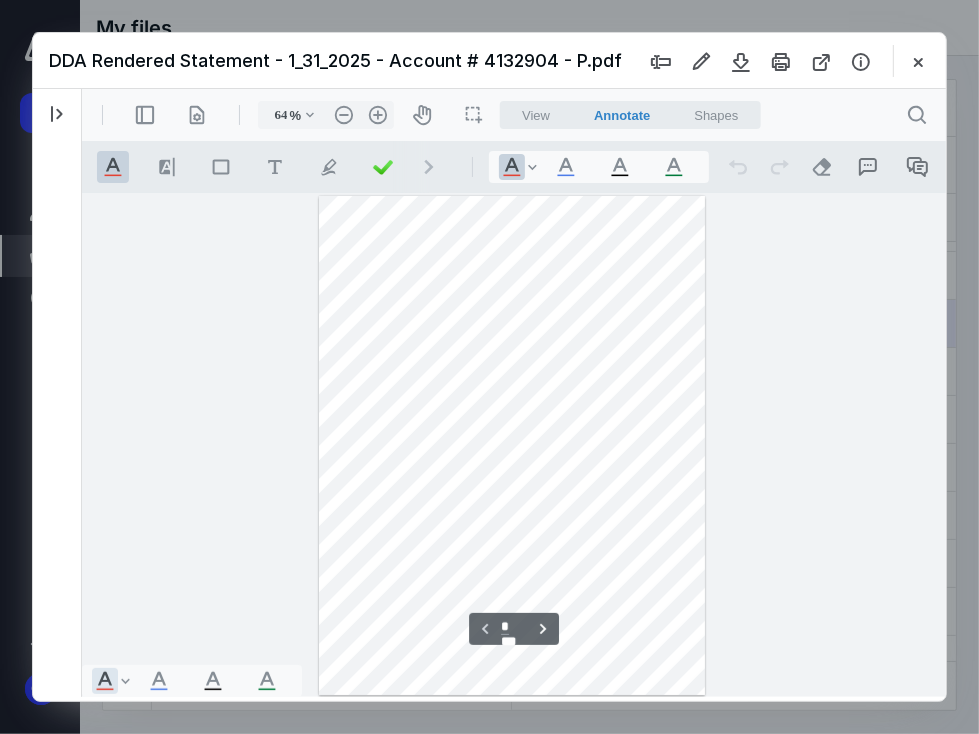 drag, startPoint x: 942, startPoint y: 250, endPoint x: 1038, endPoint y: 356, distance: 143.01048 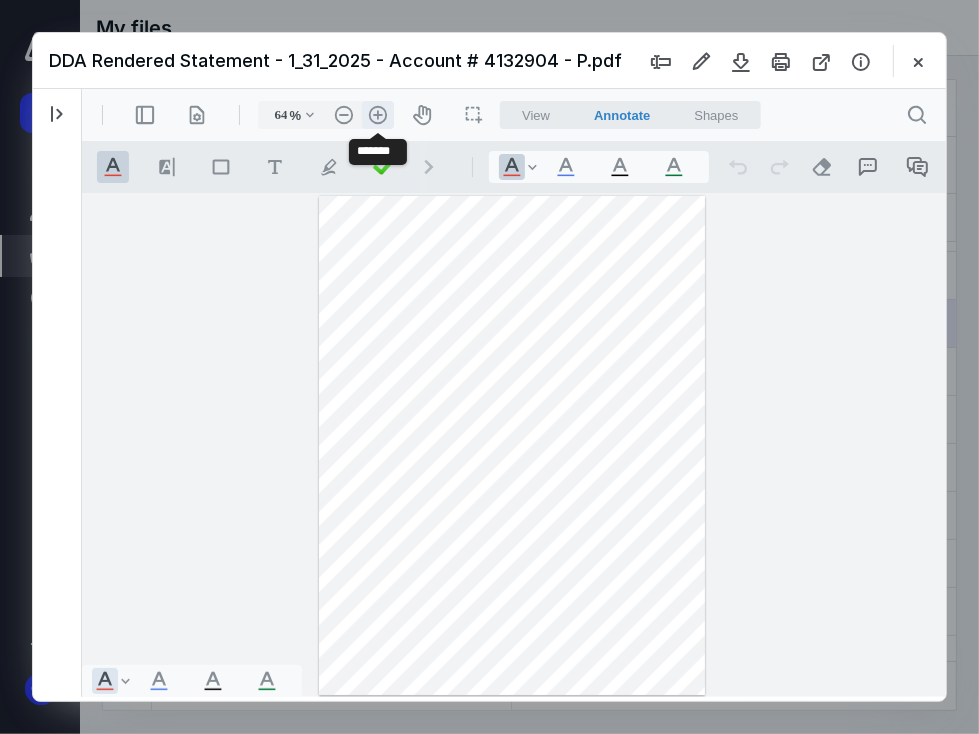 click on ".cls-1{fill:#abb0c4;} icon - header - zoom - in - line" at bounding box center [377, 114] 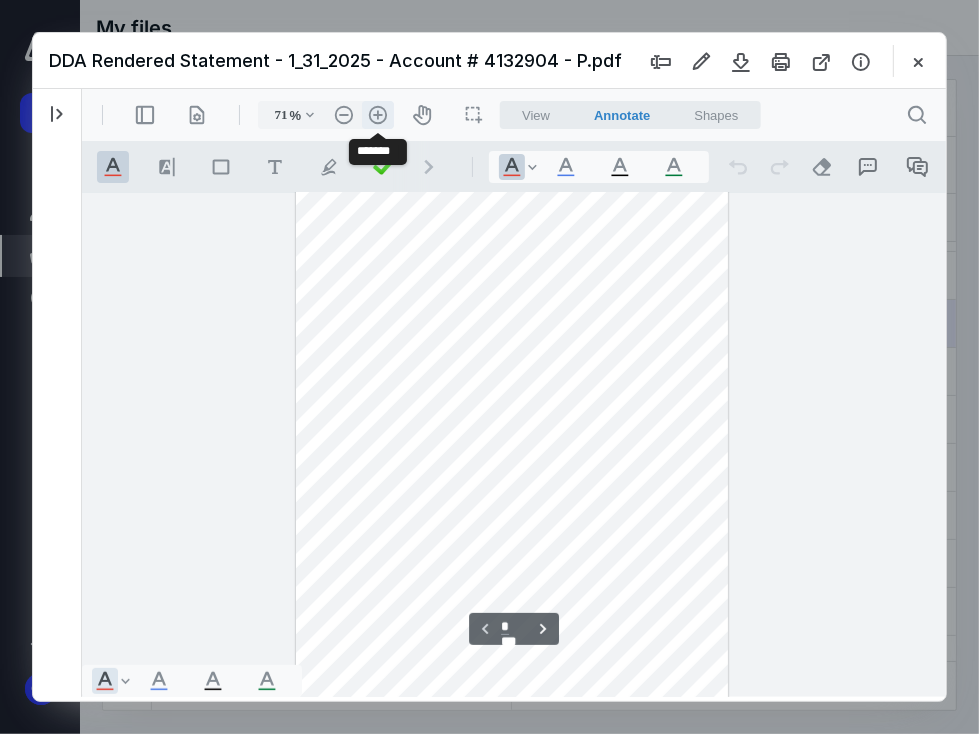 click on ".cls-1{fill:#abb0c4;} icon - header - zoom - in - line" at bounding box center [377, 114] 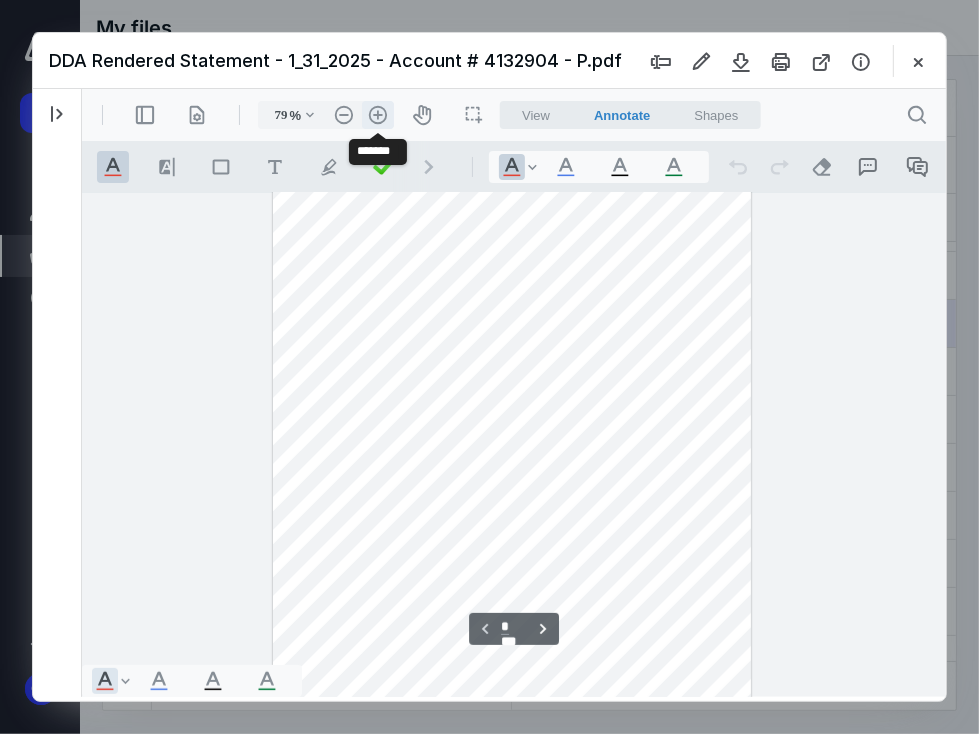click on ".cls-1{fill:#abb0c4;} icon - header - zoom - in - line" at bounding box center (377, 114) 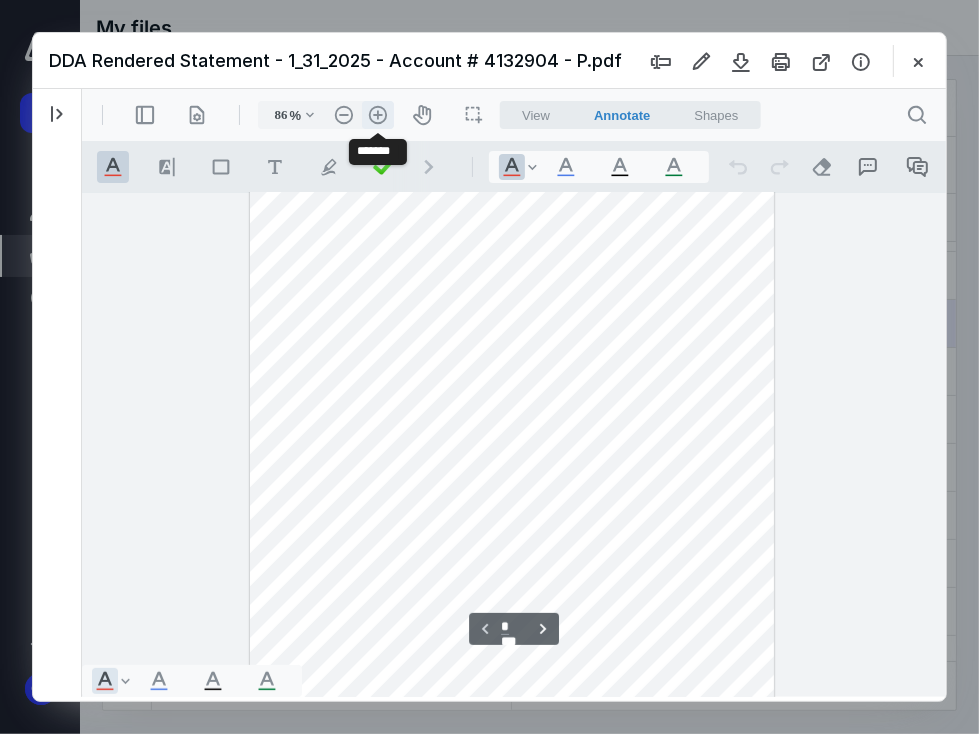 click on ".cls-1{fill:#abb0c4;} icon - header - zoom - in - line" at bounding box center (377, 114) 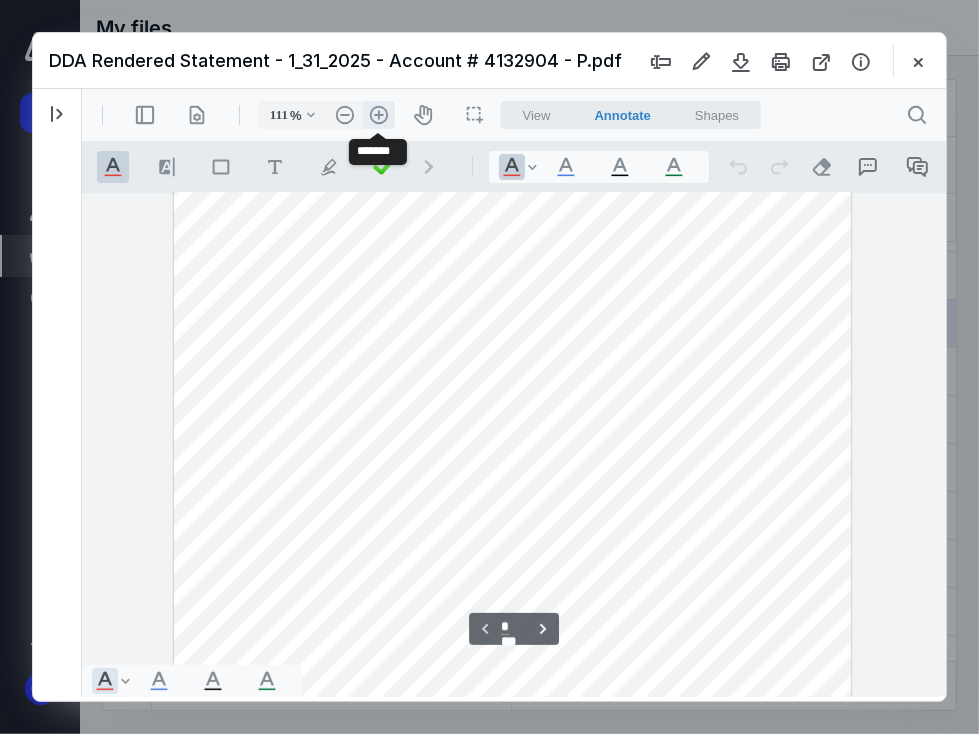 click on ".cls-1{fill:#abb0c4;} icon - header - zoom - in - line" at bounding box center [378, 114] 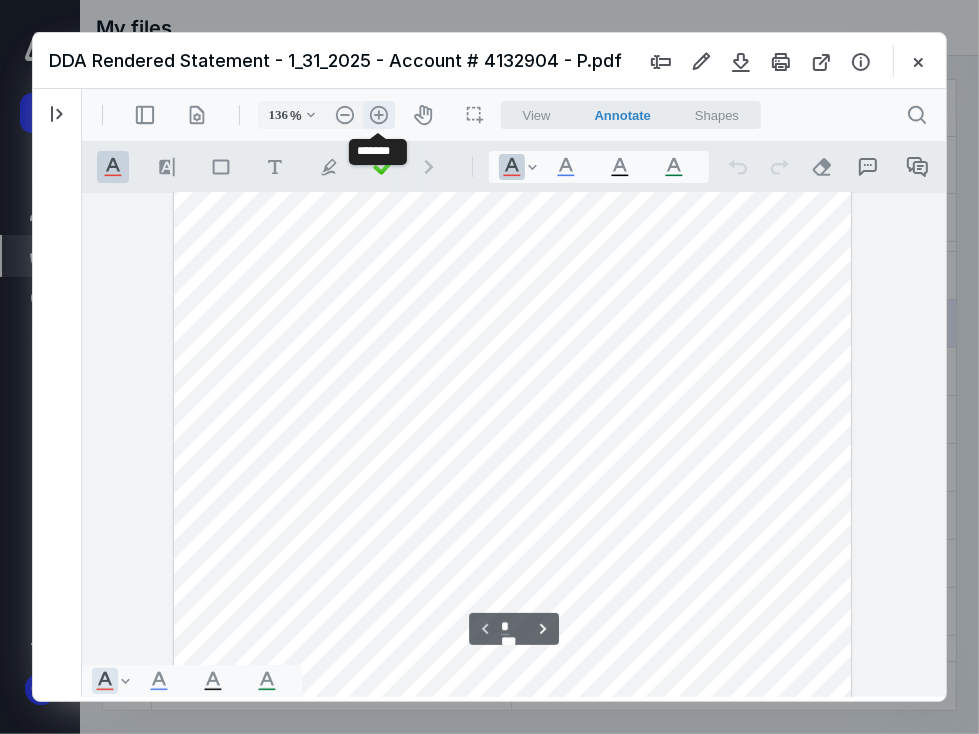 scroll, scrollTop: 230, scrollLeft: 0, axis: vertical 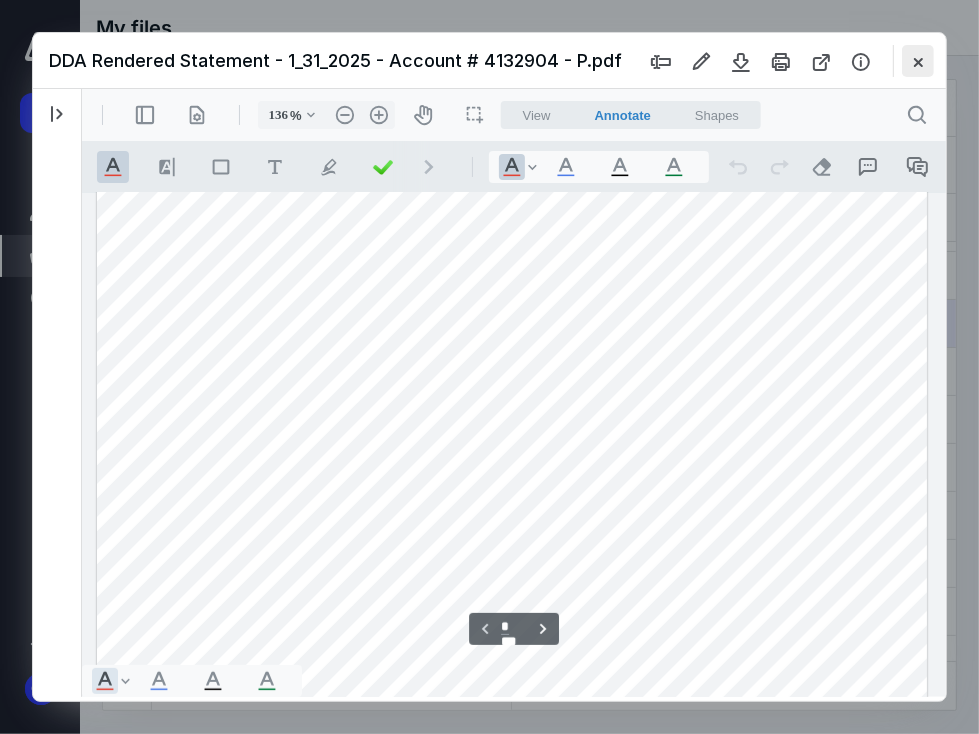 click at bounding box center (918, 61) 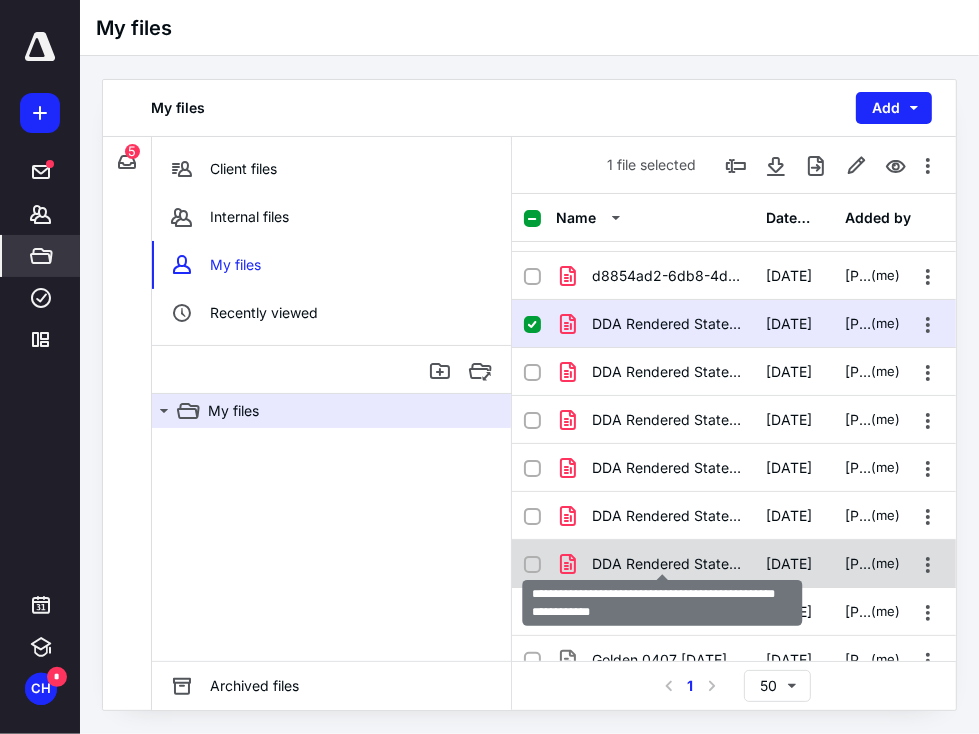 click on "DDA Rendered Statement - 6_30_2025 - Account # 4132904 - P.pdf" at bounding box center (667, 564) 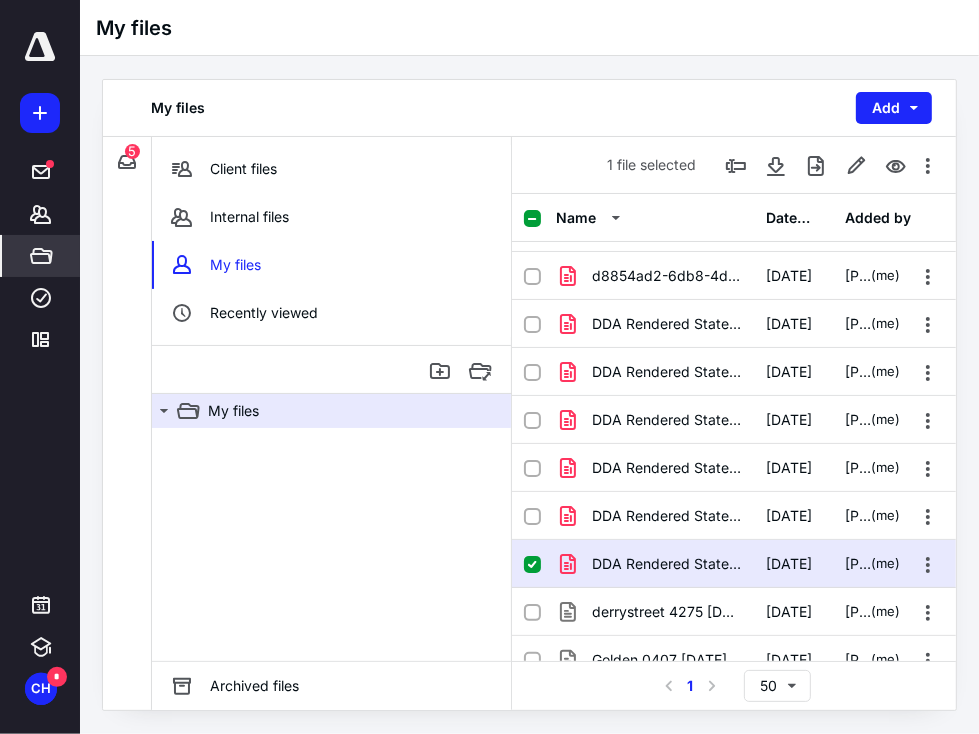 click on "DDA Rendered Statement - 6_30_2025 - Account # 4132904 - P.pdf" at bounding box center (667, 564) 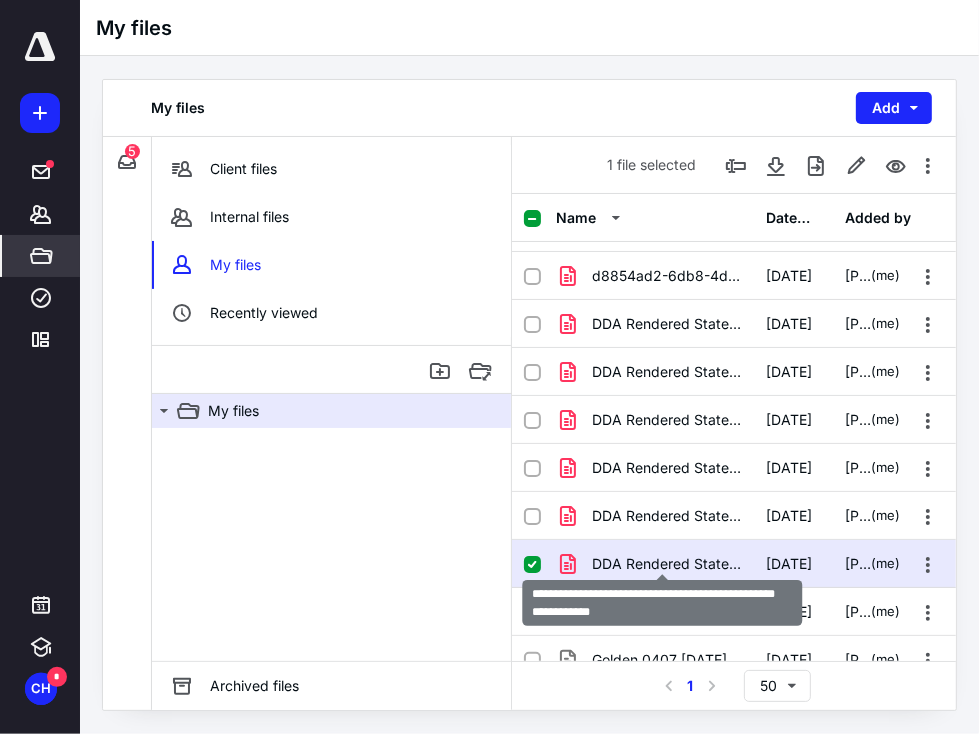 click on "DDA Rendered Statement - 6_30_2025 - Account # 4132904 - P.pdf" at bounding box center [667, 564] 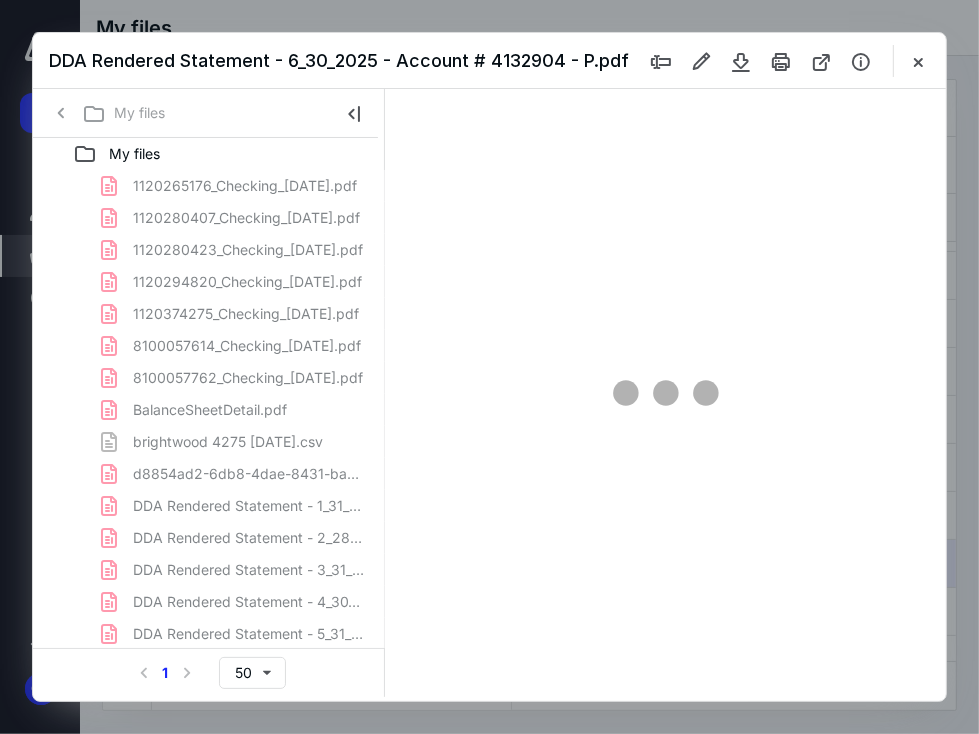 scroll, scrollTop: 0, scrollLeft: 0, axis: both 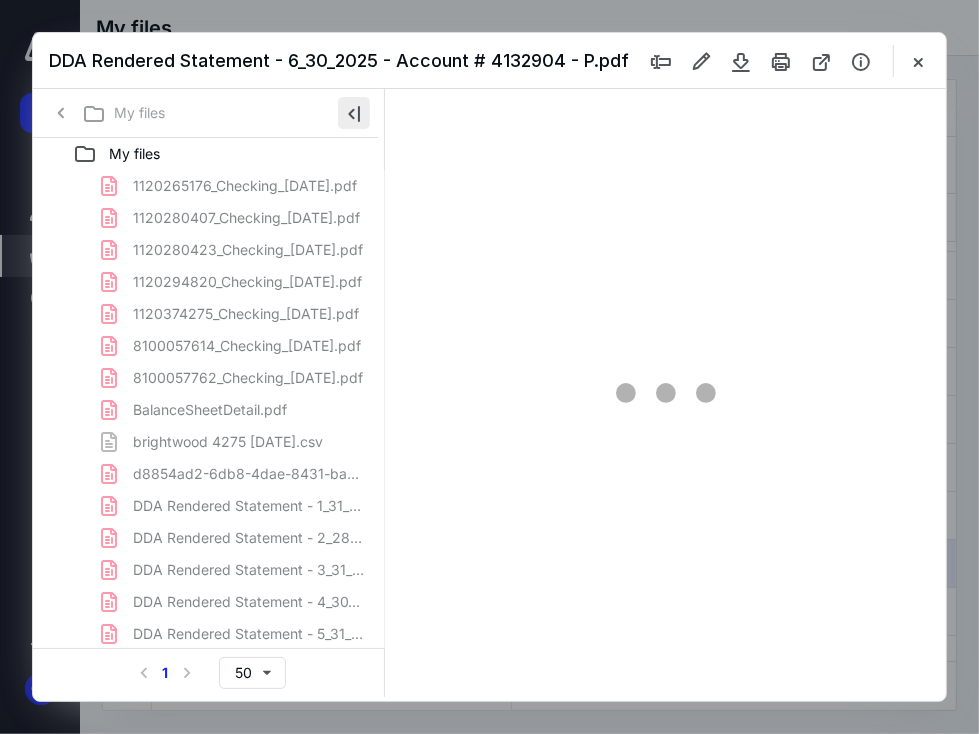 click at bounding box center [354, 113] 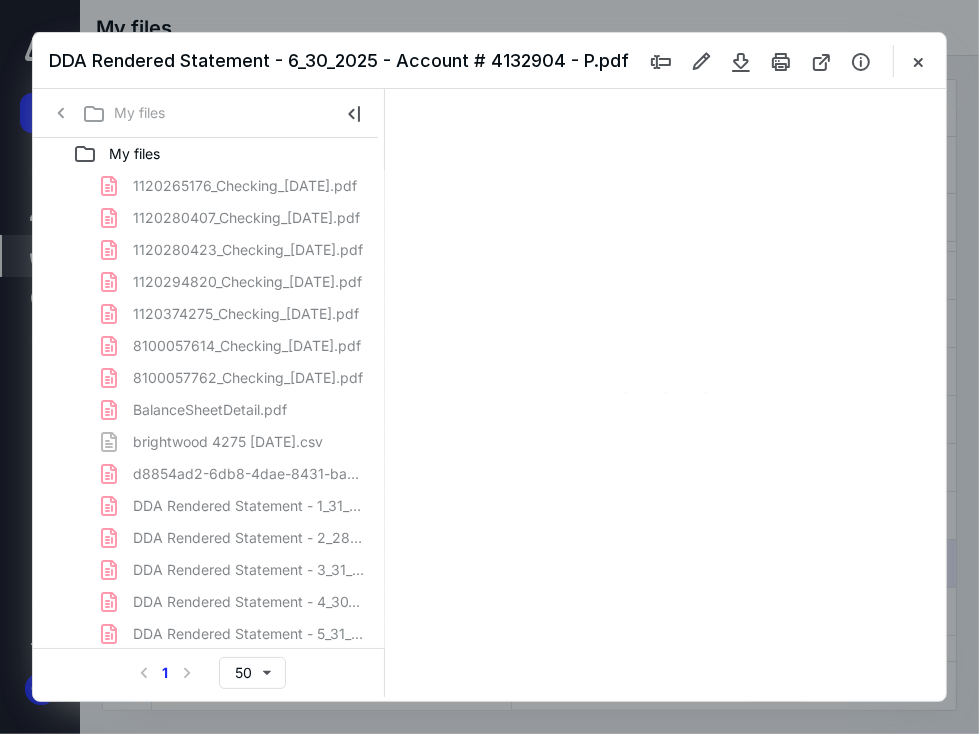 scroll, scrollTop: 107, scrollLeft: 0, axis: vertical 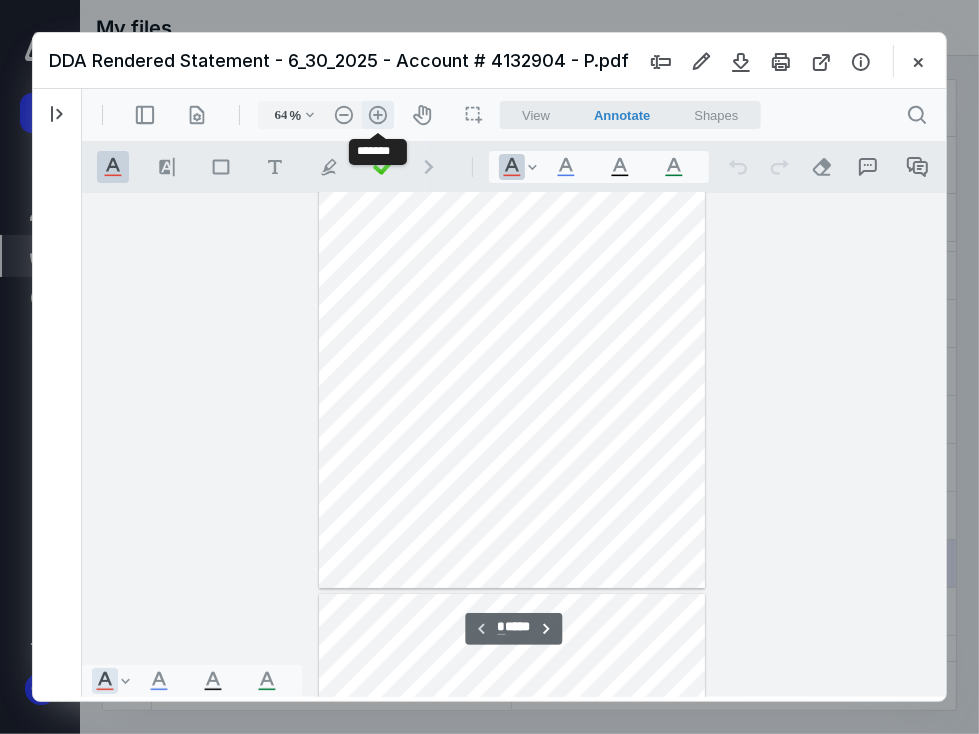 click on ".cls-1{fill:#abb0c4;} icon - header - zoom - in - line" at bounding box center (377, 114) 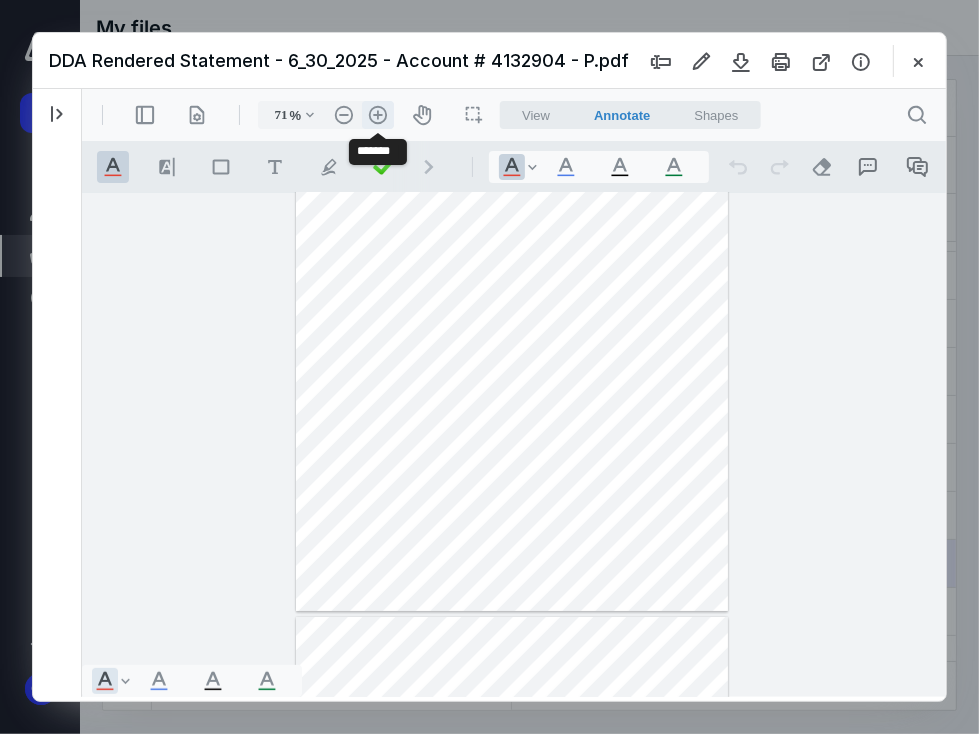 click on ".cls-1{fill:#abb0c4;} icon - header - zoom - in - line" at bounding box center [377, 114] 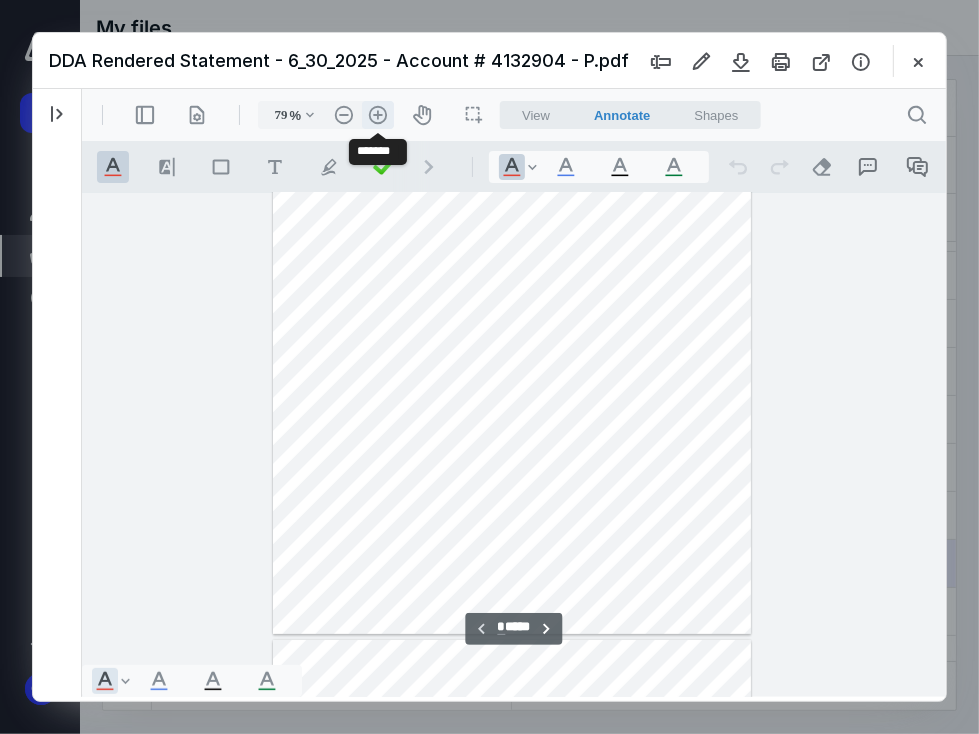 click on ".cls-1{fill:#abb0c4;} icon - header - zoom - in - line" at bounding box center [377, 114] 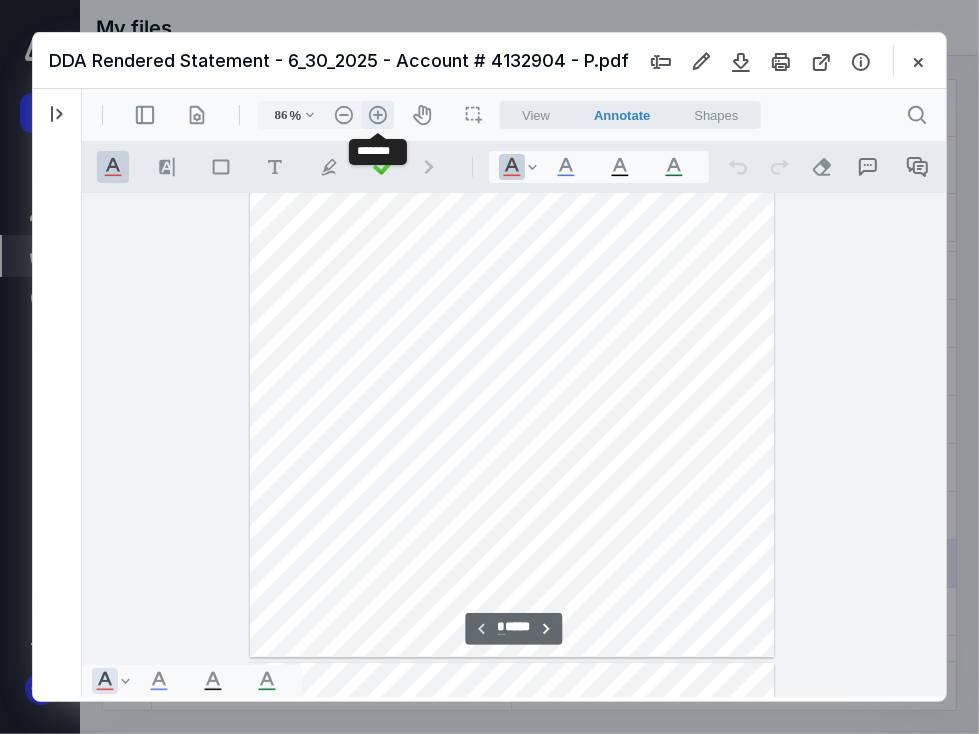 click on ".cls-1{fill:#abb0c4;} icon - header - zoom - in - line" at bounding box center [377, 114] 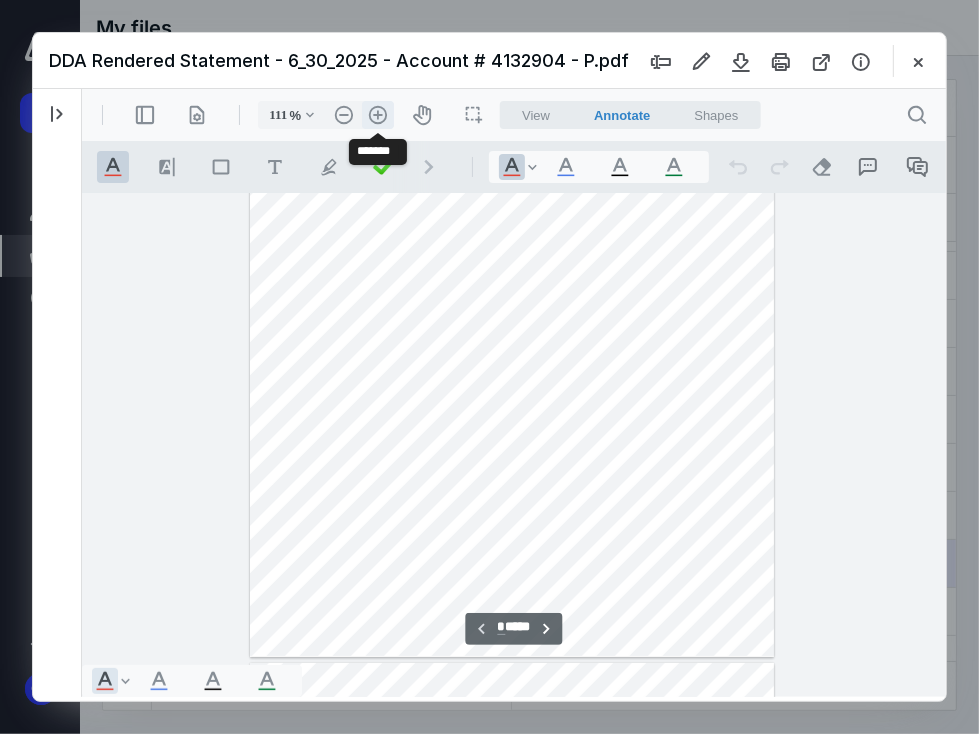 scroll, scrollTop: 340, scrollLeft: 0, axis: vertical 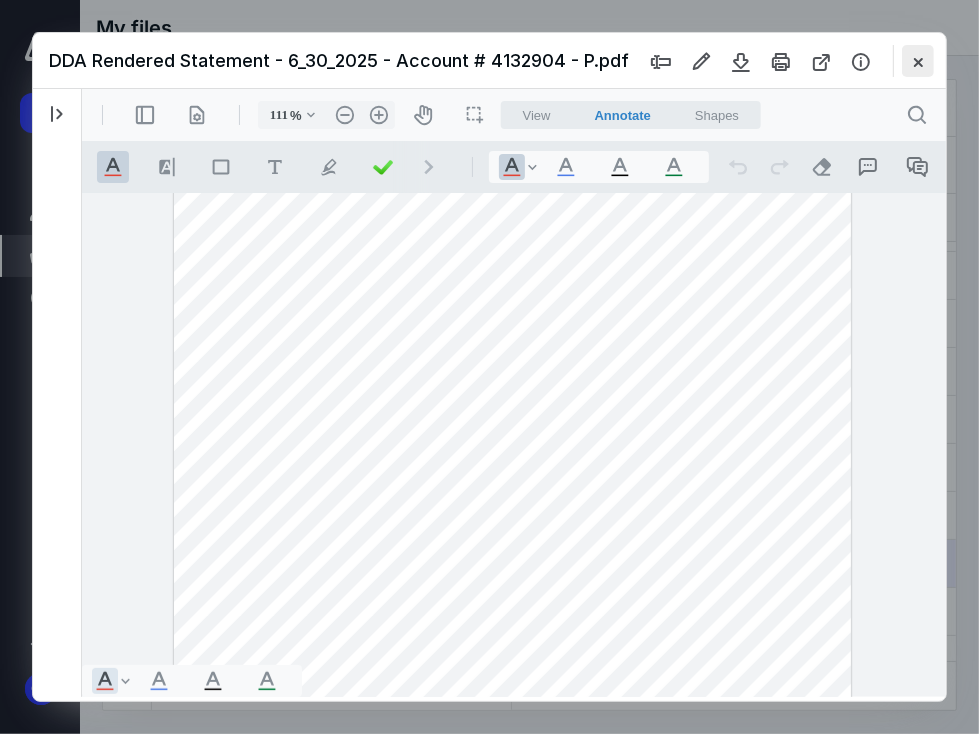 click at bounding box center [918, 61] 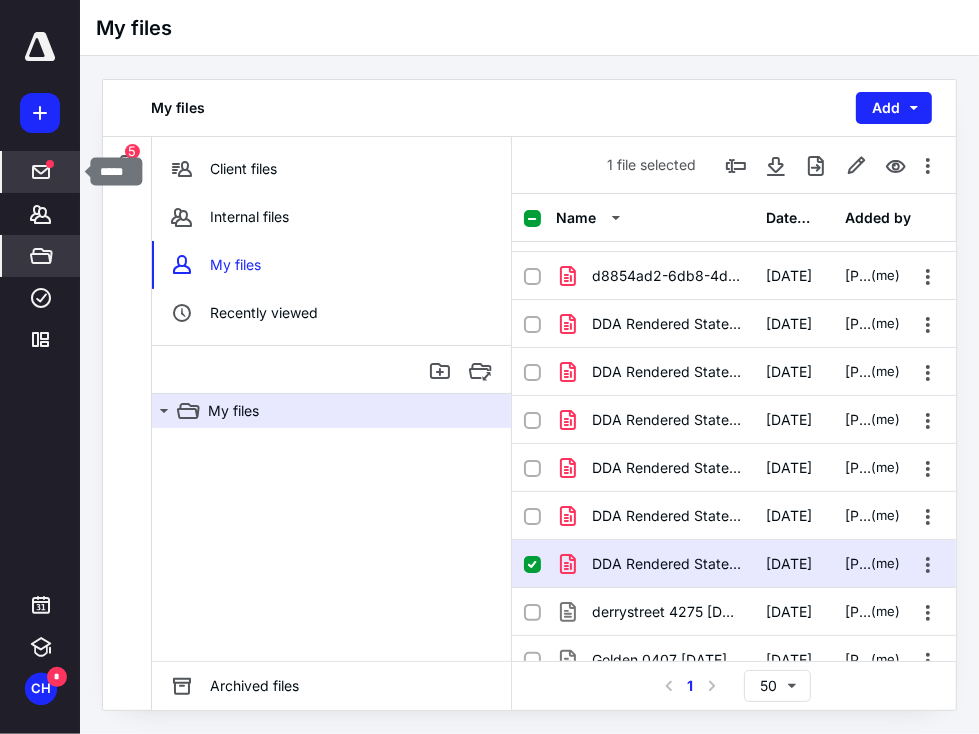 click on "*****" at bounding box center (41, 172) 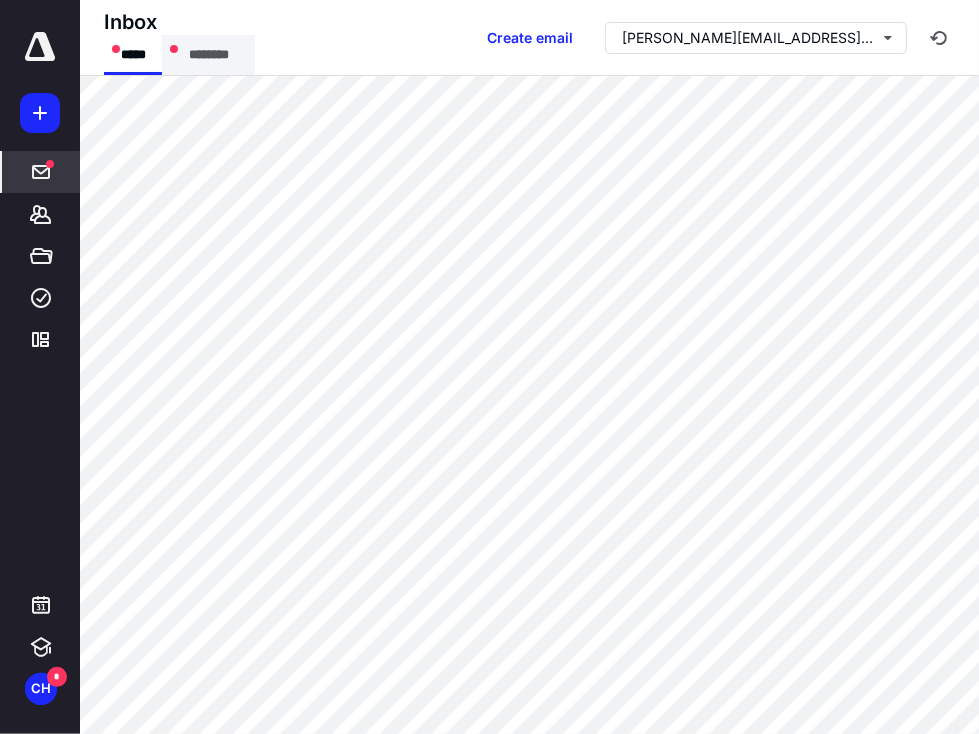 click on "********" at bounding box center (208, 55) 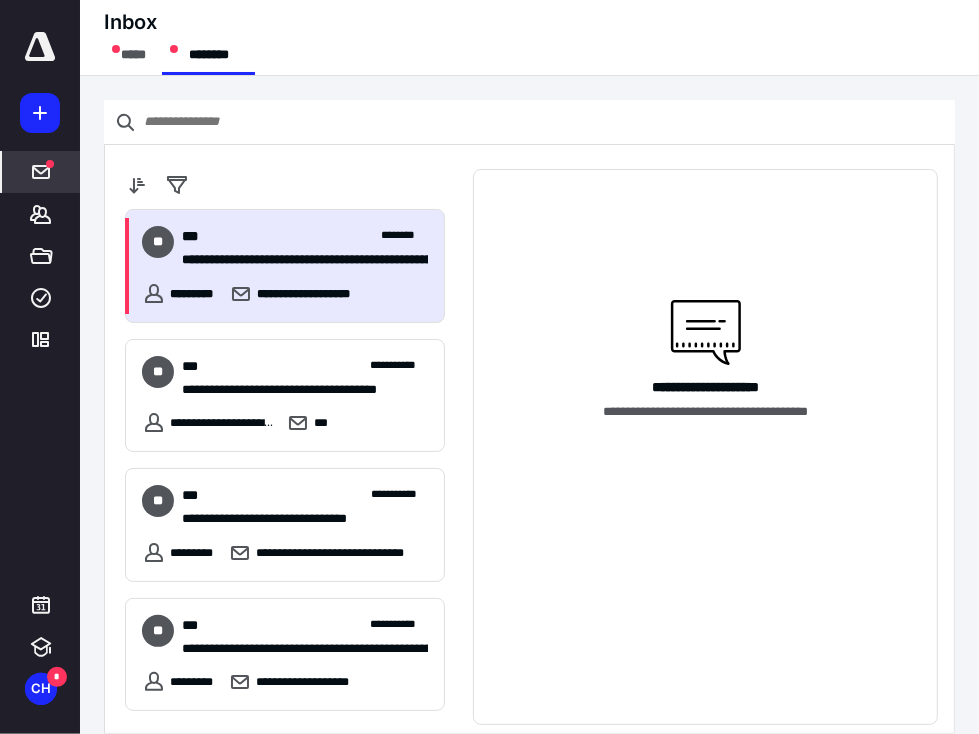 click on "**********" at bounding box center [335, 294] 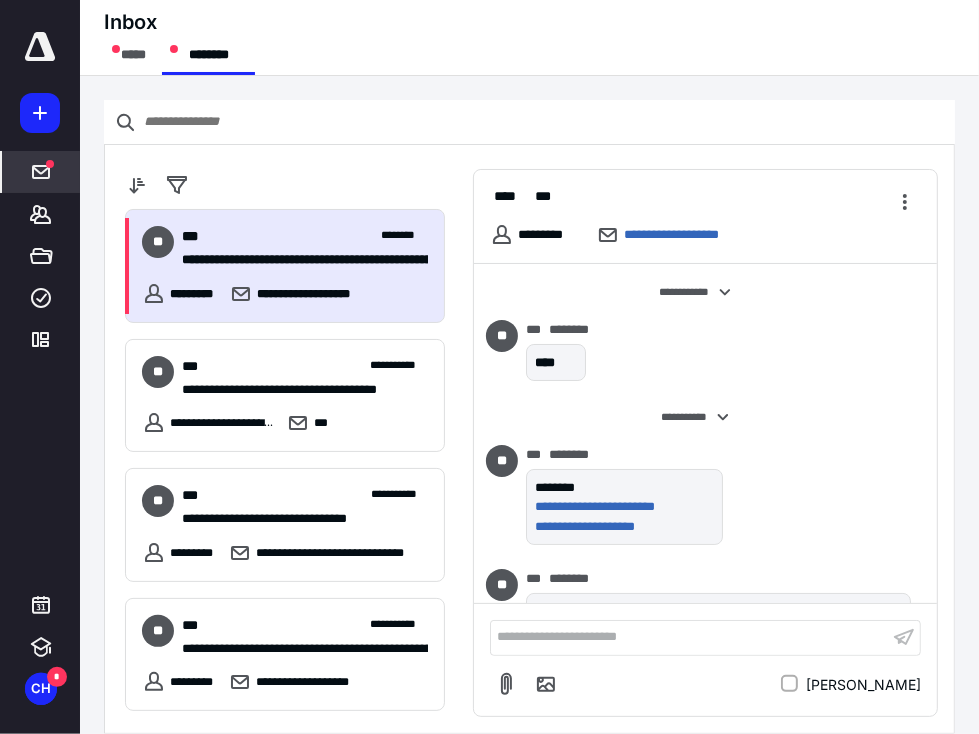 scroll, scrollTop: 5556, scrollLeft: 0, axis: vertical 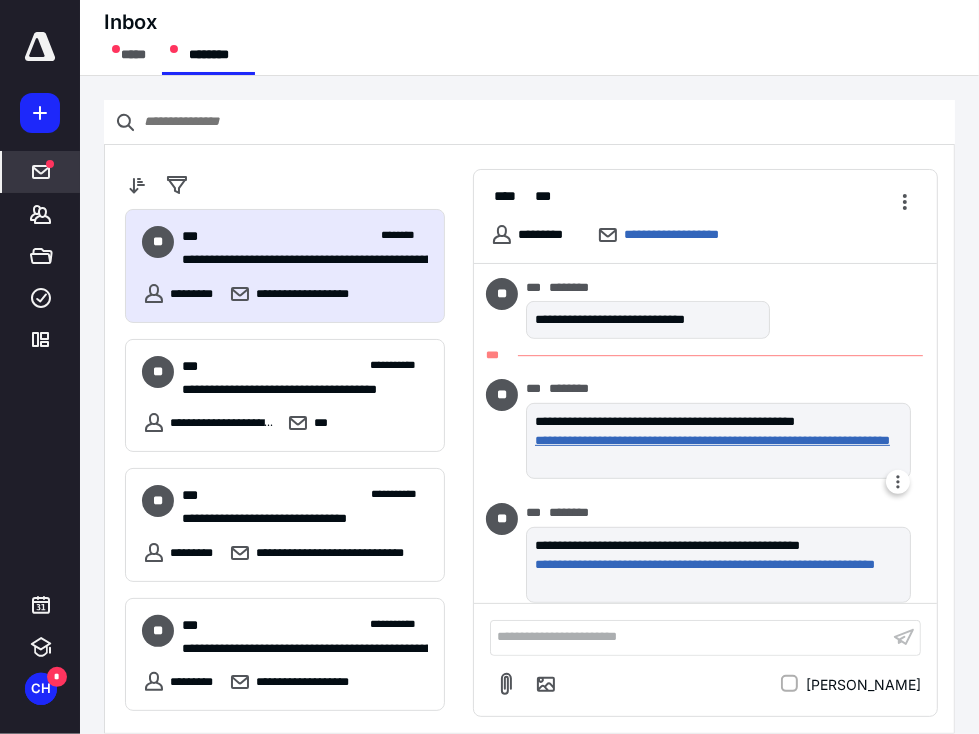 click on "**********" at bounding box center (714, 450) 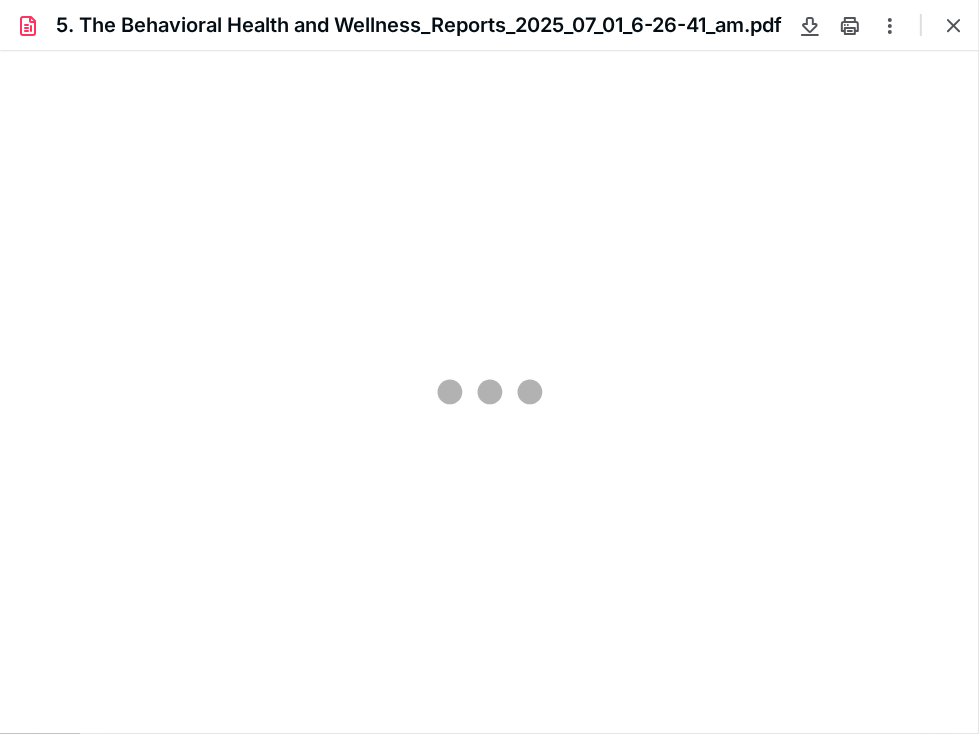 scroll, scrollTop: 0, scrollLeft: 0, axis: both 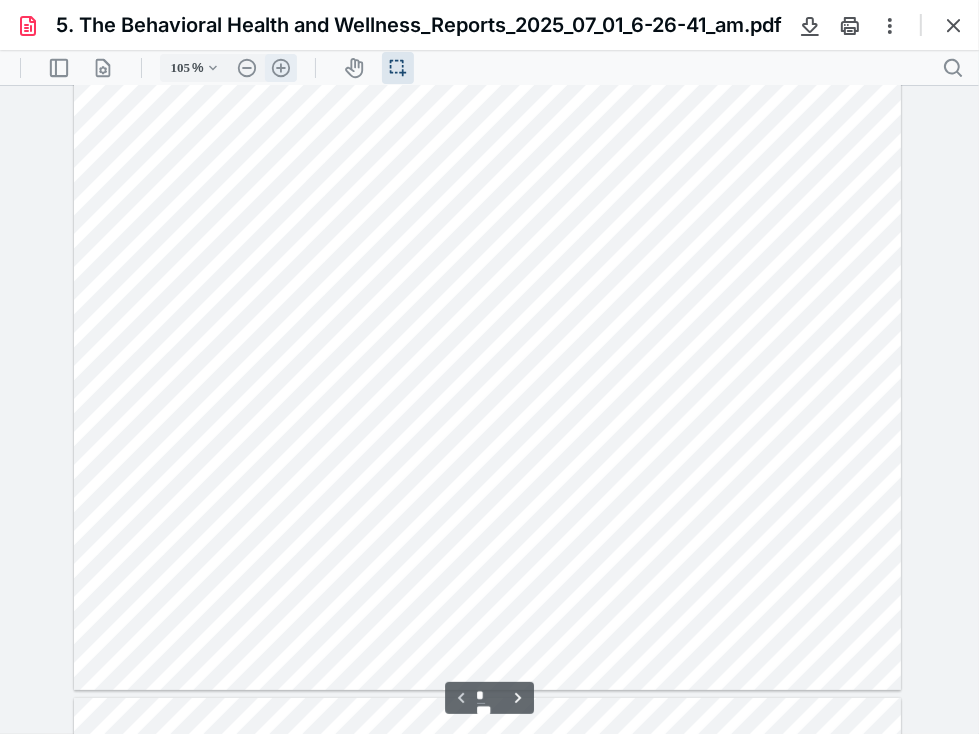 click on ".cls-1{fill:#abb0c4;} icon - header - zoom - in - line" at bounding box center (281, 67) 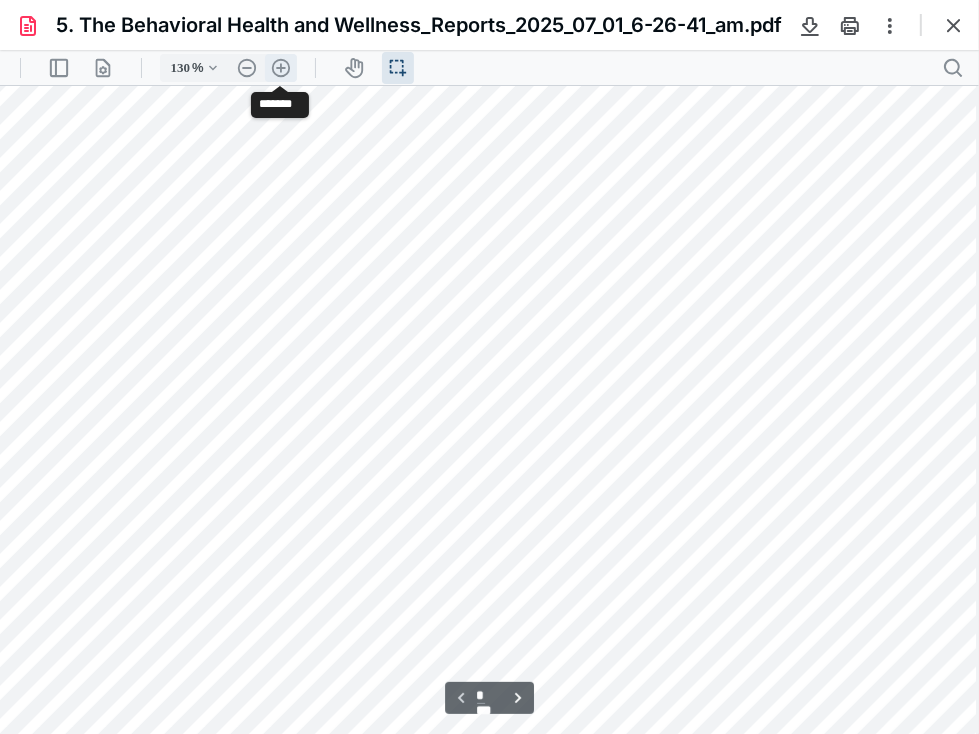 click on ".cls-1{fill:#abb0c4;} icon - header - zoom - in - line" at bounding box center [281, 67] 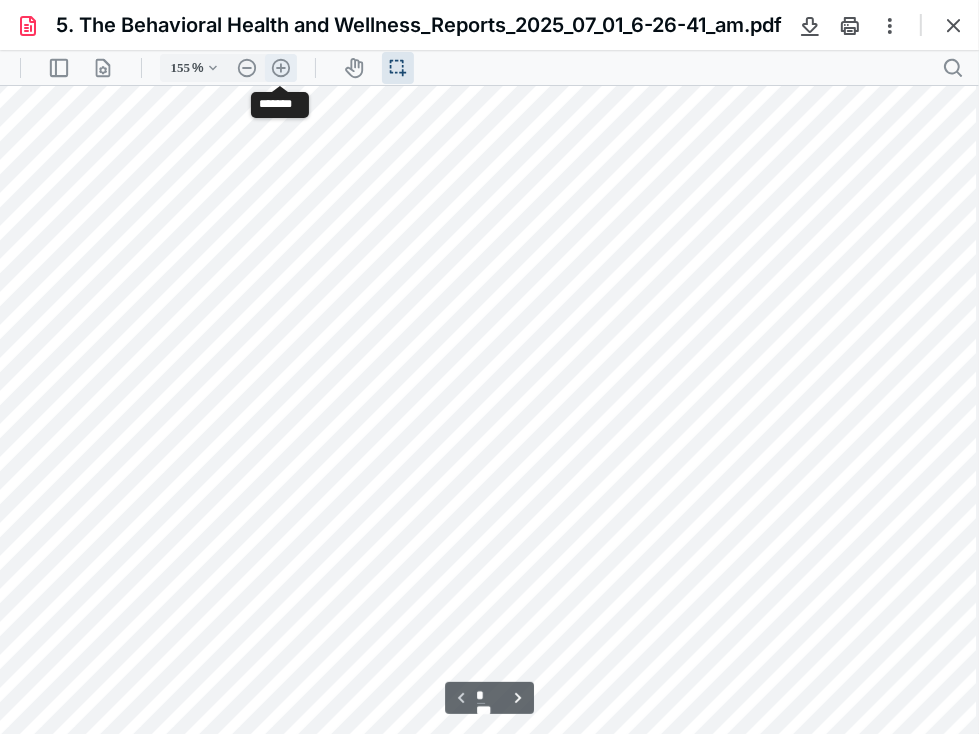 scroll, scrollTop: 204, scrollLeft: 134, axis: both 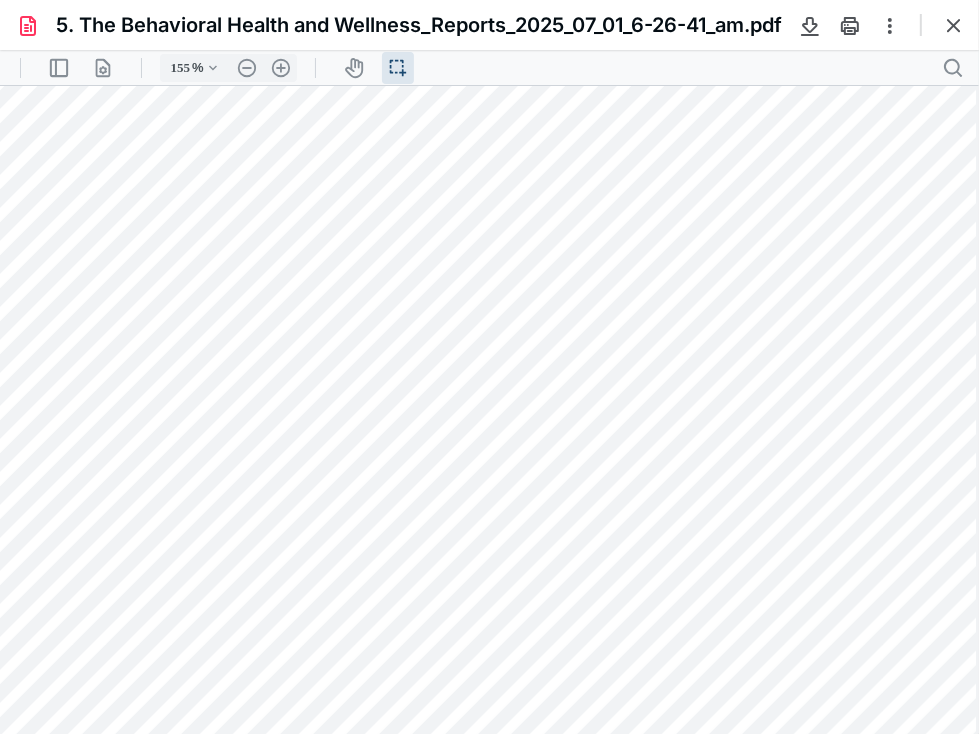 click at bounding box center (484, 360) 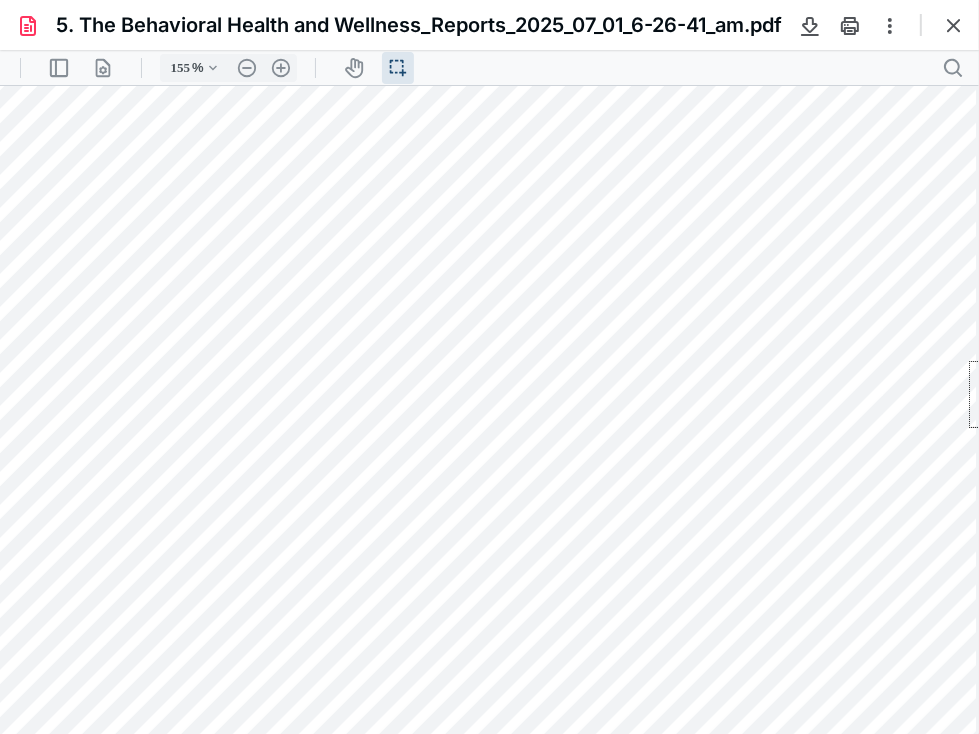 drag, startPoint x: 969, startPoint y: 360, endPoint x: 994, endPoint y: 427, distance: 71.51224 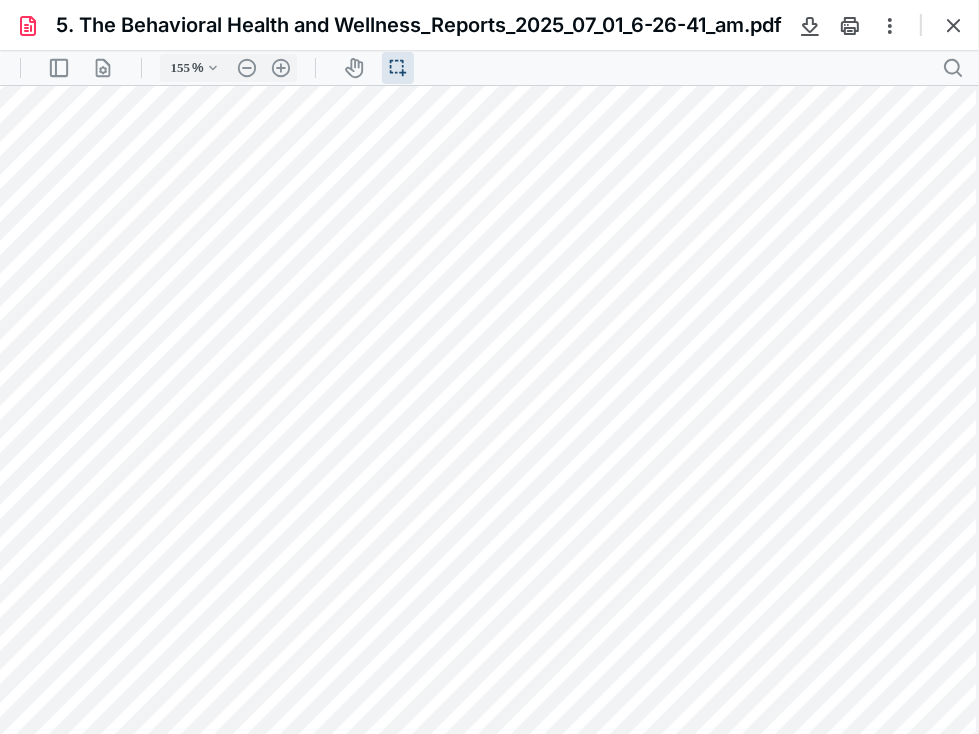 click at bounding box center (484, 360) 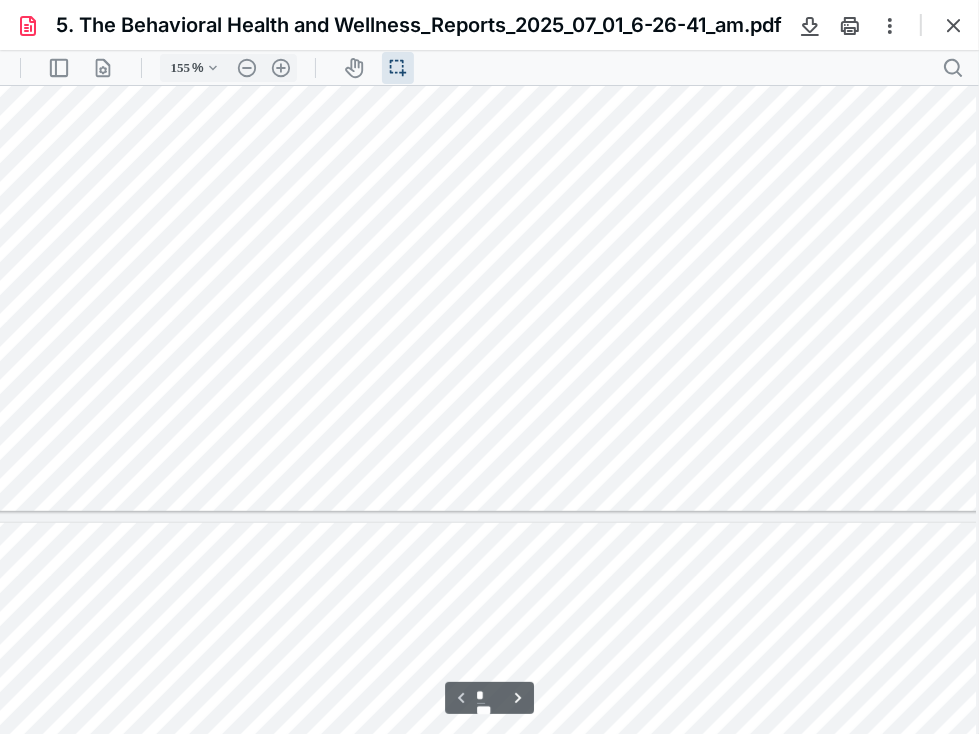 type on "*" 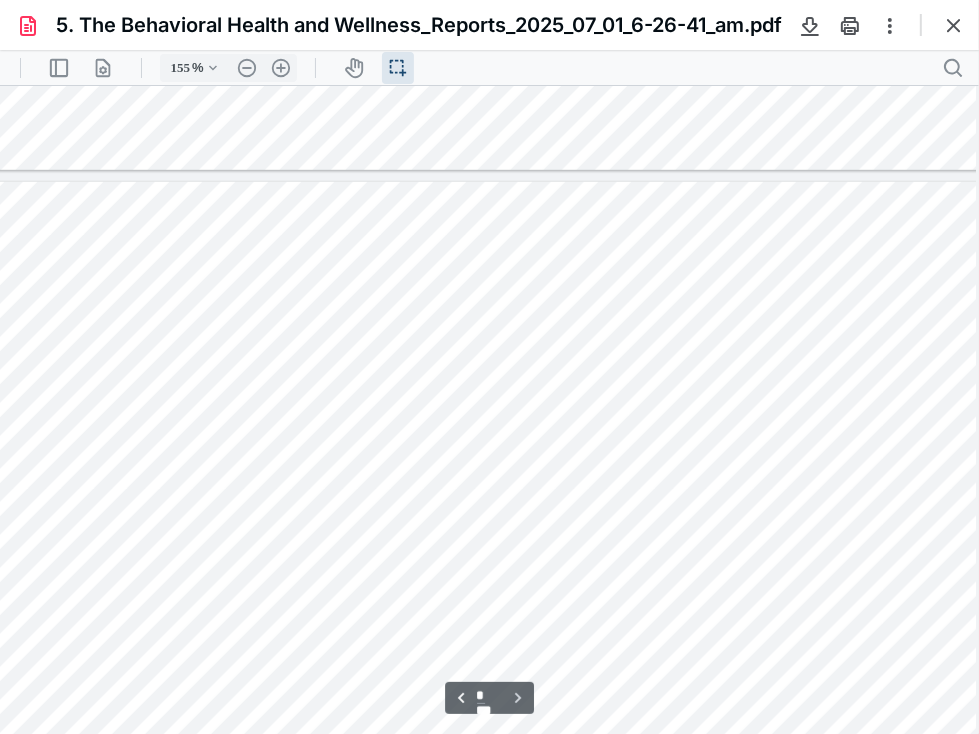 scroll, scrollTop: 836, scrollLeft: 134, axis: both 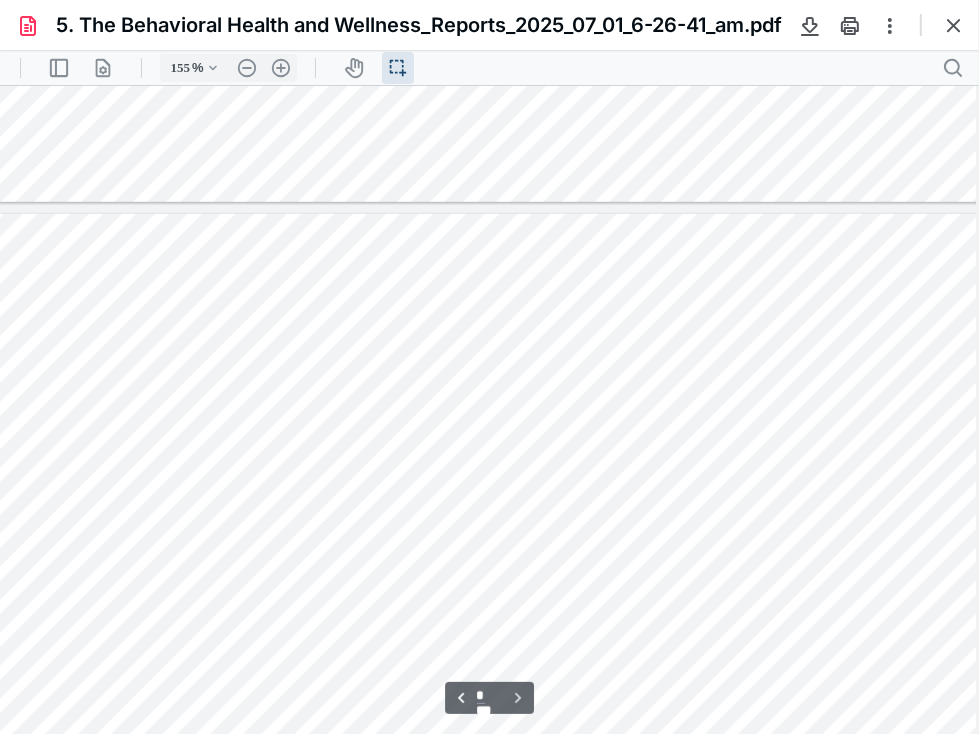click at bounding box center (484, 686) 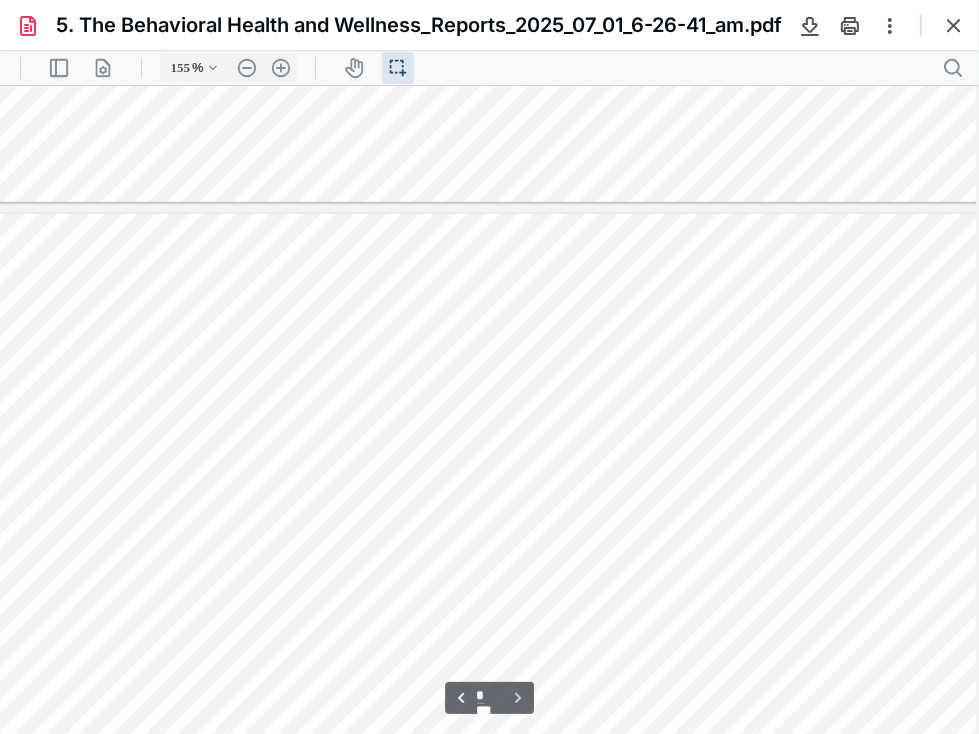 scroll, scrollTop: 836, scrollLeft: 254, axis: both 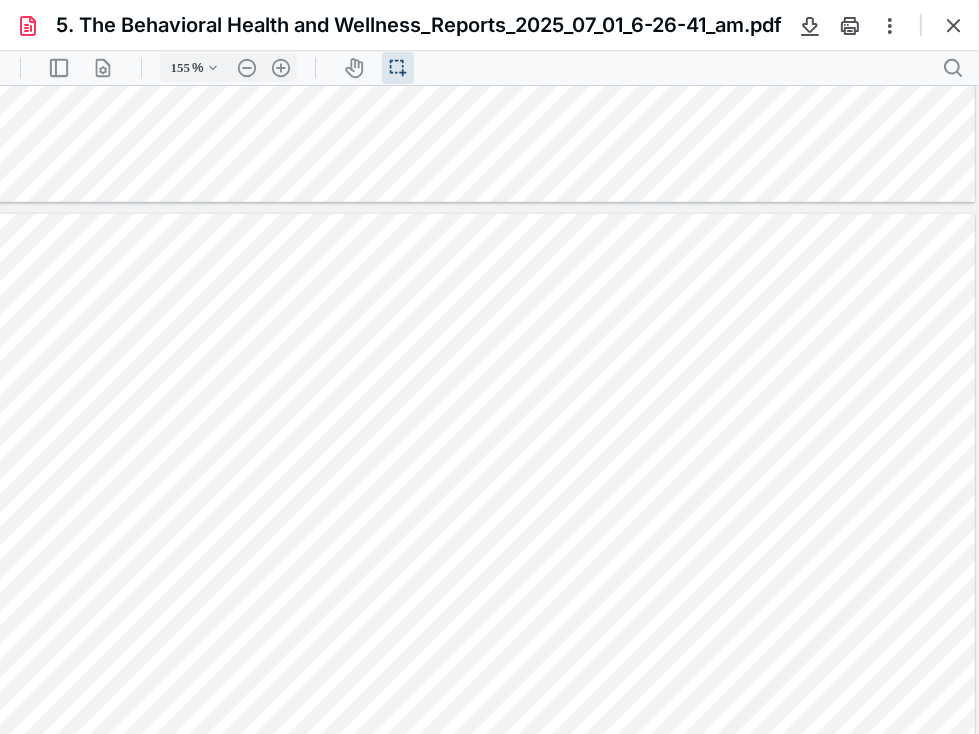 drag, startPoint x: 185, startPoint y: 727, endPoint x: 164, endPoint y: 728, distance: 21.023796 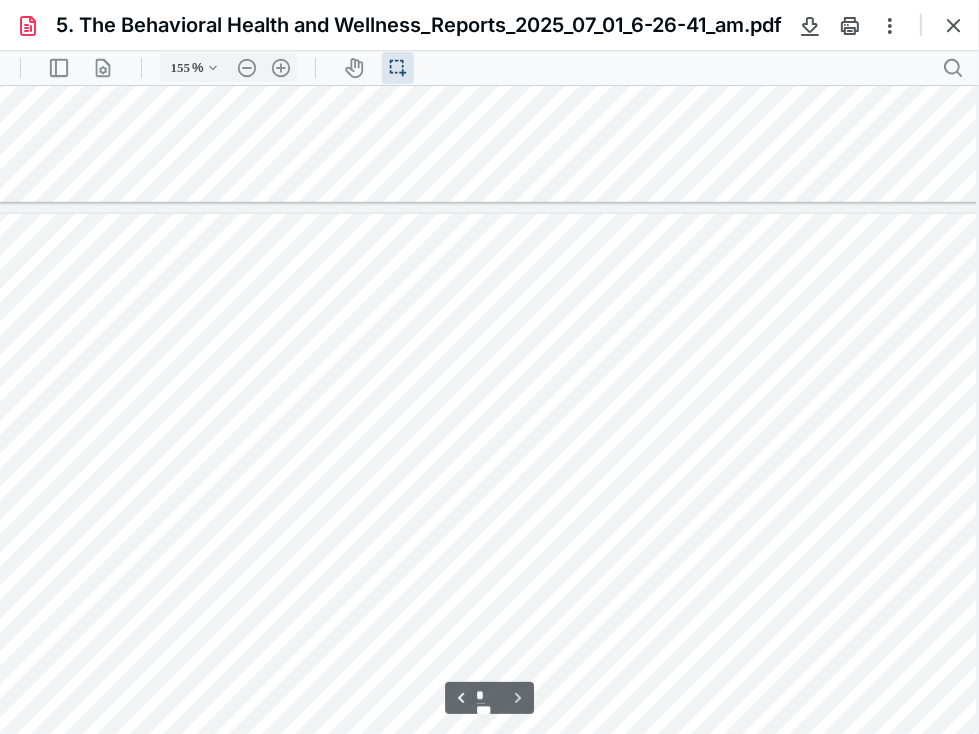 scroll, scrollTop: 836, scrollLeft: 174, axis: both 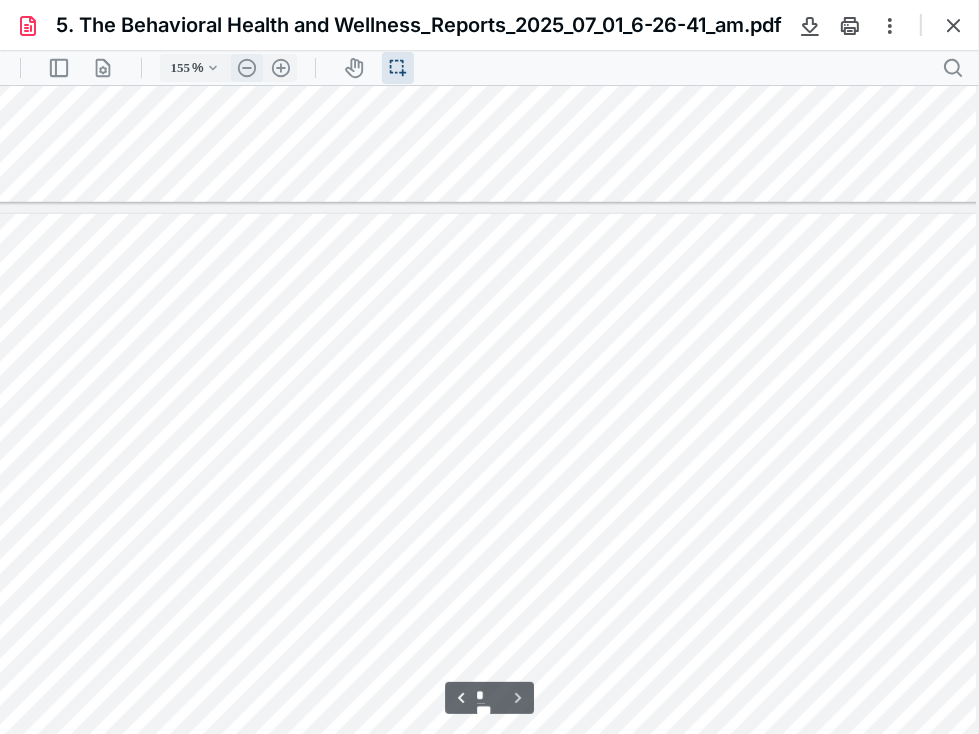 click on ".cls-1{fill:#abb0c4;} icon - header - zoom - out - line" at bounding box center [247, 67] 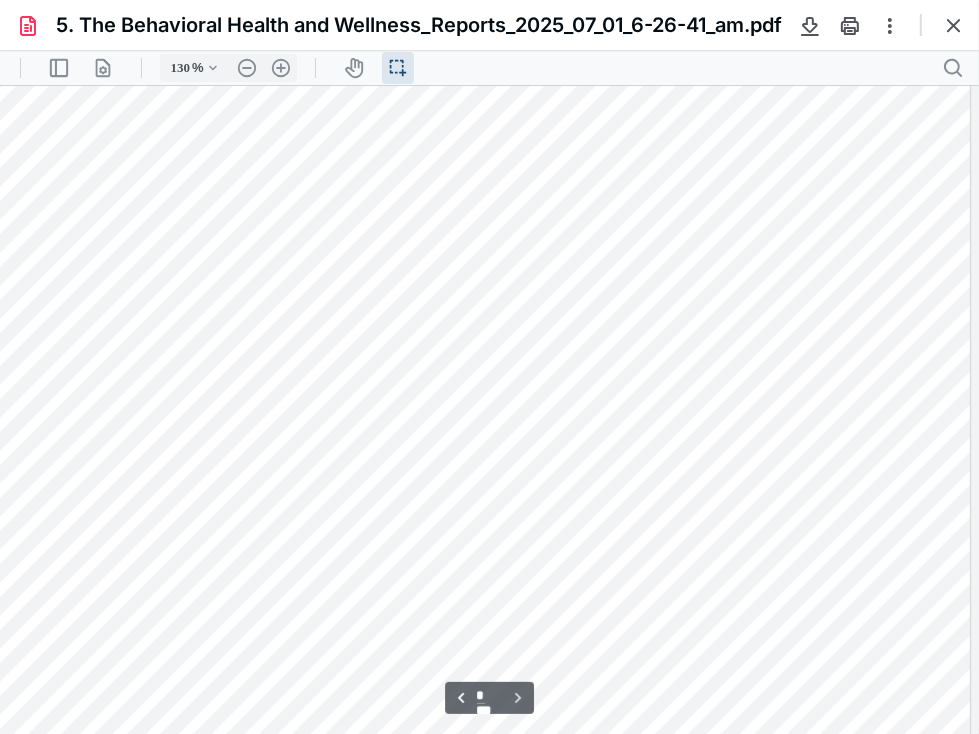 scroll, scrollTop: 652, scrollLeft: 65, axis: both 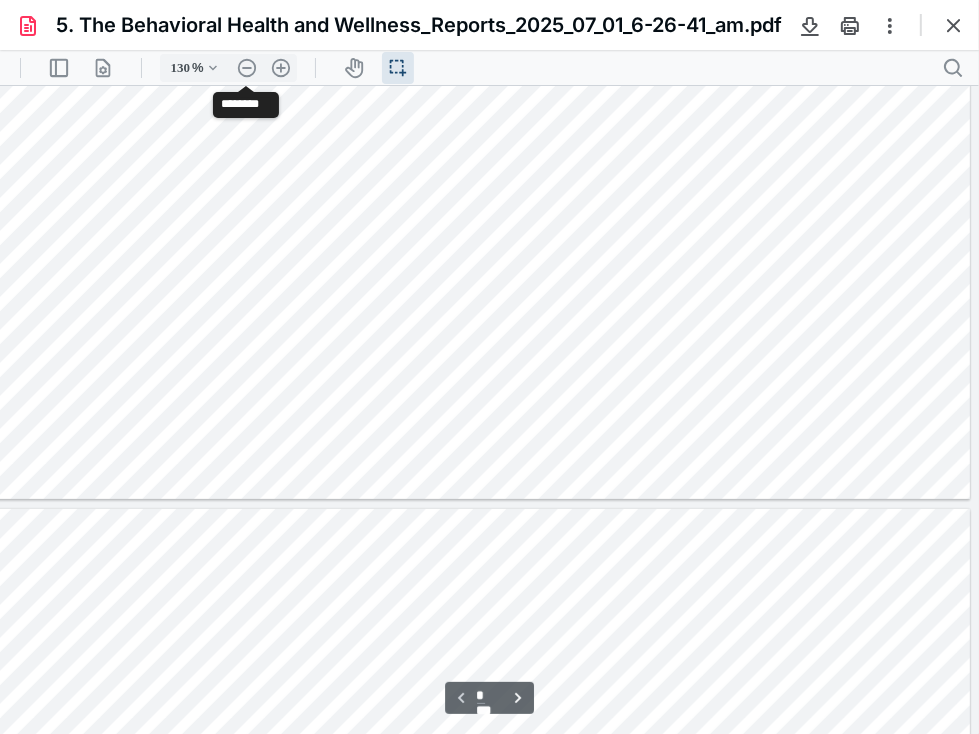 type on "*" 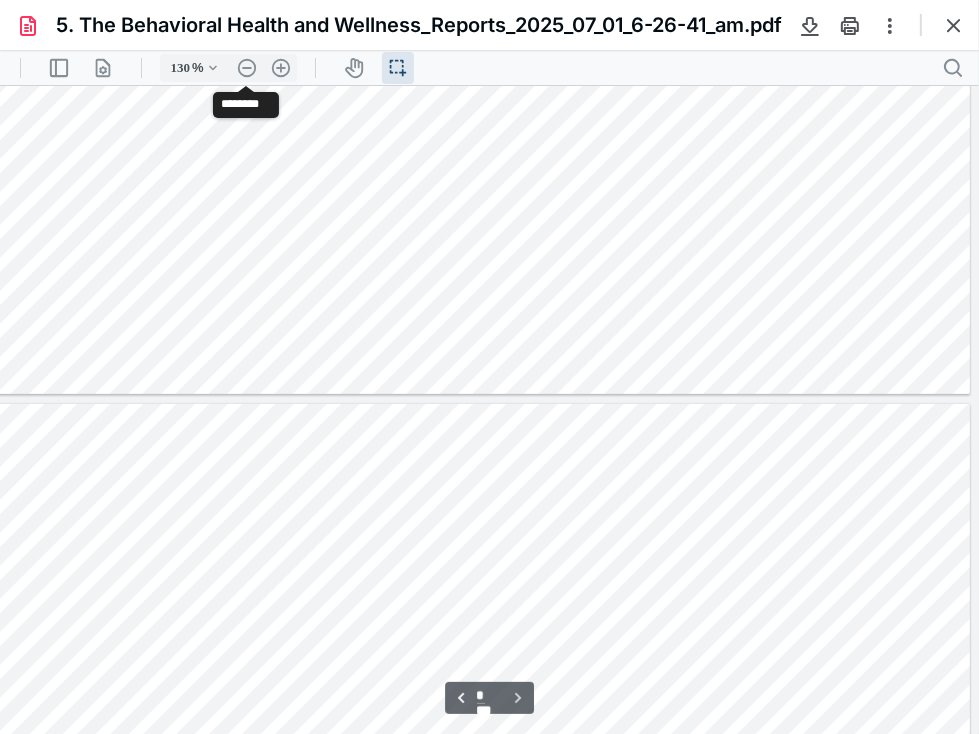 scroll, scrollTop: 582, scrollLeft: 65, axis: both 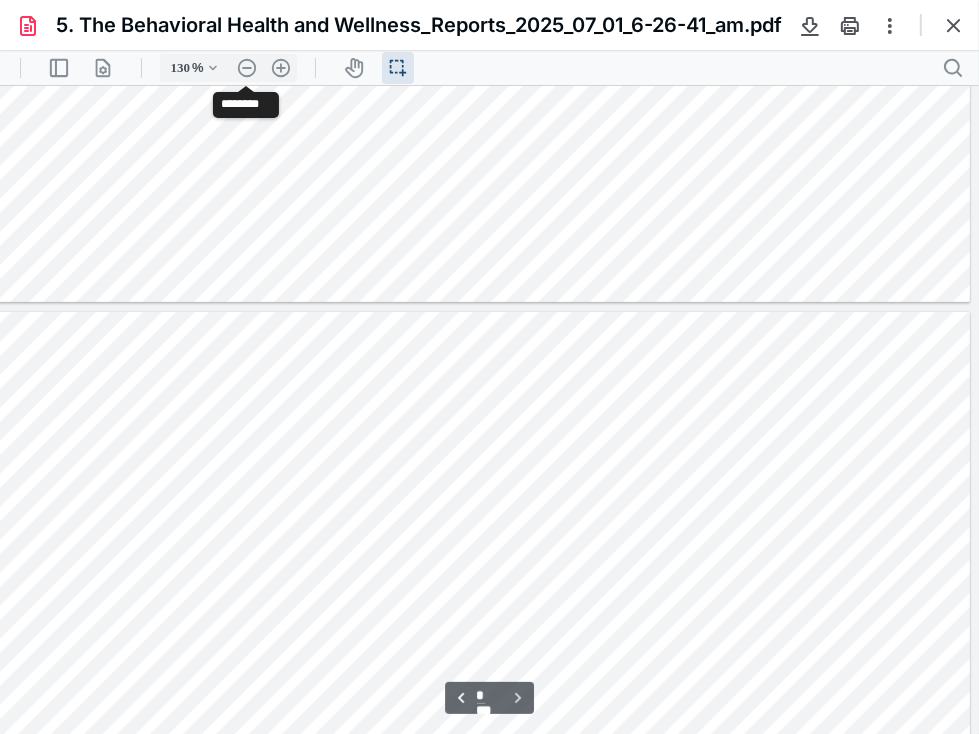 type 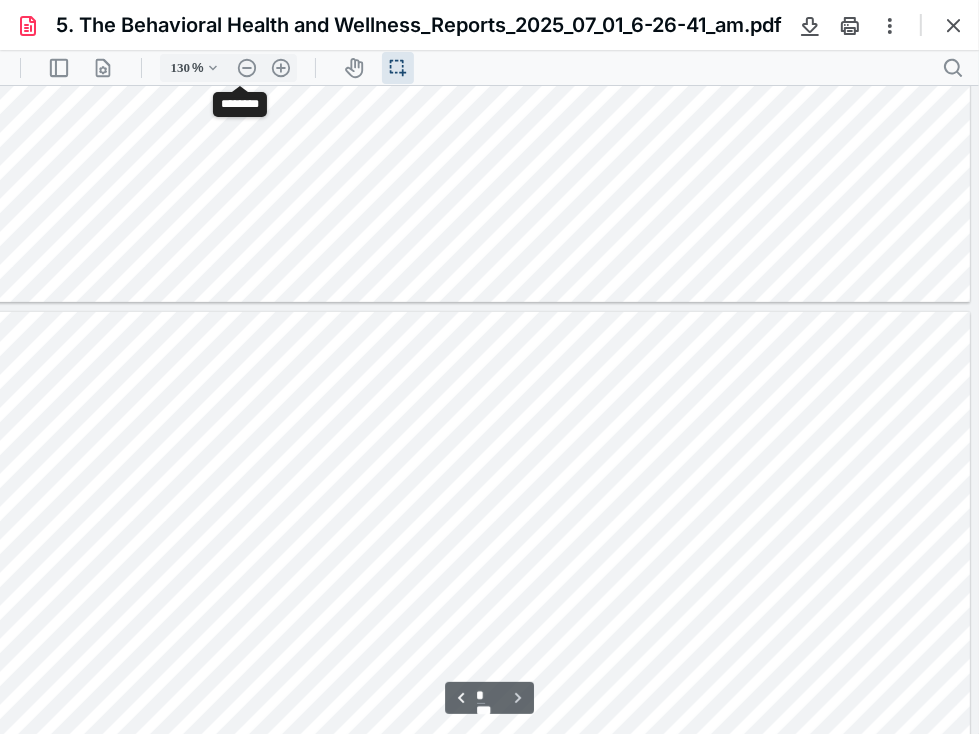 scroll, scrollTop: 514, scrollLeft: 65, axis: both 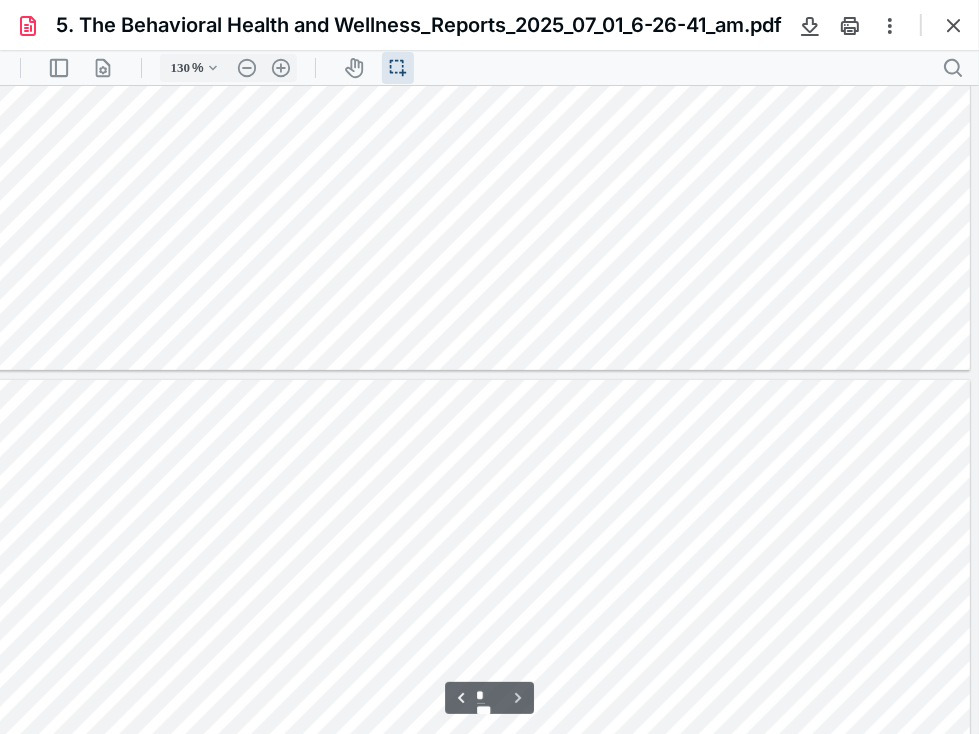 drag, startPoint x: 962, startPoint y: 357, endPoint x: 957, endPoint y: 254, distance: 103.121284 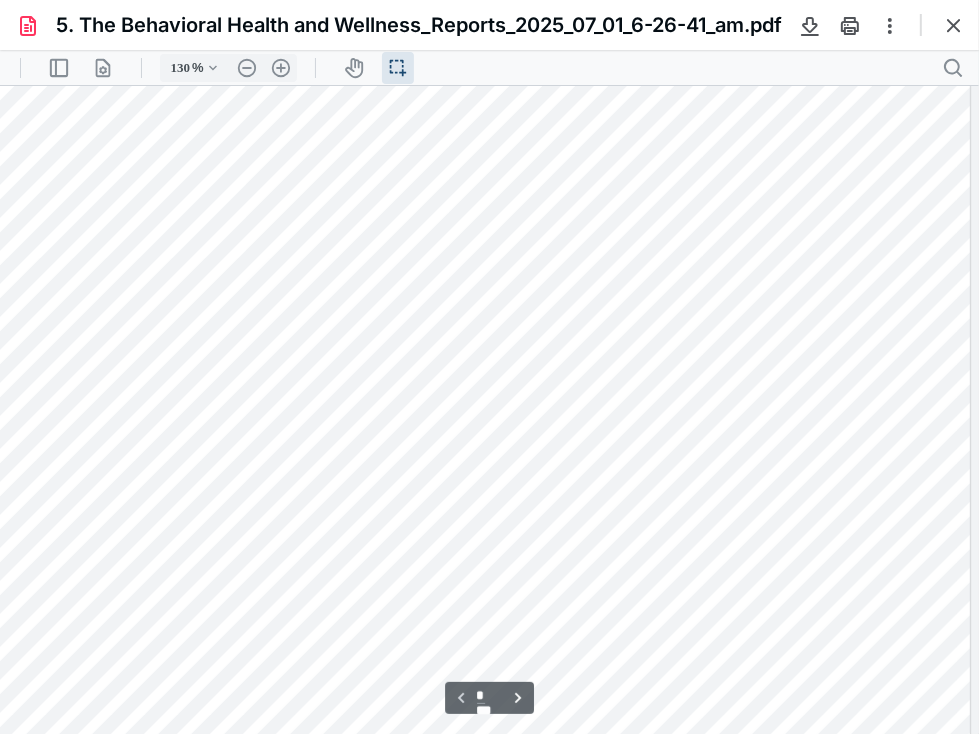 scroll, scrollTop: 129, scrollLeft: 65, axis: both 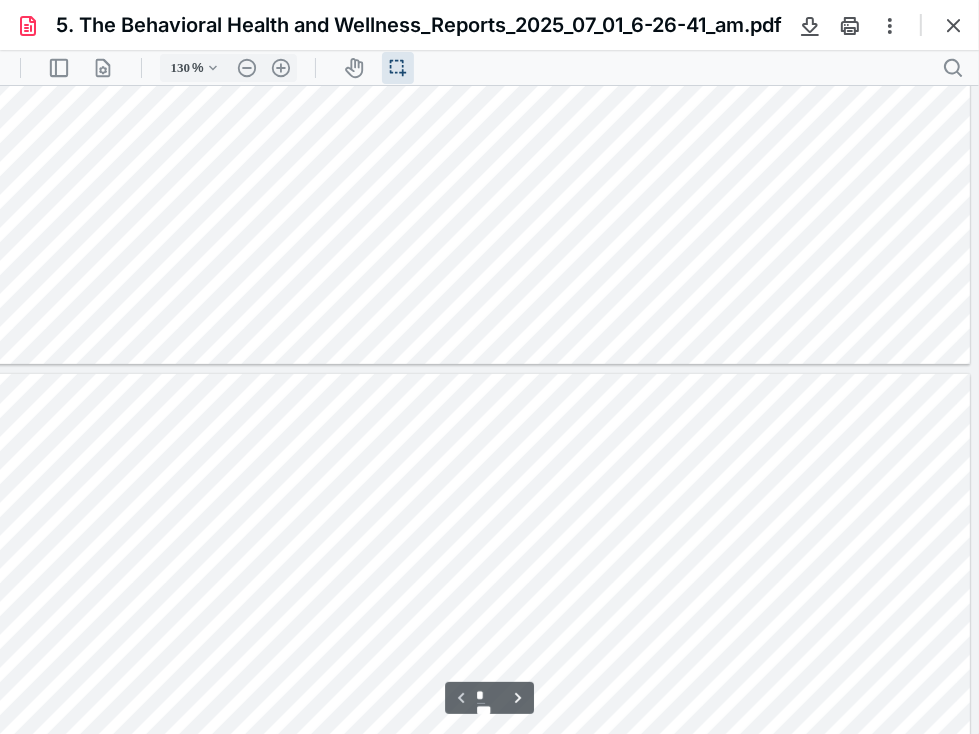 type on "*" 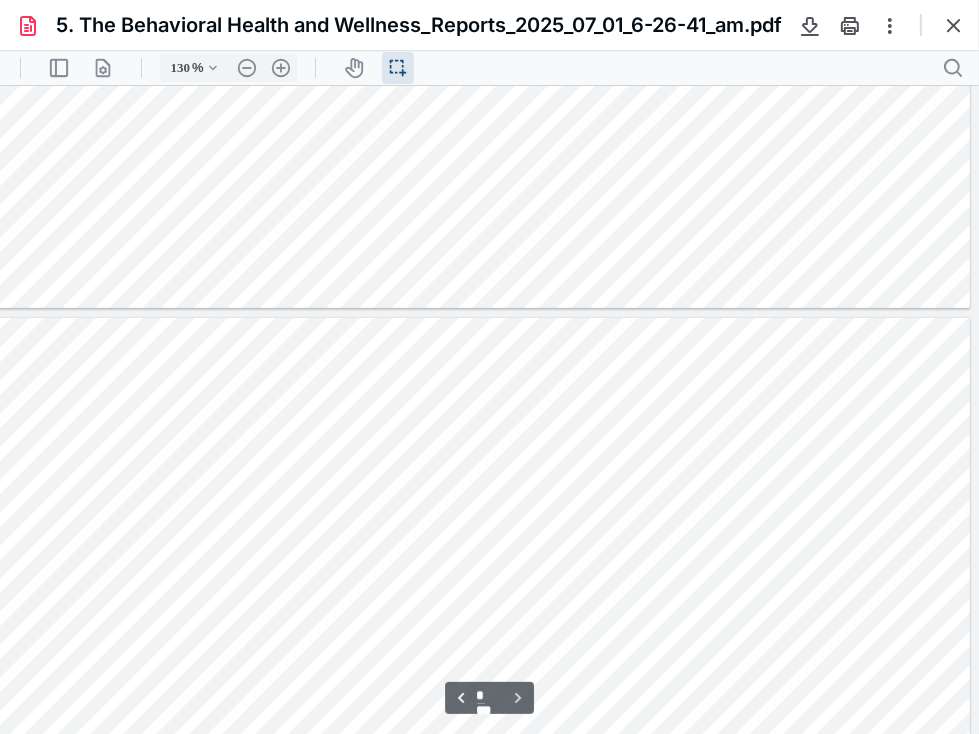 scroll, scrollTop: 589, scrollLeft: 65, axis: both 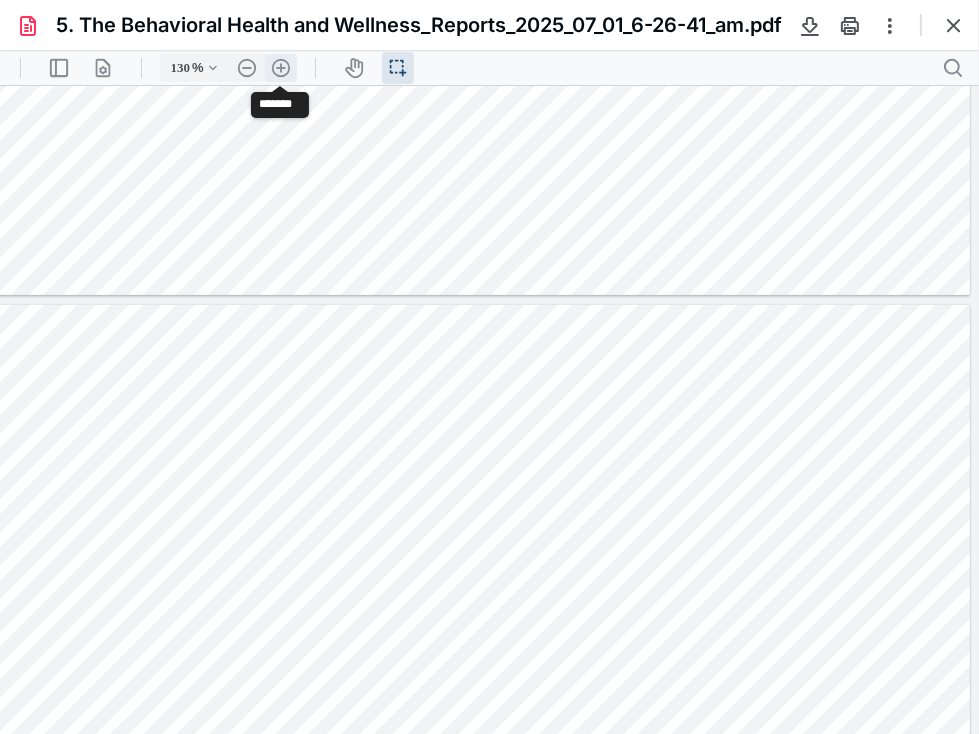 drag, startPoint x: 398, startPoint y: 85, endPoint x: 285, endPoint y: 70, distance: 113.99123 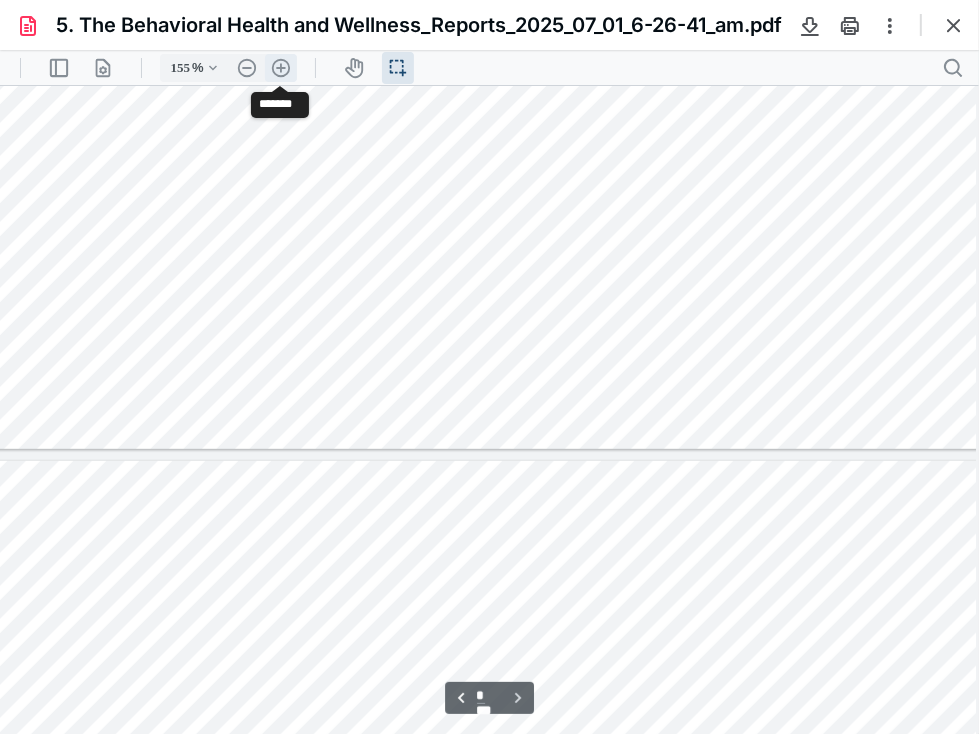 scroll, scrollTop: 762, scrollLeft: 172, axis: both 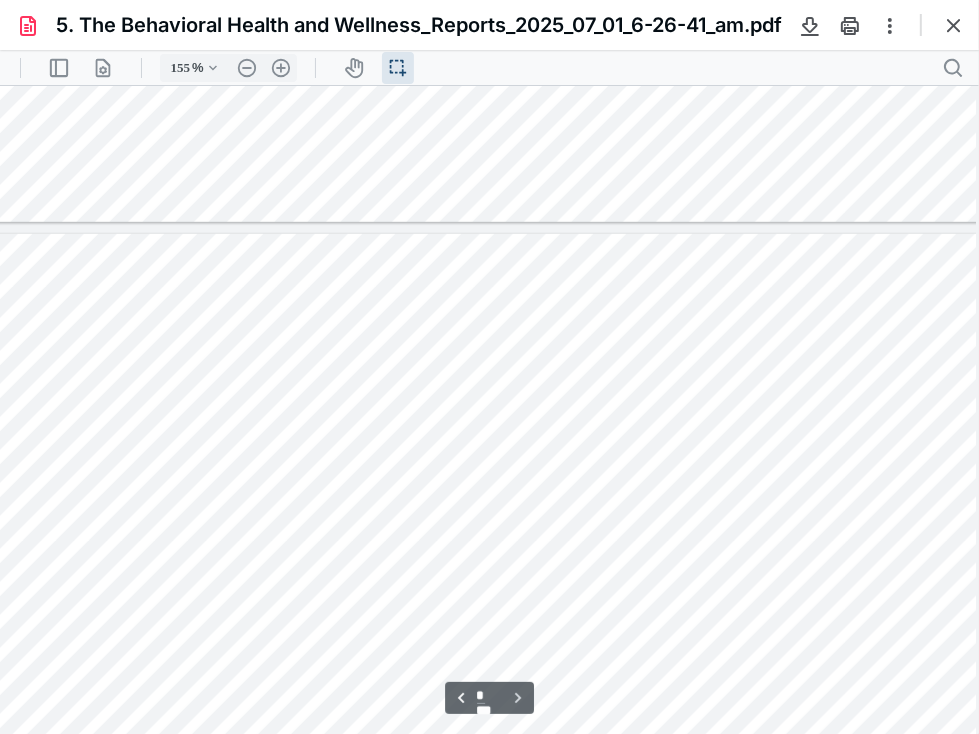 click at bounding box center [446, 706] 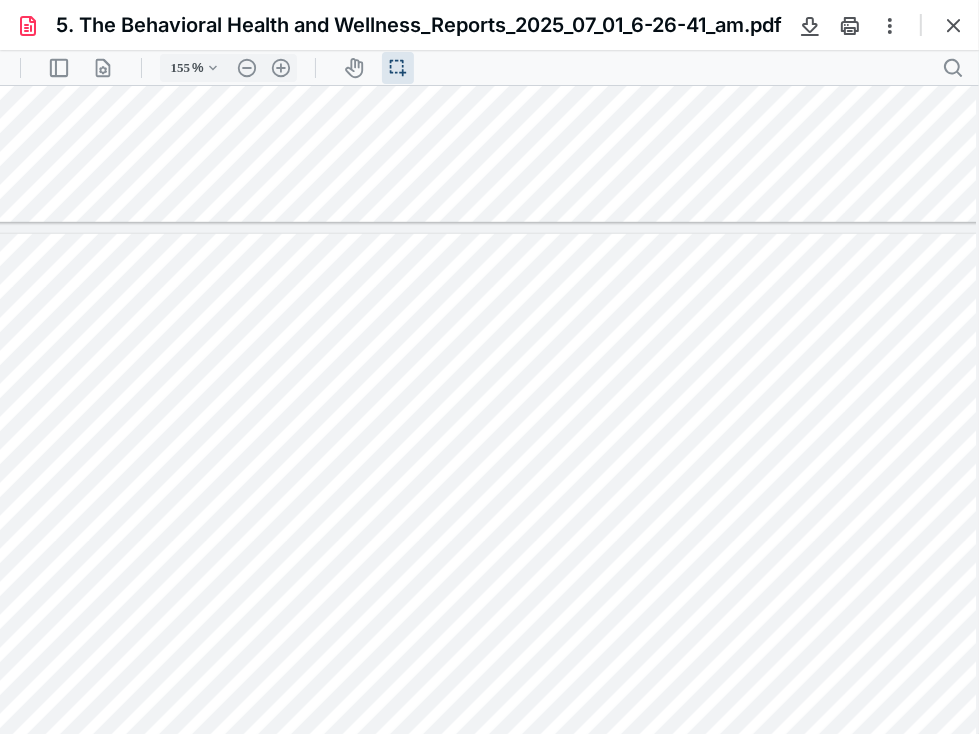 click at bounding box center (446, -252) 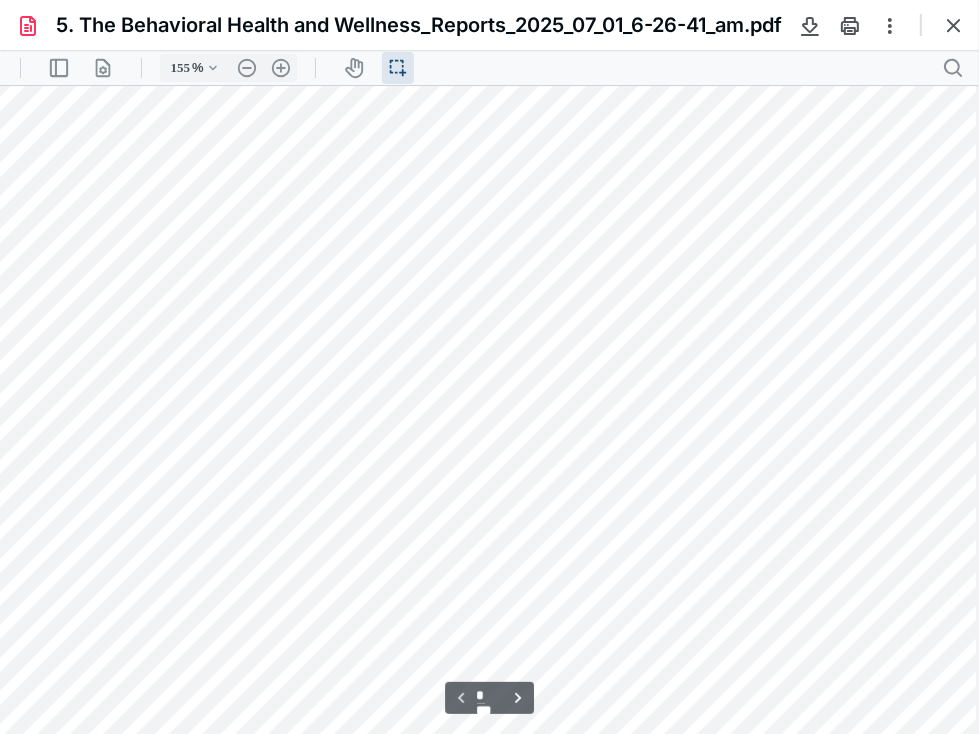 scroll, scrollTop: 102, scrollLeft: 172, axis: both 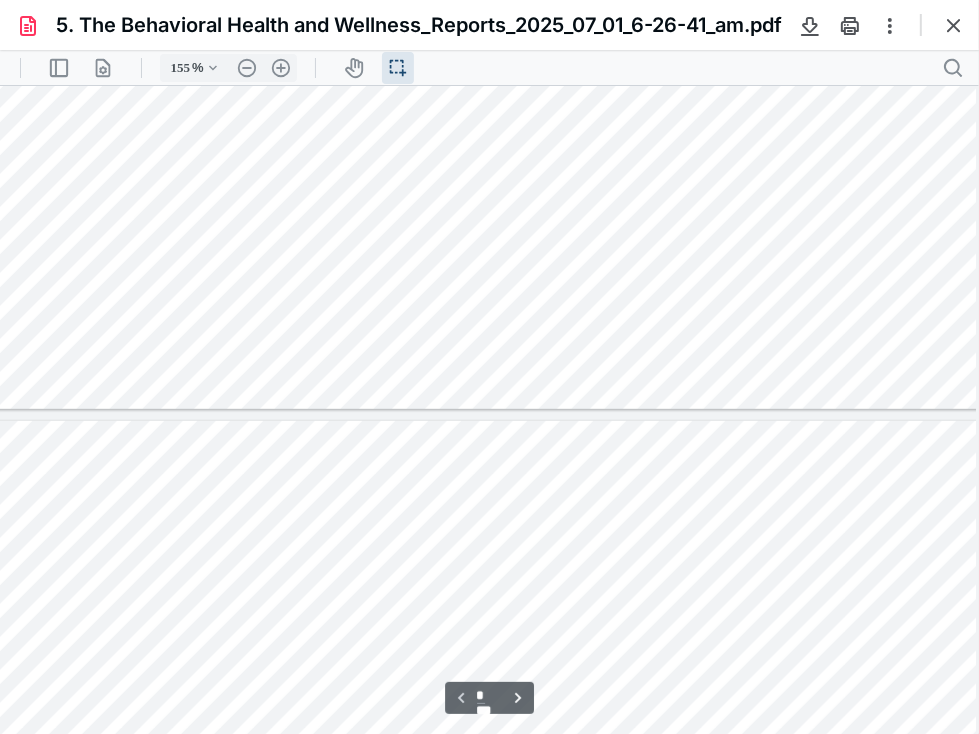 type on "*" 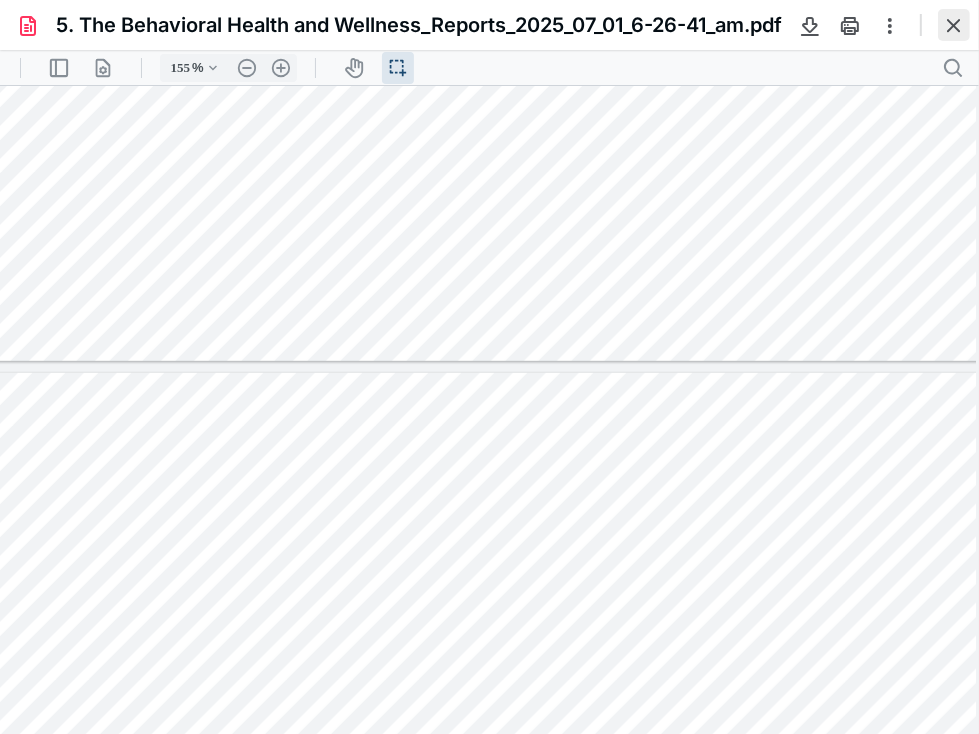 click at bounding box center (954, 25) 